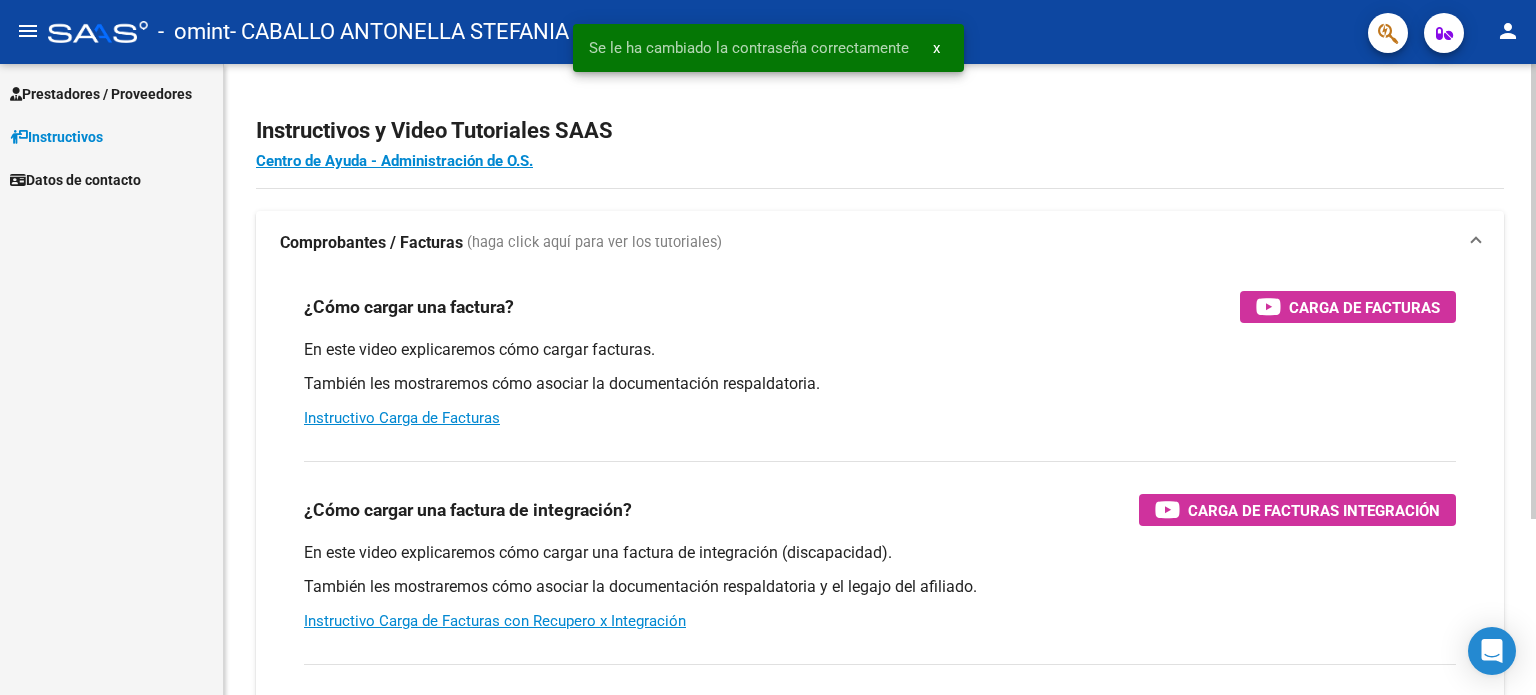 scroll, scrollTop: 0, scrollLeft: 0, axis: both 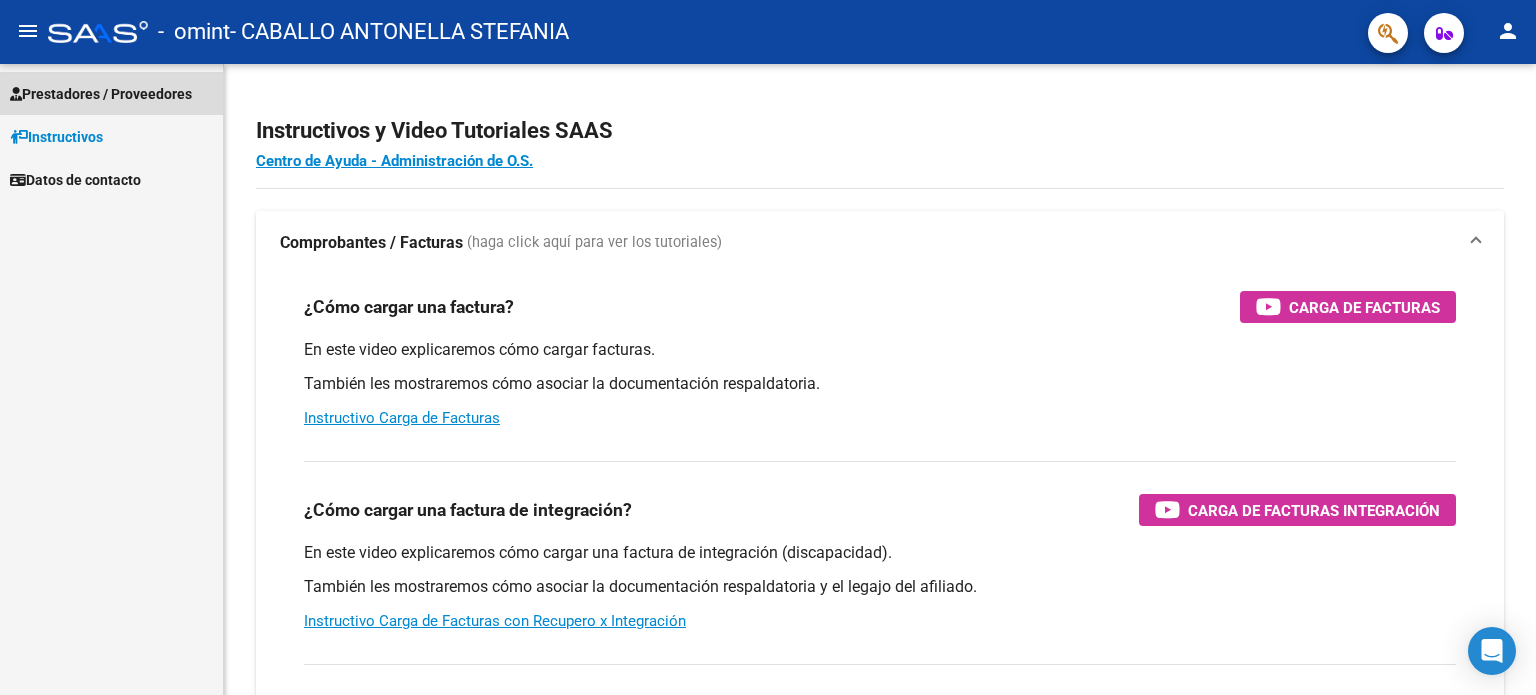 click on "Prestadores / Proveedores" at bounding box center [111, 93] 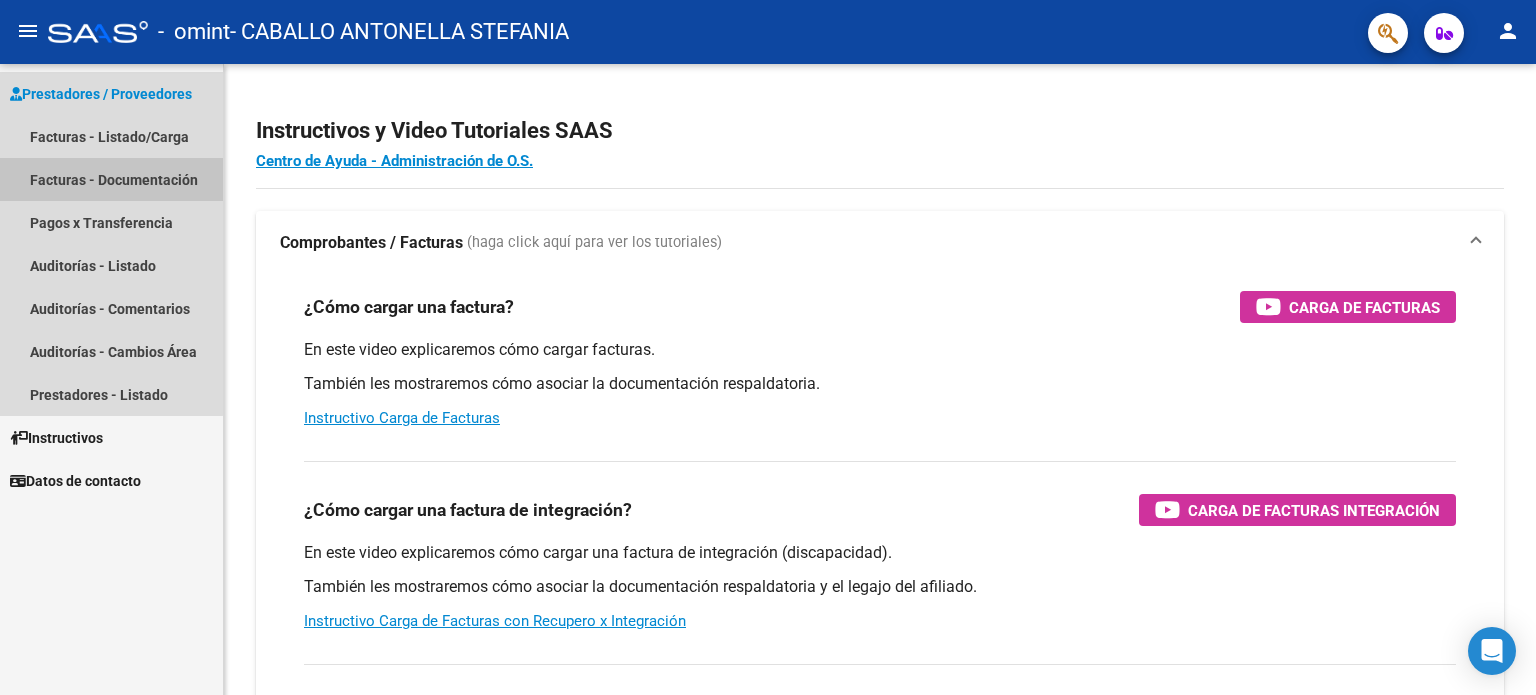 click on "Facturas - Documentación" at bounding box center (111, 179) 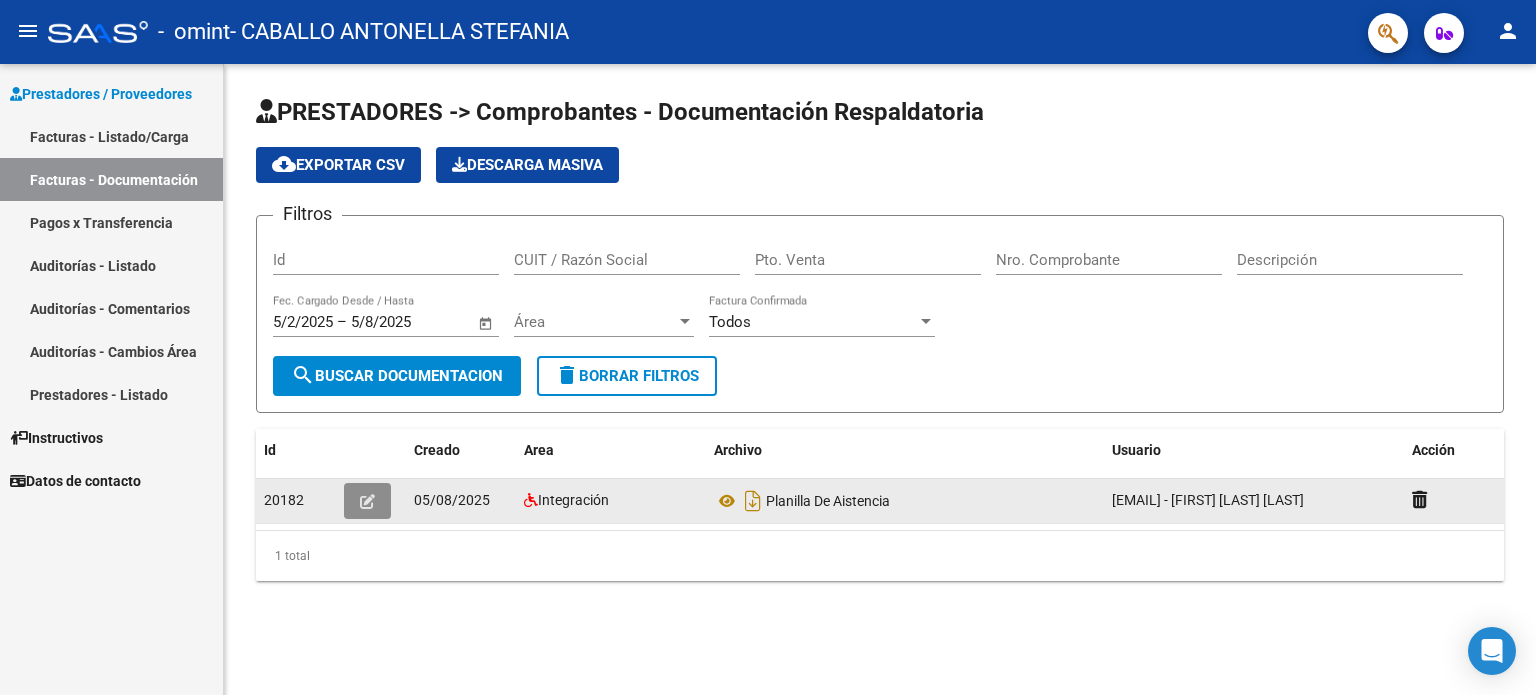 click 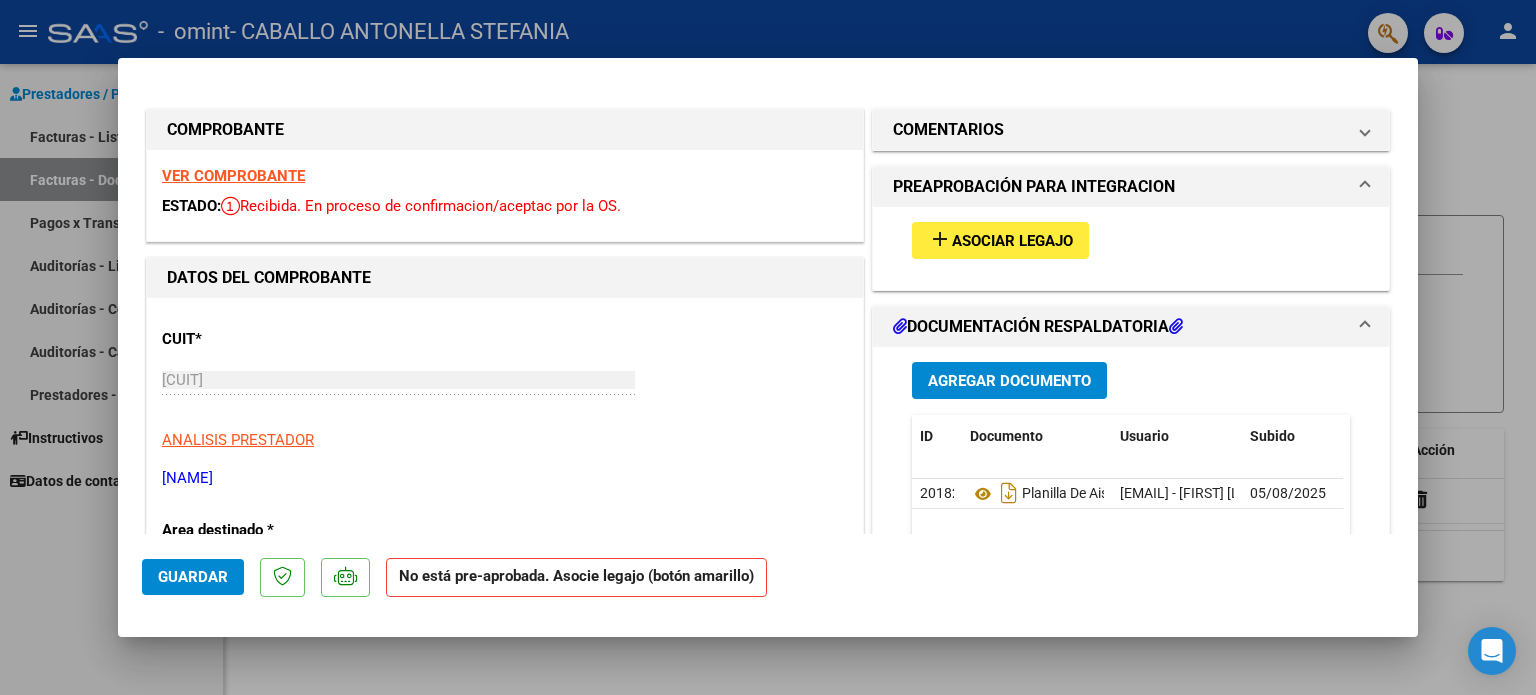 scroll, scrollTop: 0, scrollLeft: 0, axis: both 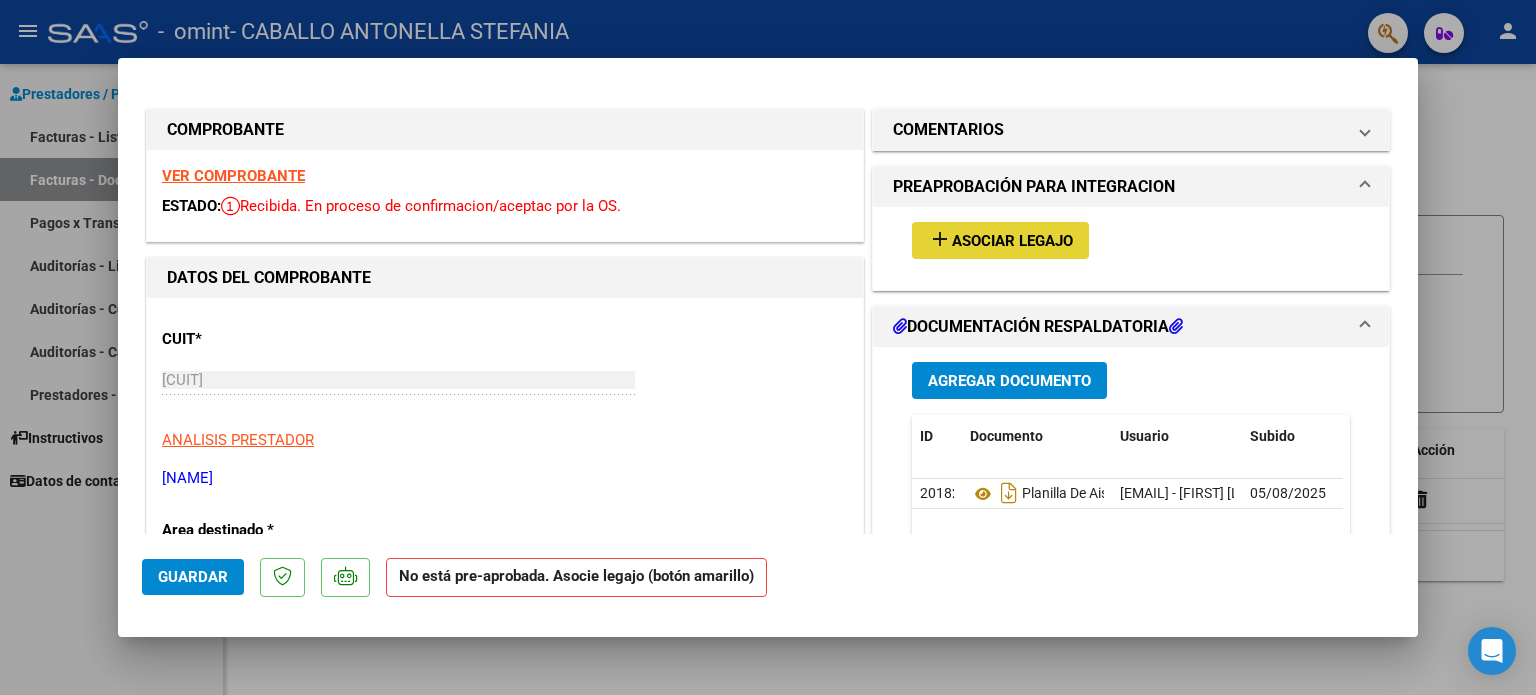 click on "add Asociar Legajo" at bounding box center [1000, 240] 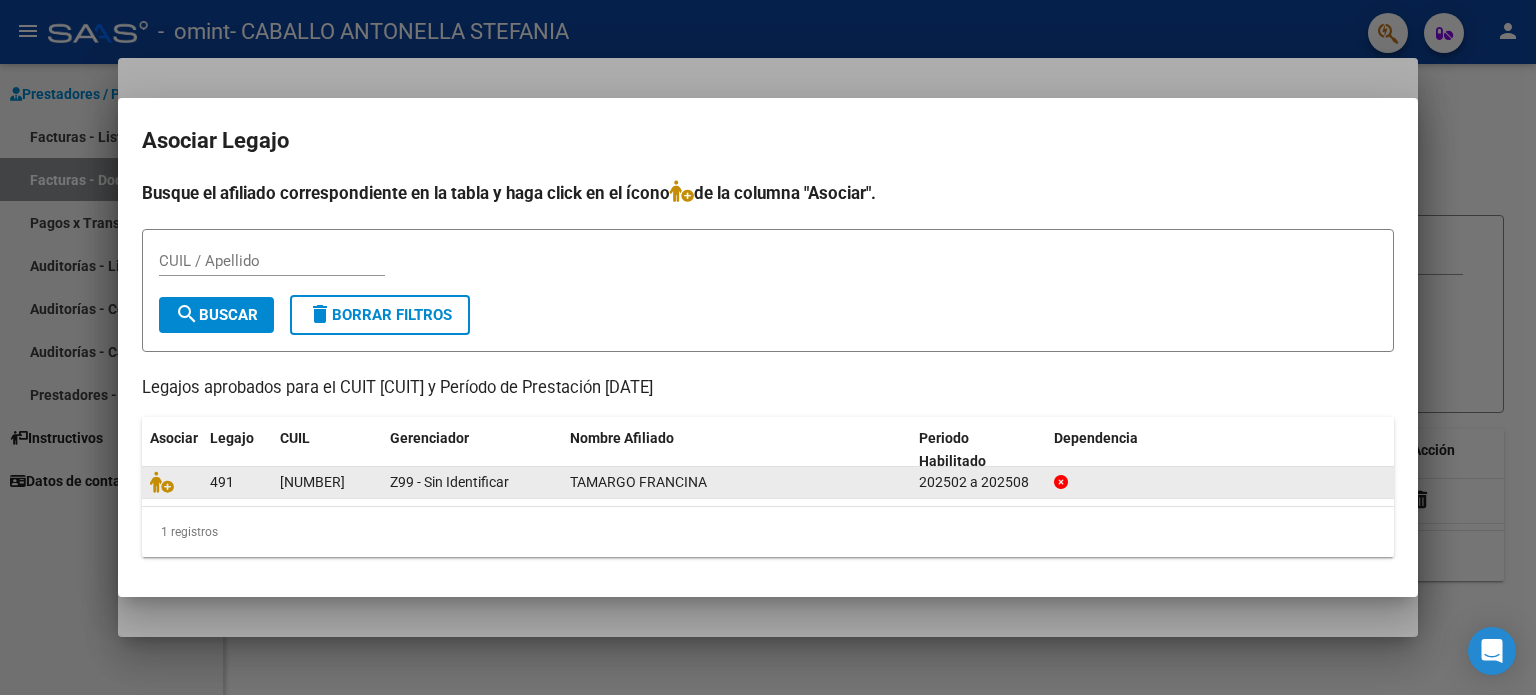 click on "[NUMBER]" 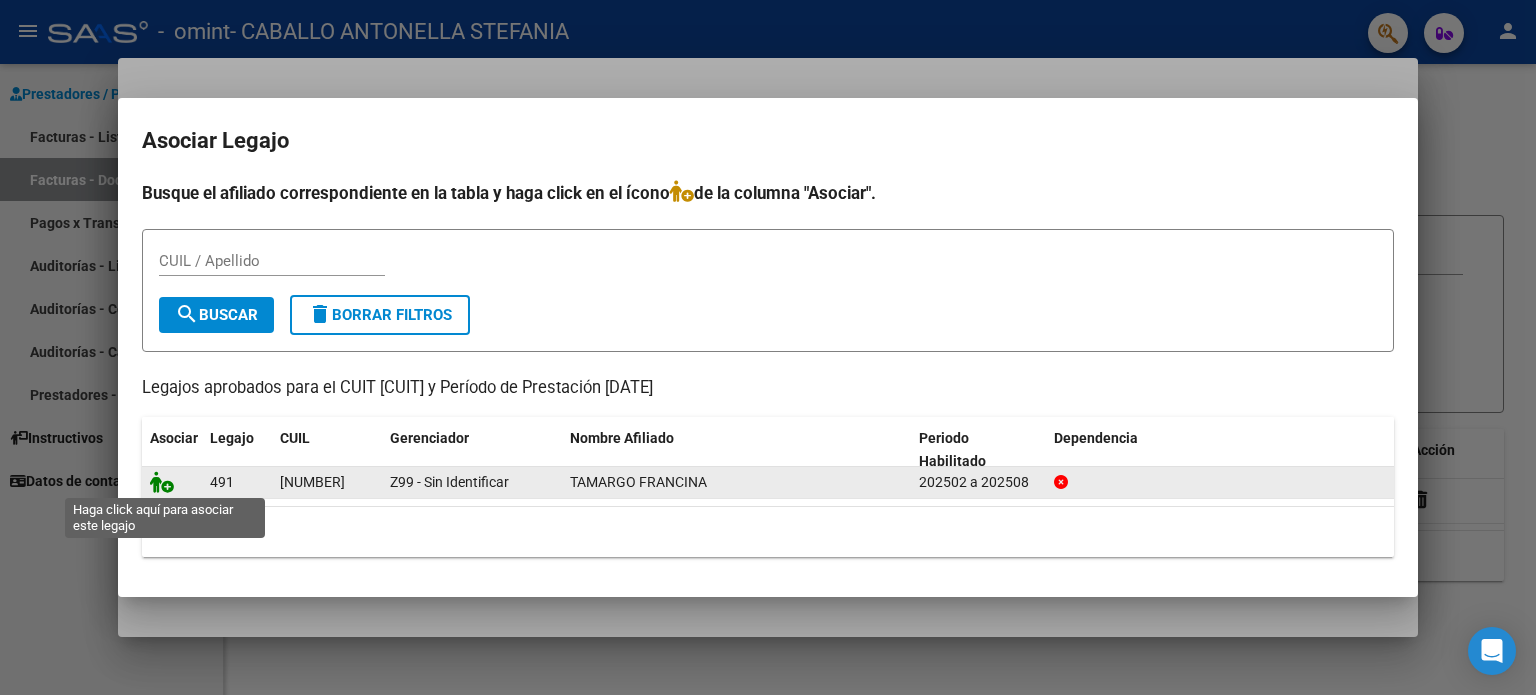click 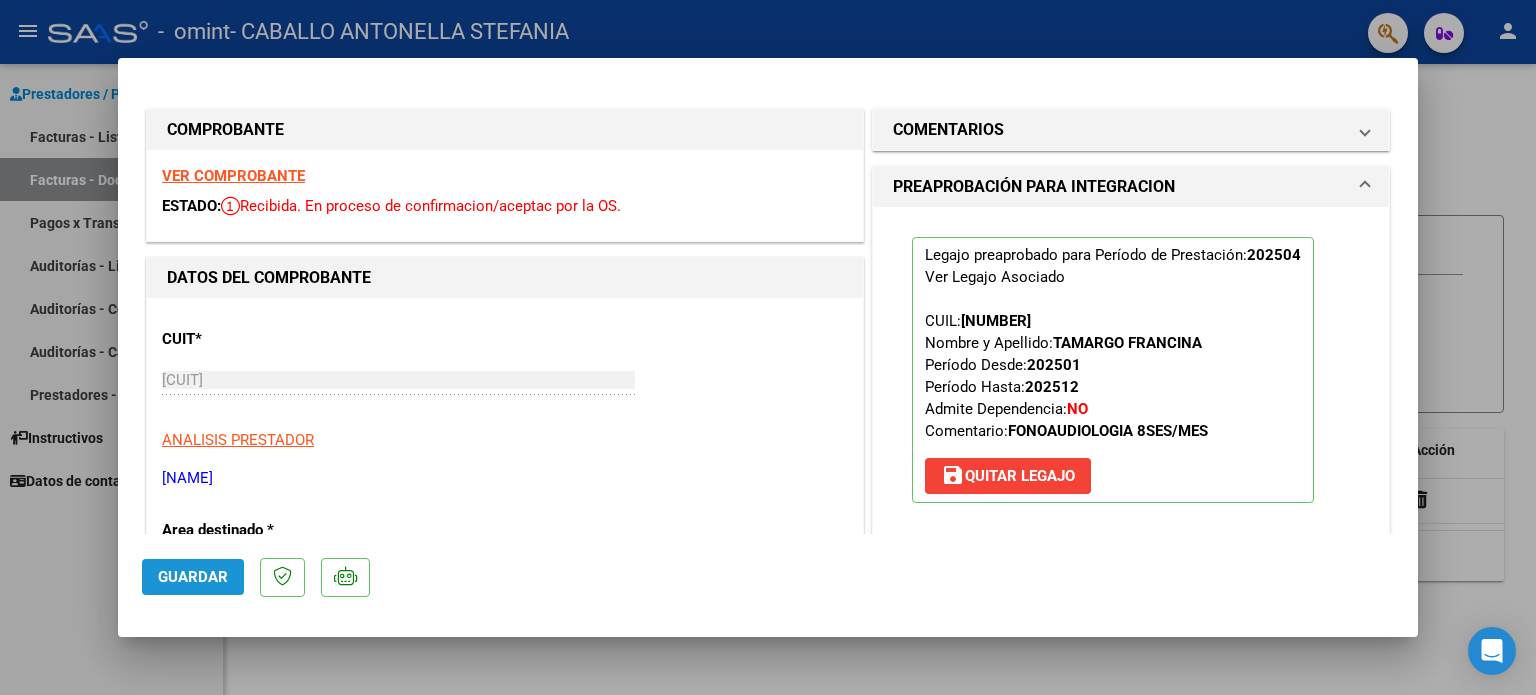 click on "Guardar" 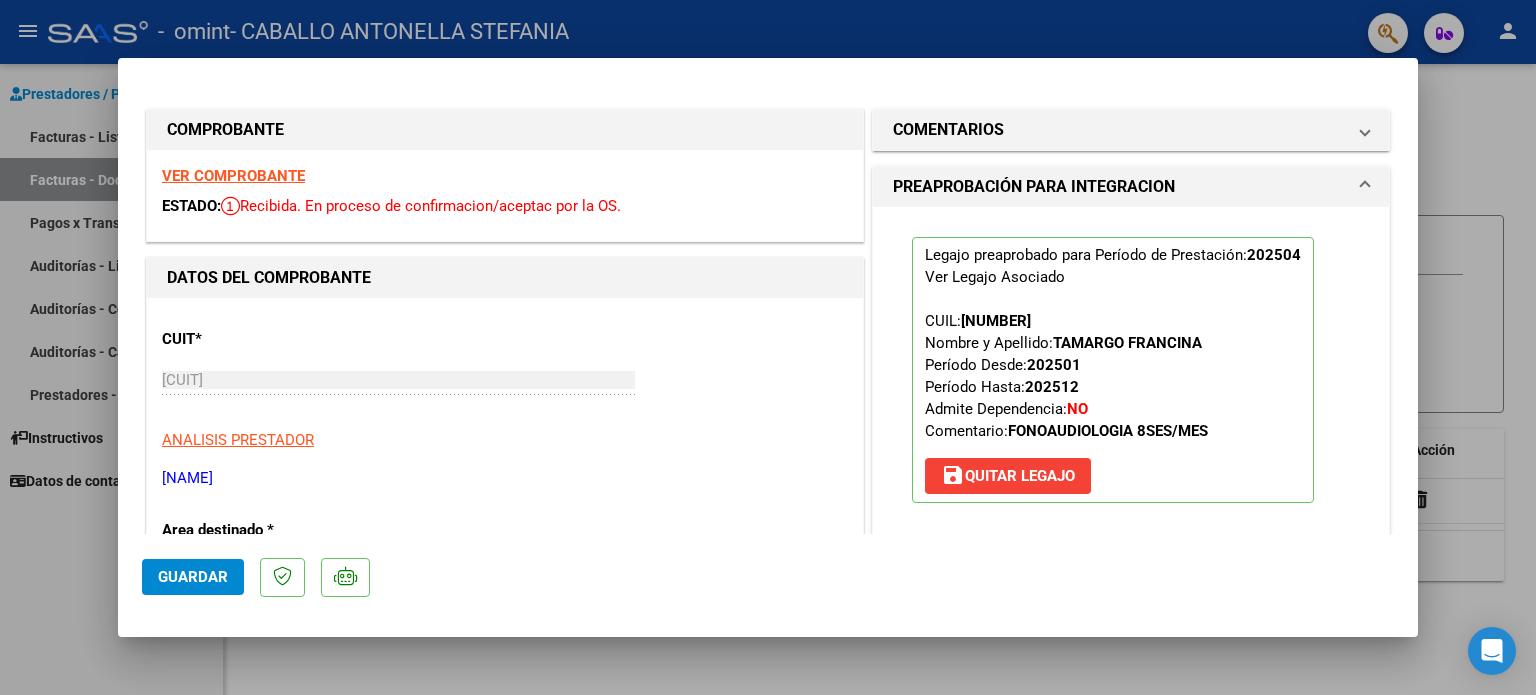 click on "Guardar" 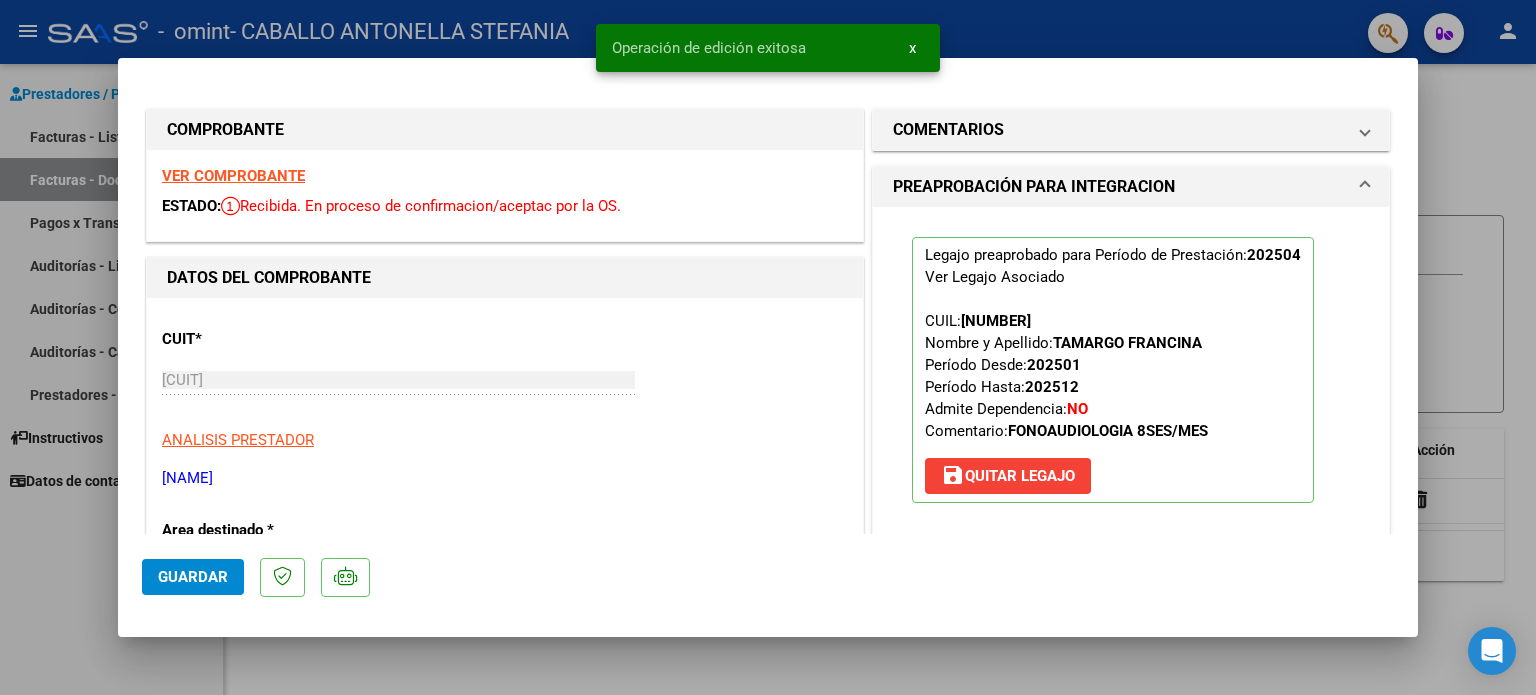 click at bounding box center [768, 347] 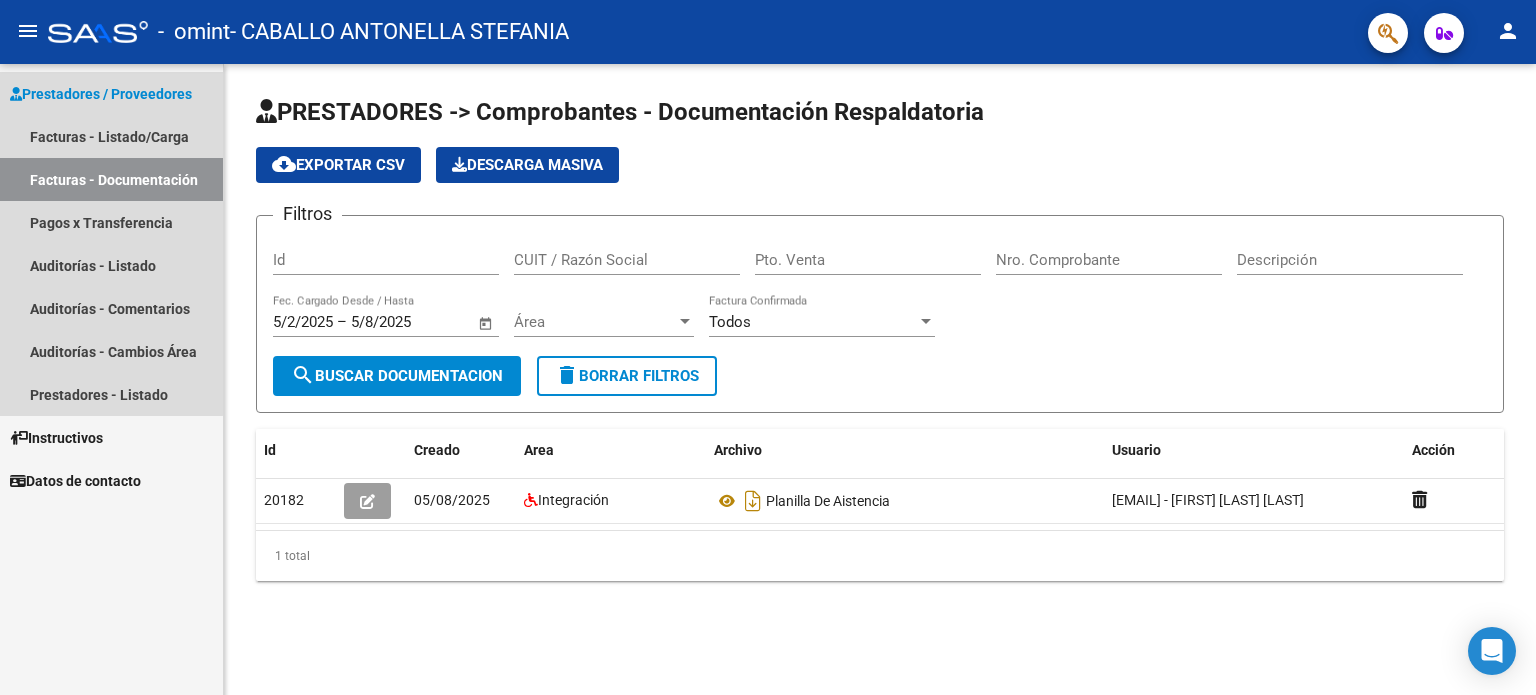 click on "Facturas - Documentación" at bounding box center [111, 179] 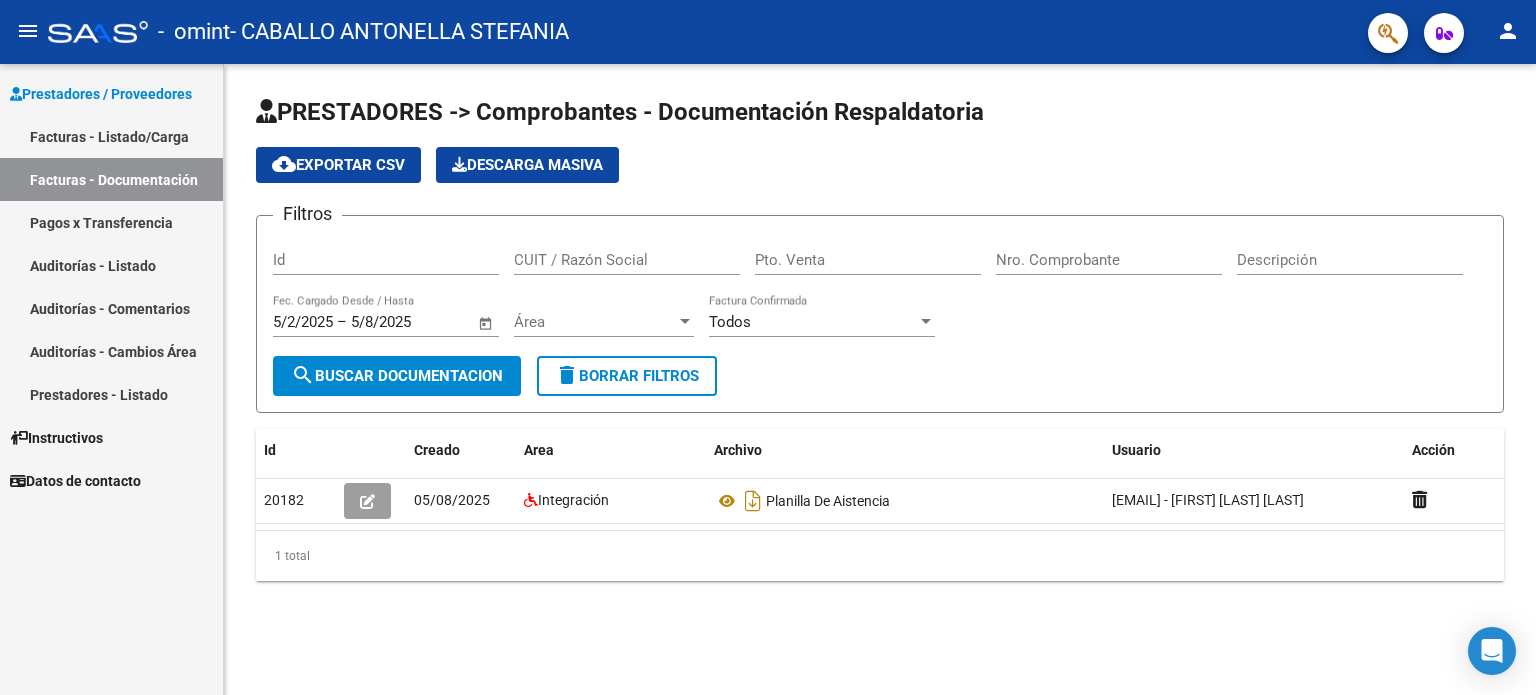 click on "Facturas - Listado/Carga" at bounding box center (111, 136) 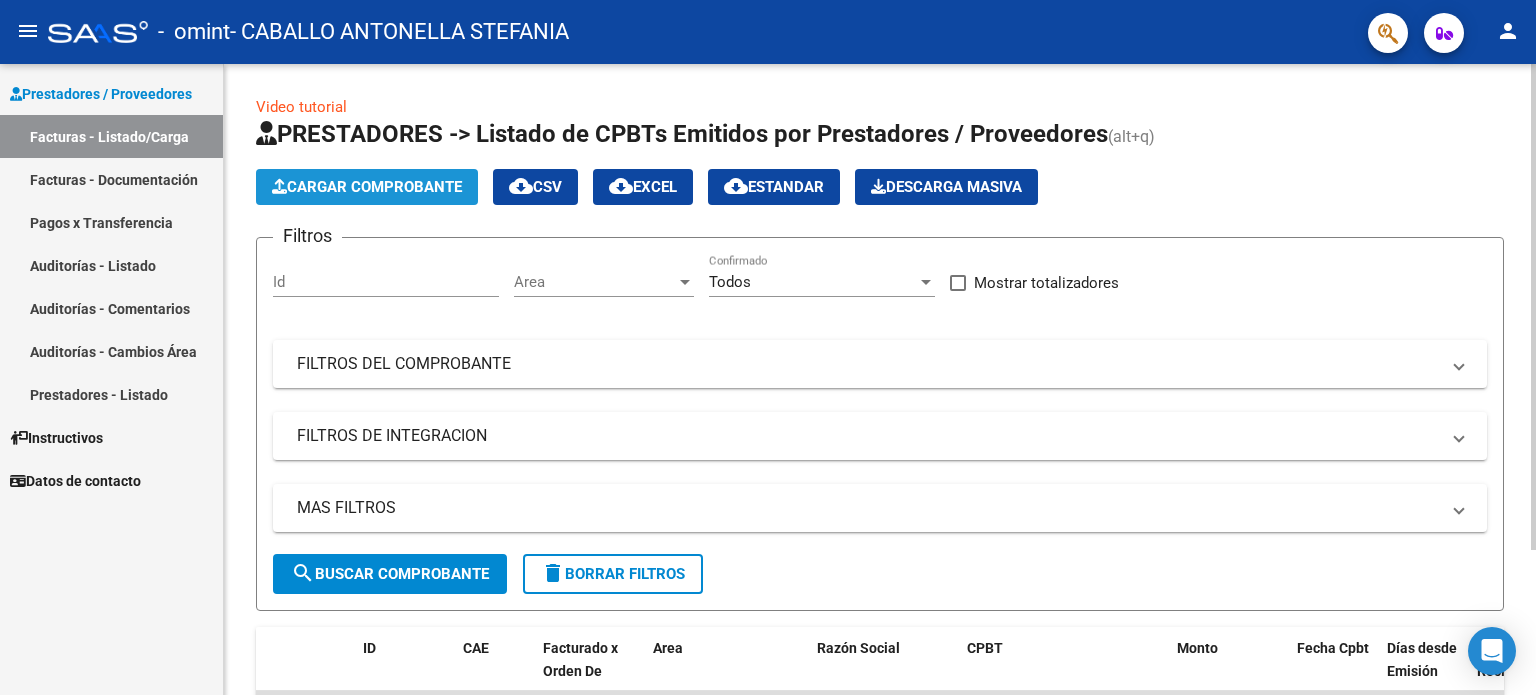 click on "Cargar Comprobante" 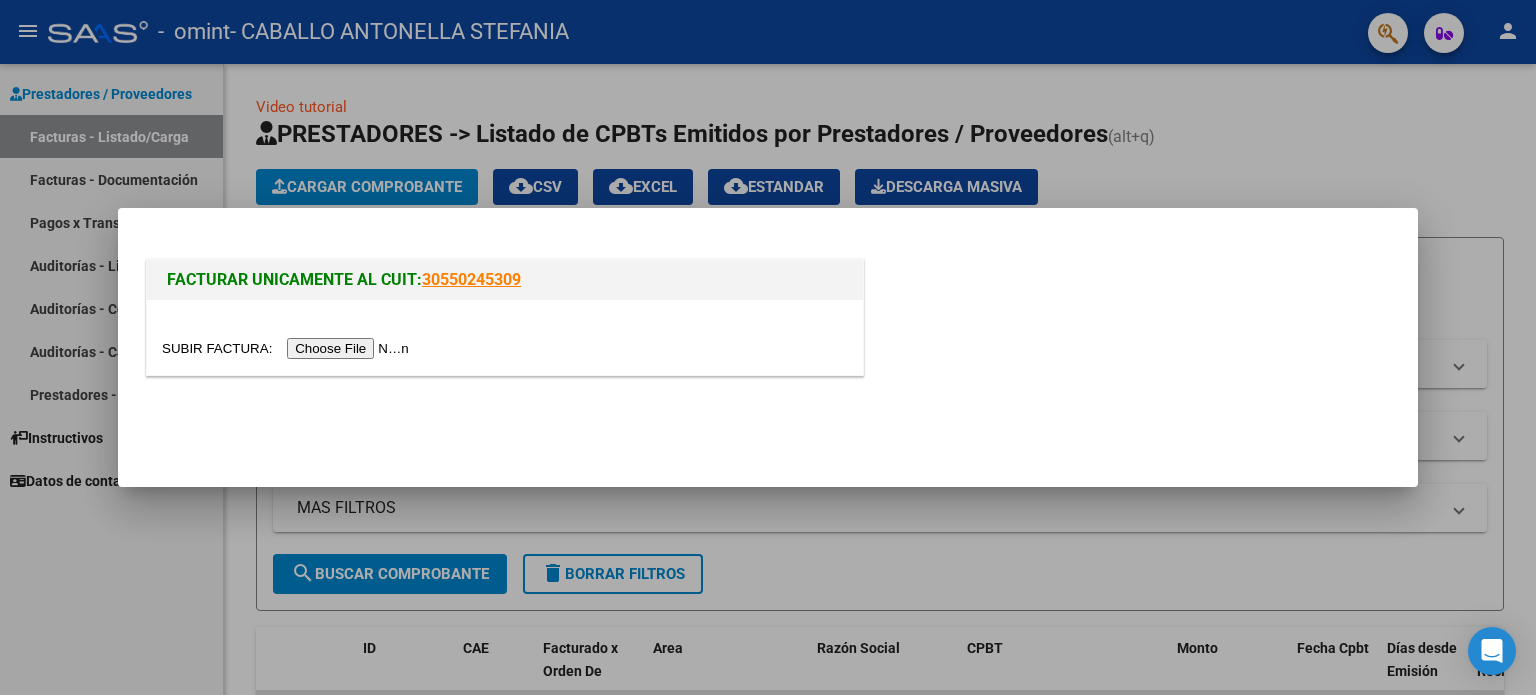 click at bounding box center [288, 348] 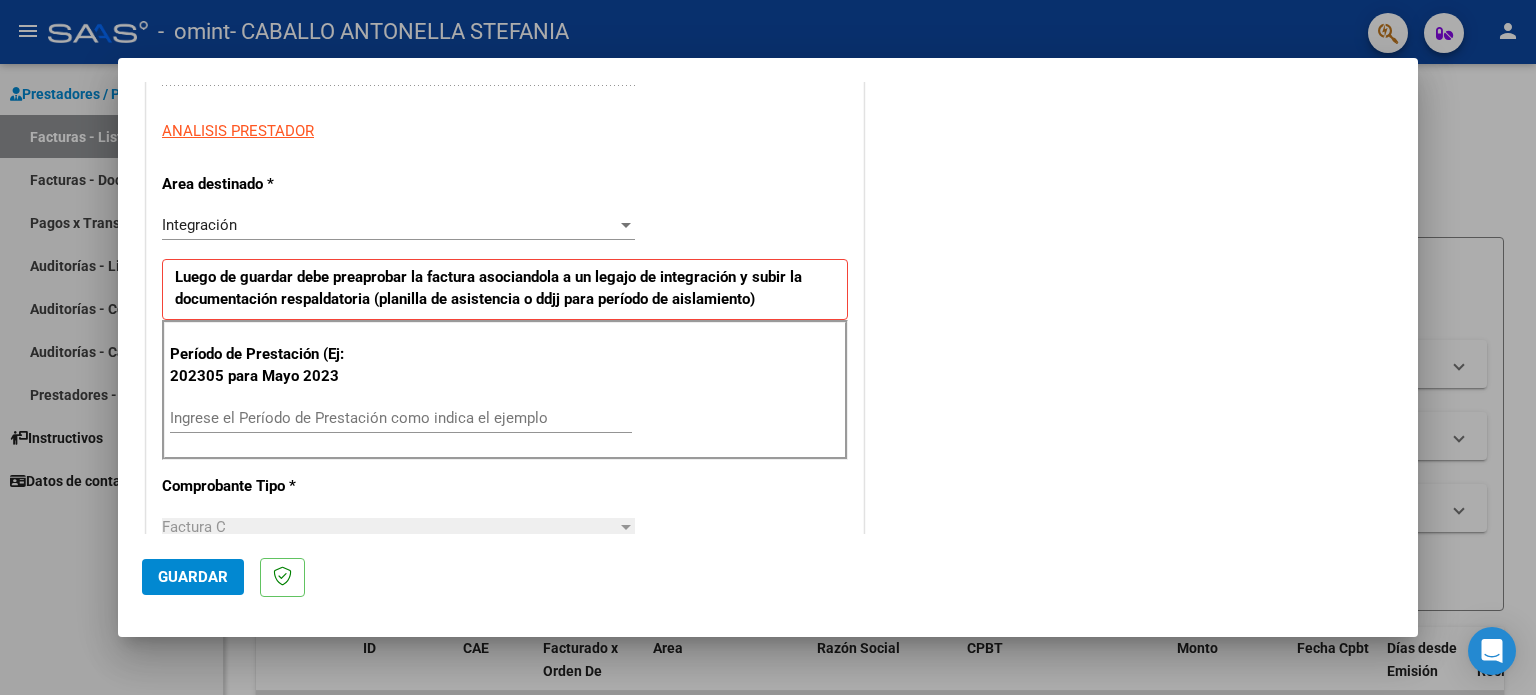 scroll, scrollTop: 368, scrollLeft: 0, axis: vertical 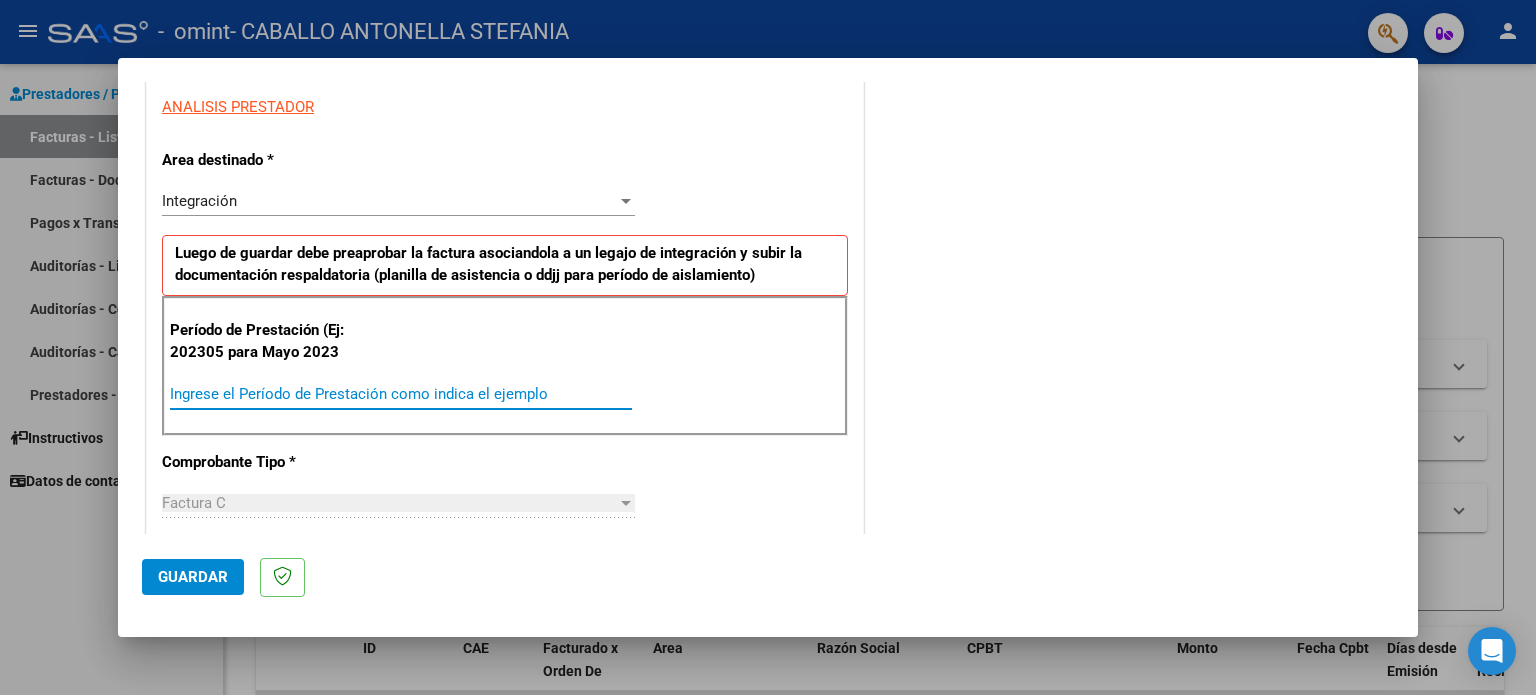 click on "Ingrese el Período de Prestación como indica el ejemplo" at bounding box center [401, 394] 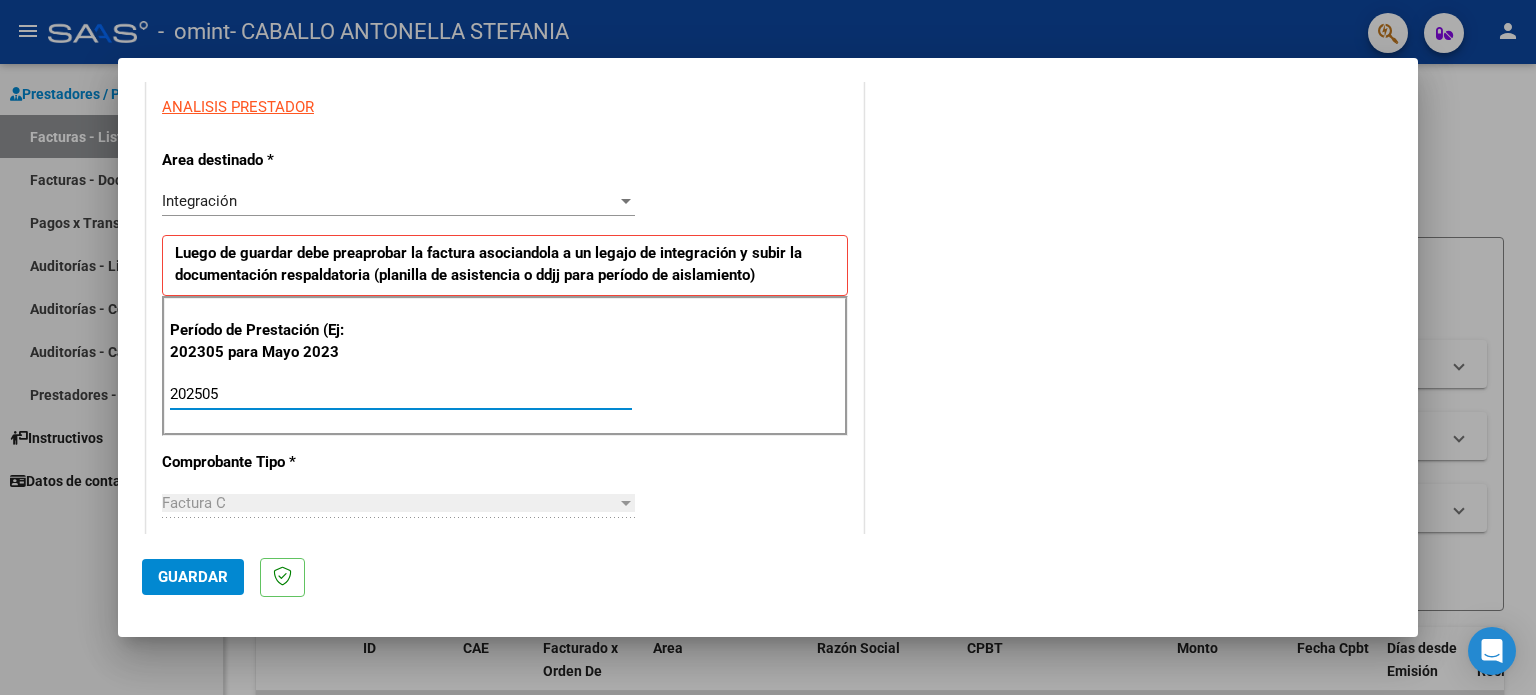 type on "202505" 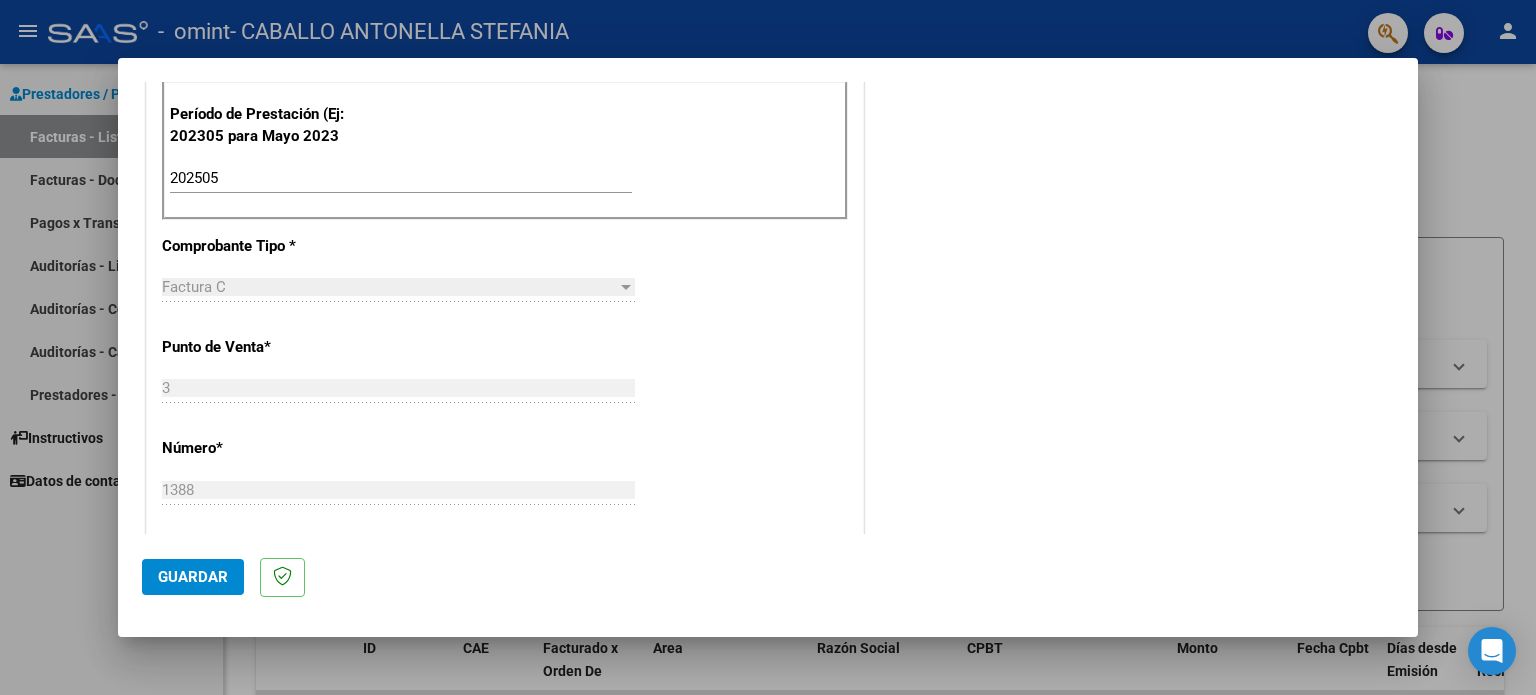 scroll, scrollTop: 564, scrollLeft: 0, axis: vertical 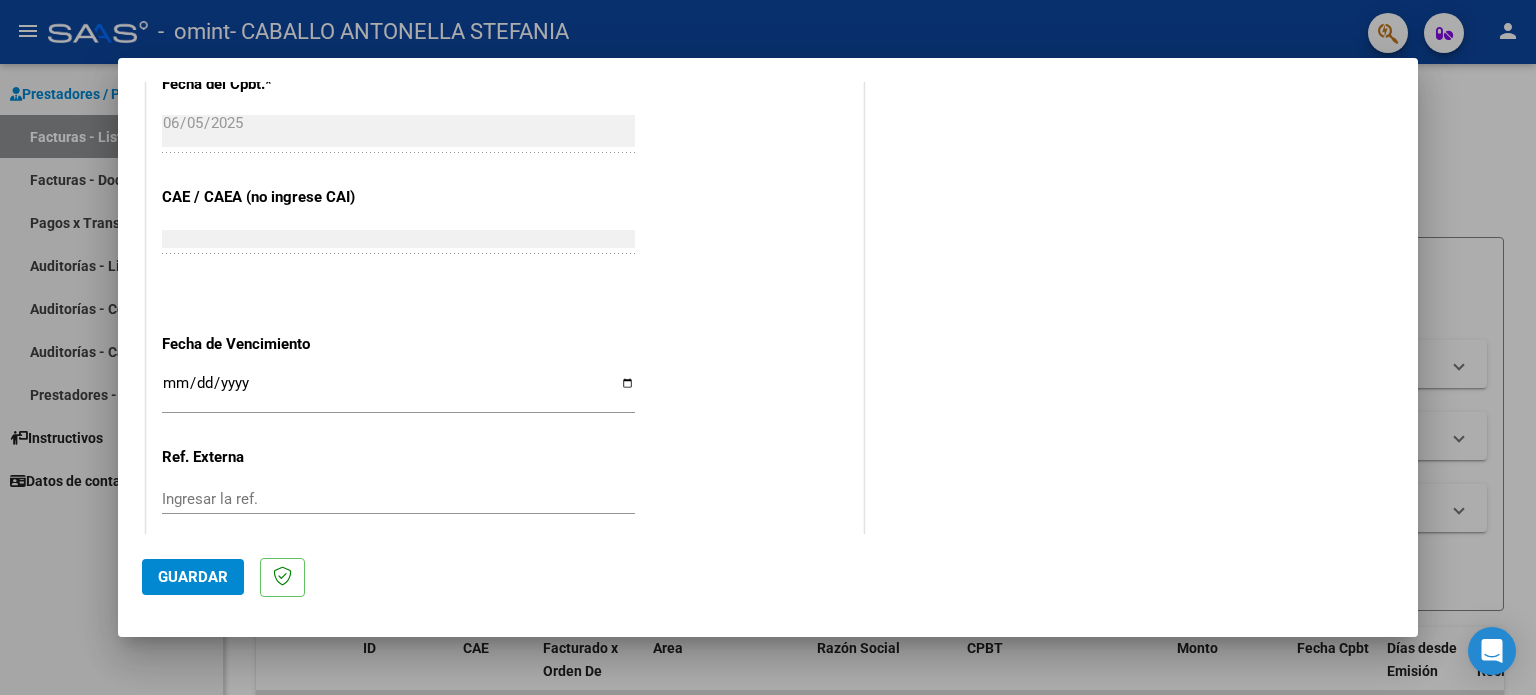 click on "Ingresar la fecha" at bounding box center (398, 391) 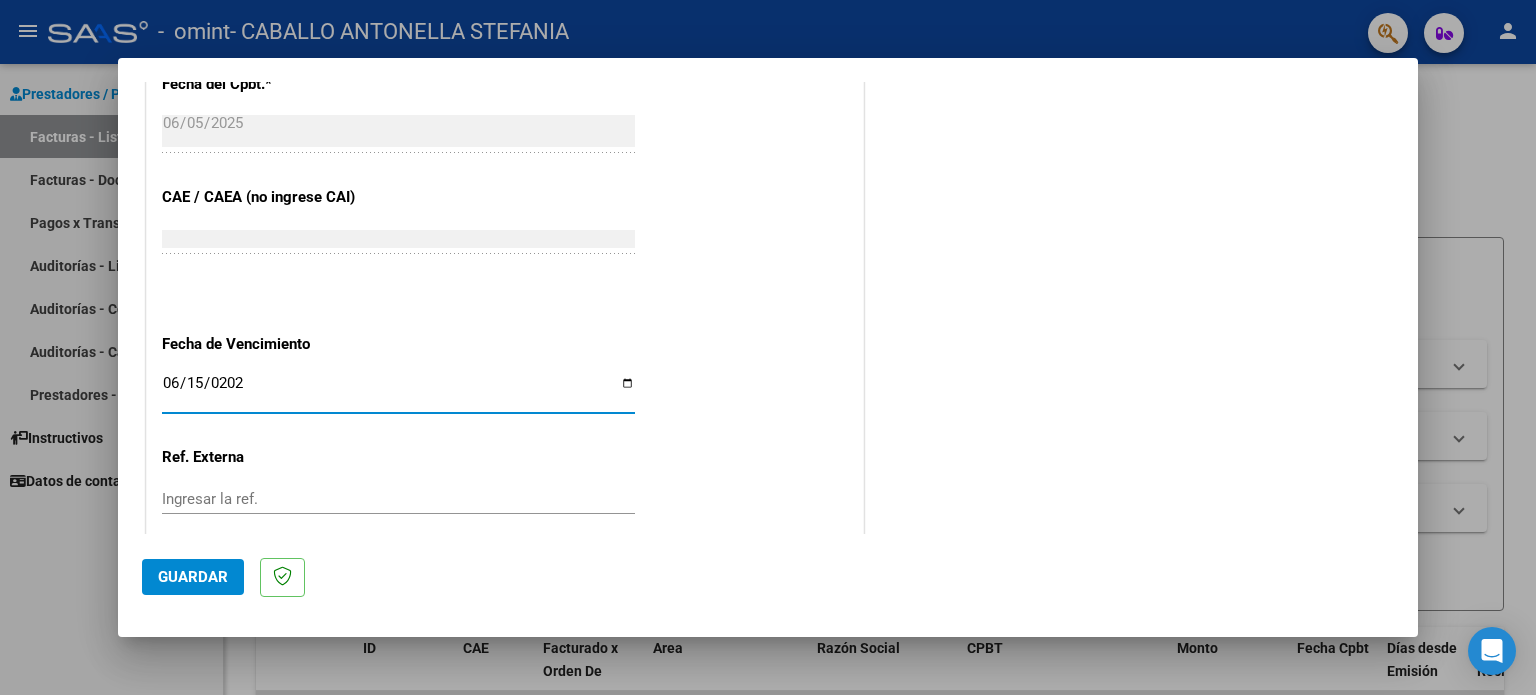 type on "2025-06-15" 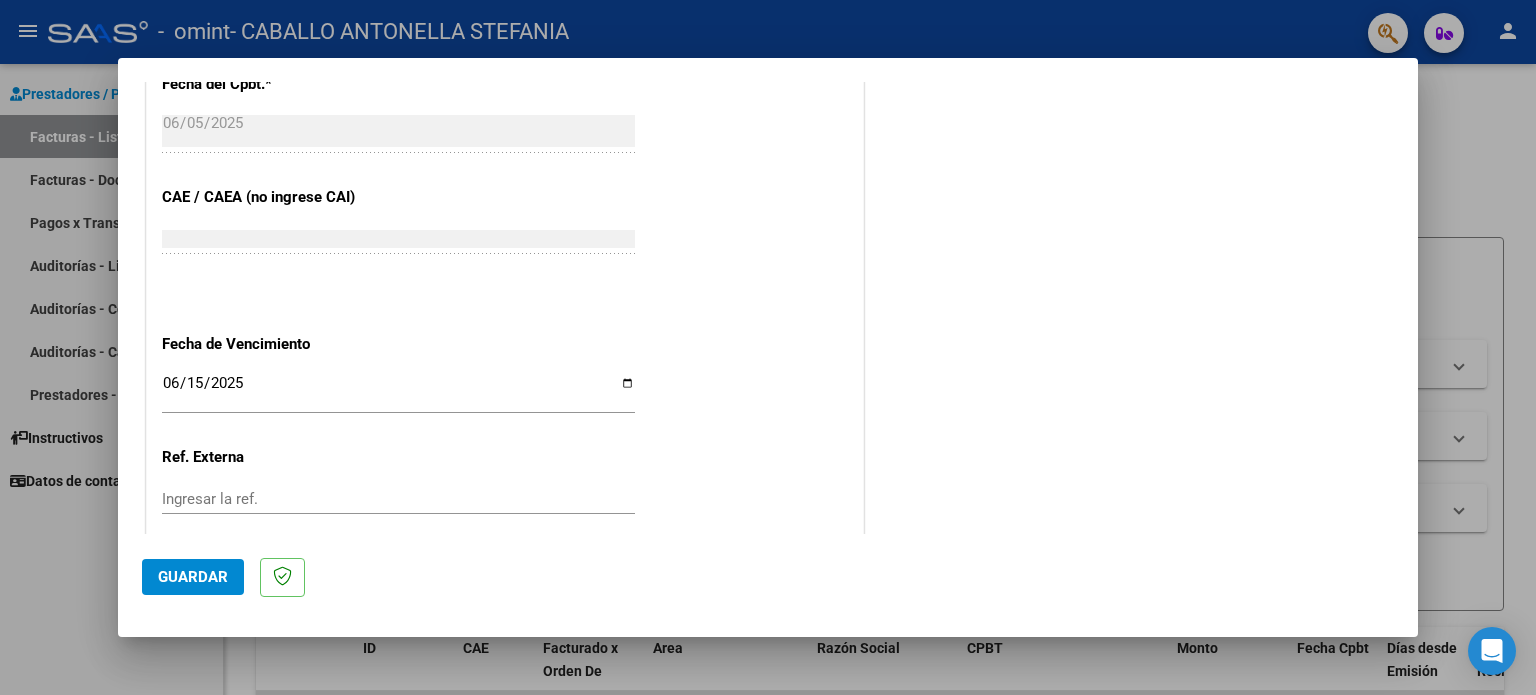scroll, scrollTop: 1268, scrollLeft: 0, axis: vertical 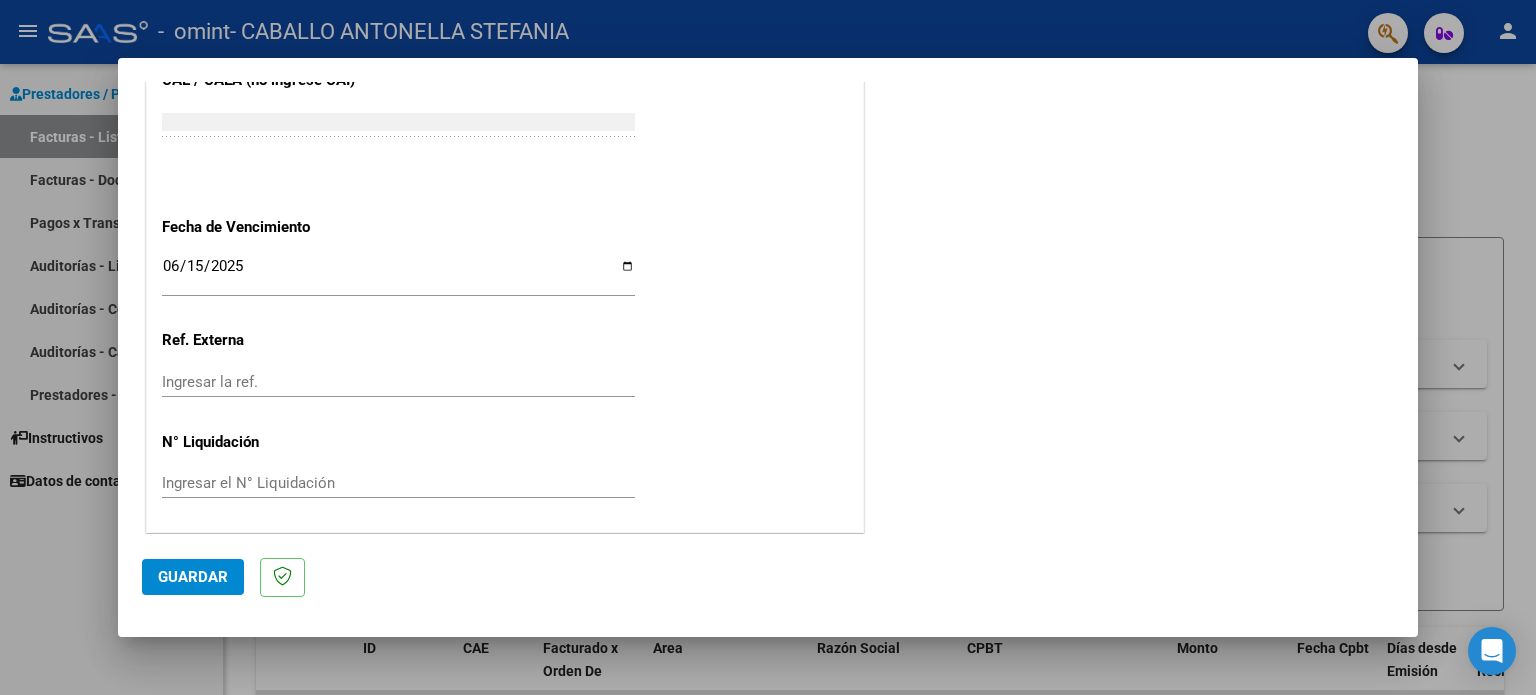 click on "Ingresar la ref." at bounding box center [398, 382] 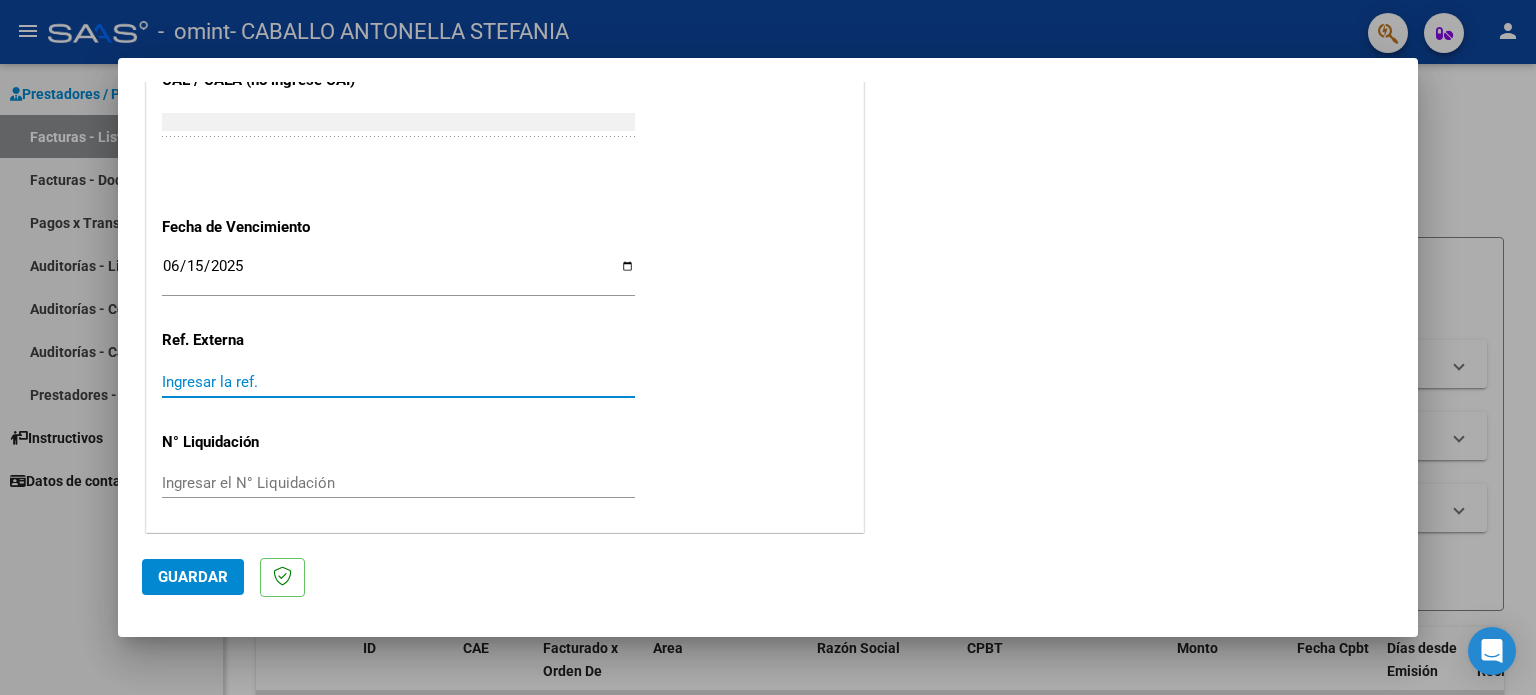 click on "CUIT  *   [CUIT] Ingresar CUIT  ANALISIS PRESTADOR  Area destinado * Integración Seleccionar Area Luego de guardar debe preaprobar la factura asociandola a un legajo de integración y subir la documentación respaldatoria (planilla de asistencia o ddjj para período de aislamiento)  Período de Prestación (Ej: [DATE] para Mayo [DATE]    [DATE] Ingrese el Período de Prestación como indica el ejemplo   Comprobante Tipo * Factura C Seleccionar Tipo Punto de Venta  *   [NUMBER] Ingresar el Nro.  Número  *   [NUMBER] Ingresar el Nro.  Monto  *   $ [AMOUNT] Ingresar el monto  Fecha del Cpbt.  *   [DATE] Ingresar la fecha  CAE / CAEA (no ingrese CAI)    [NUMBER] Ingresar el CAE o CAEA (no ingrese CAI)  Fecha de Vencimiento    [DATE] Ingresar la fecha  Ref. Externa    Ingresar la ref.  N° Liquidación    Ingresar el N° Liquidación" at bounding box center (505, -202) 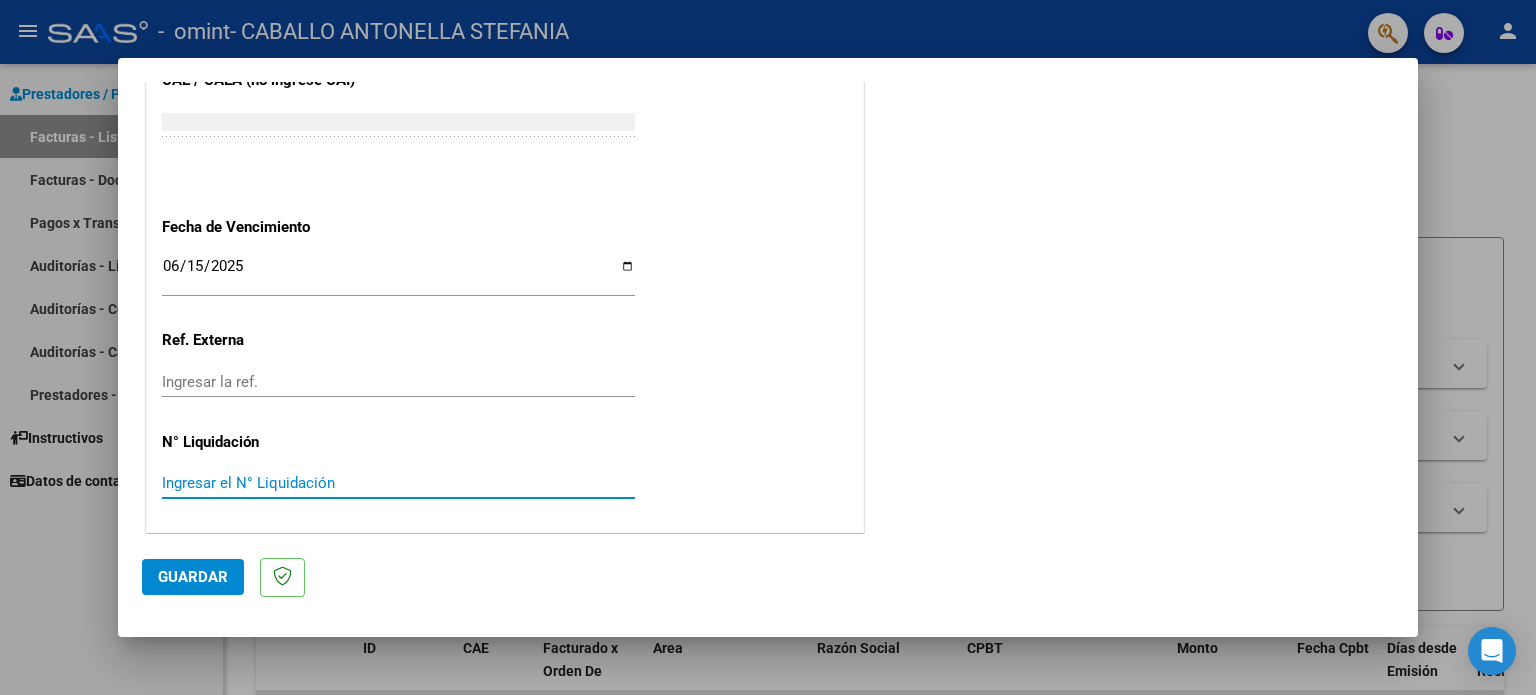 click on "Ingresar el N° Liquidación" at bounding box center (398, 483) 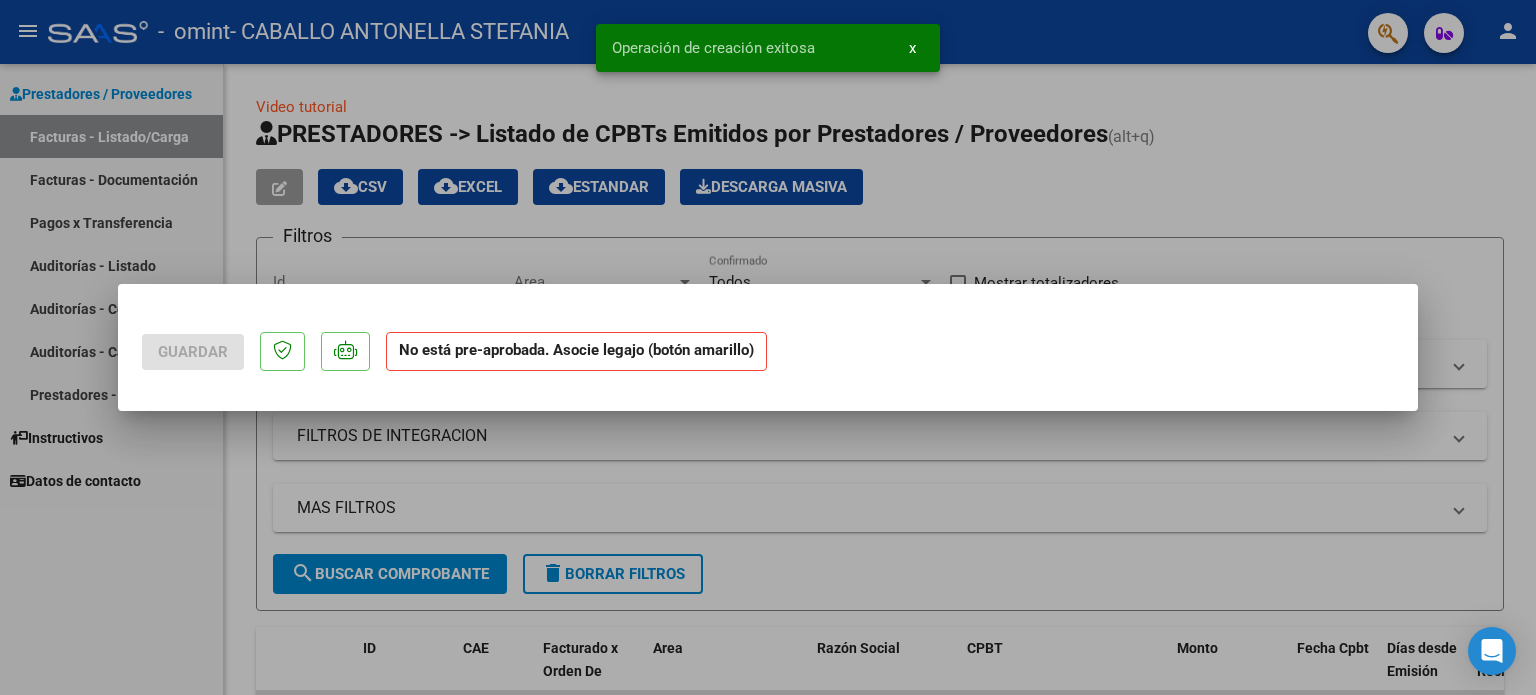 scroll, scrollTop: 0, scrollLeft: 0, axis: both 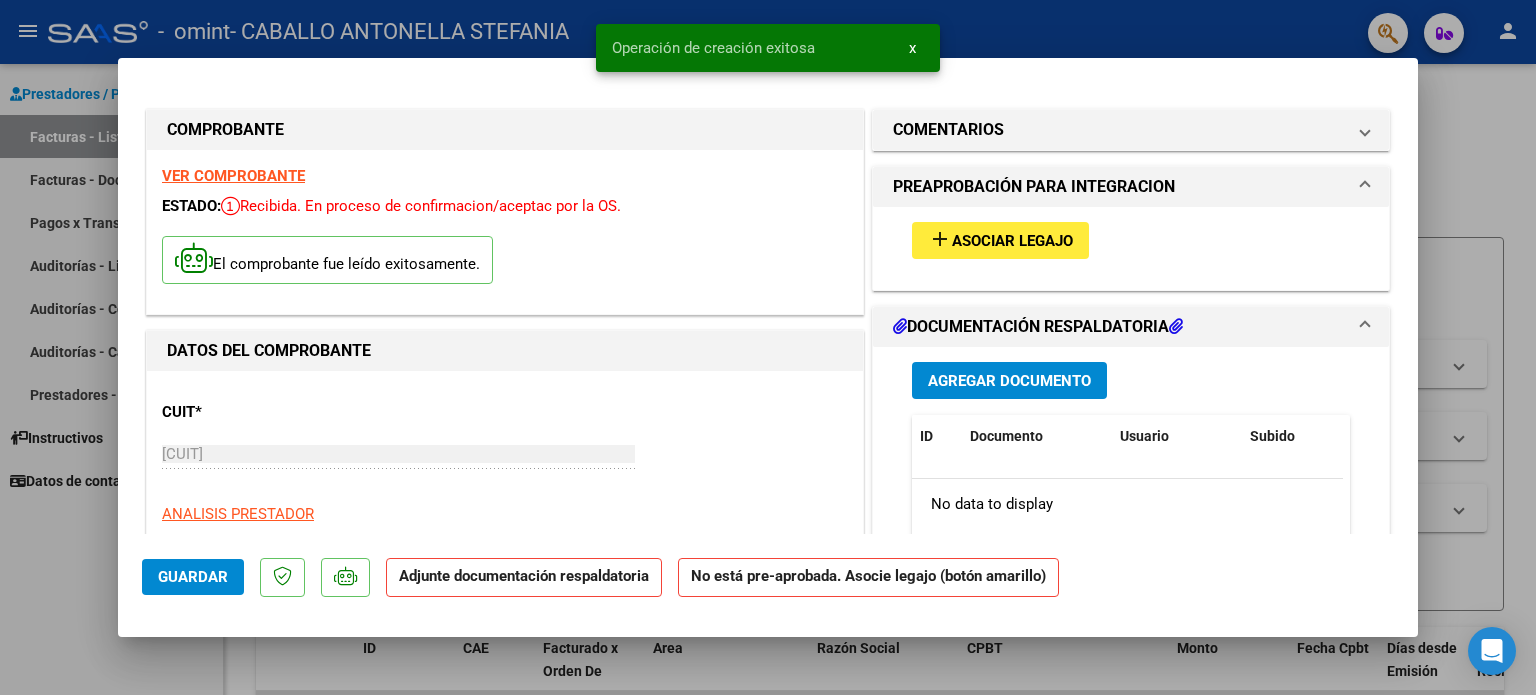 click on "add Asociar Legajo" at bounding box center (1000, 240) 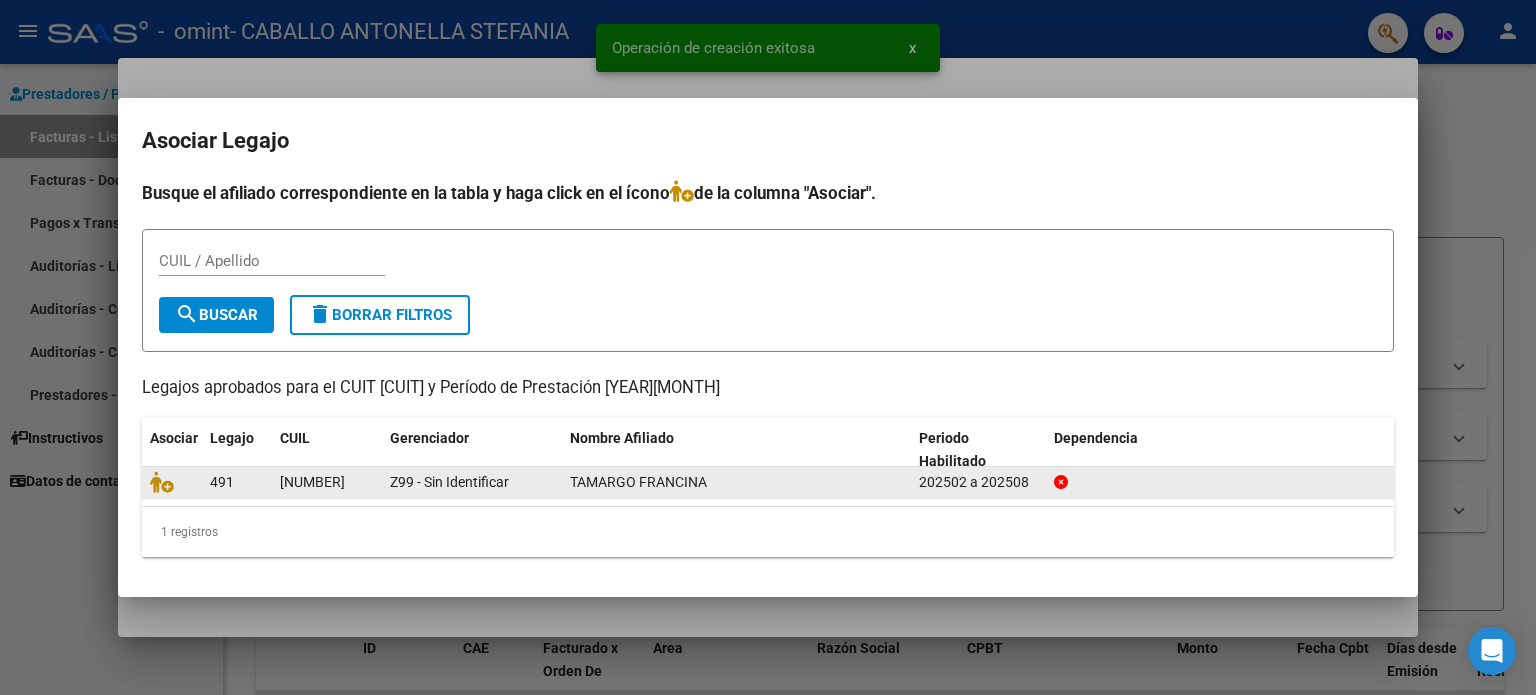 drag, startPoint x: 231, startPoint y: 487, endPoint x: 216, endPoint y: 471, distance: 21.931713 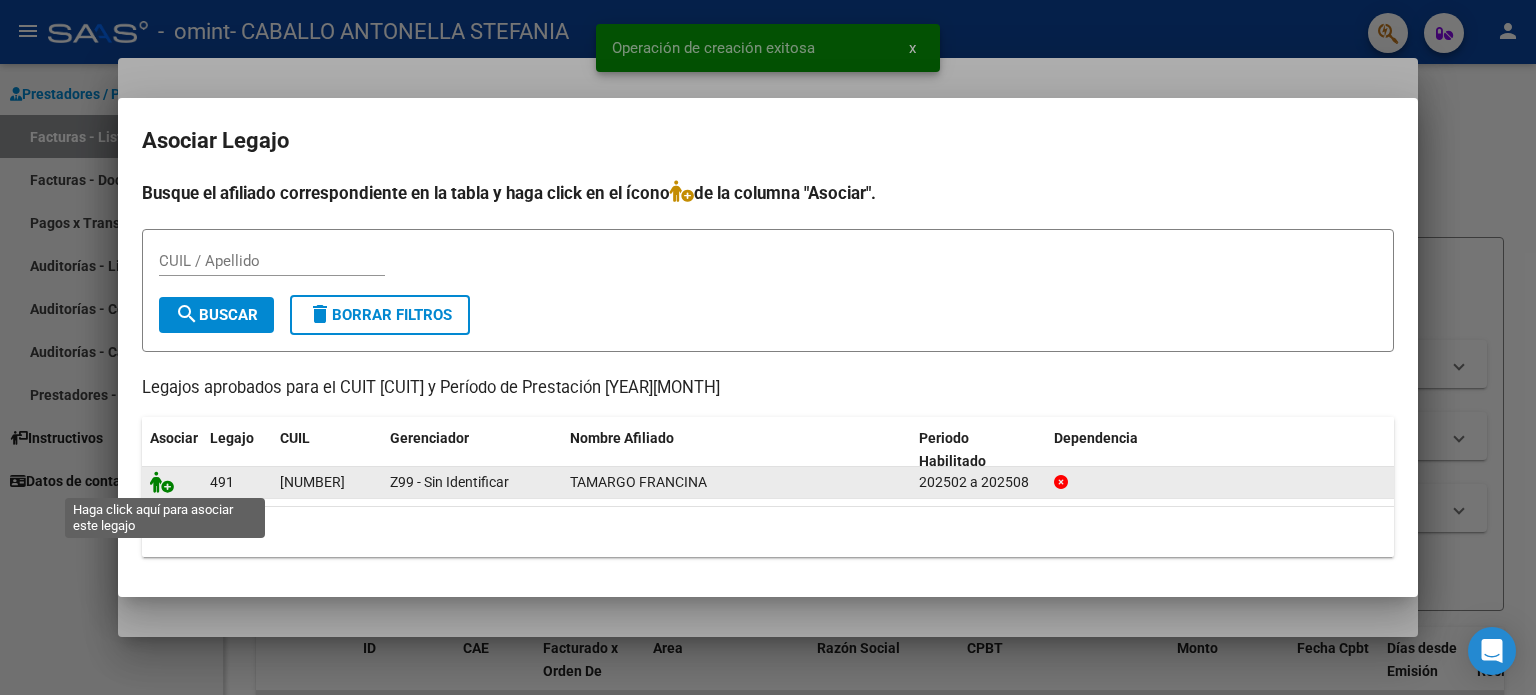 click 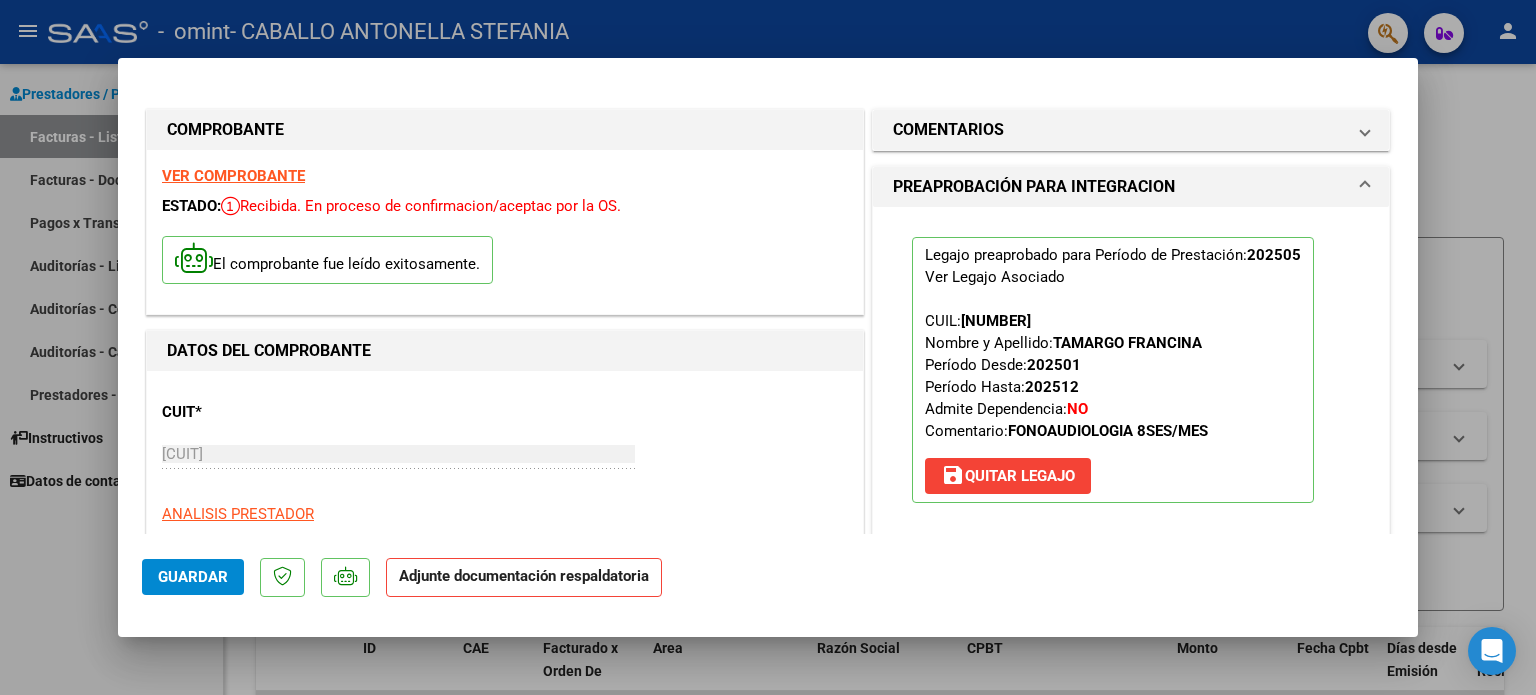 click on "Guardar" 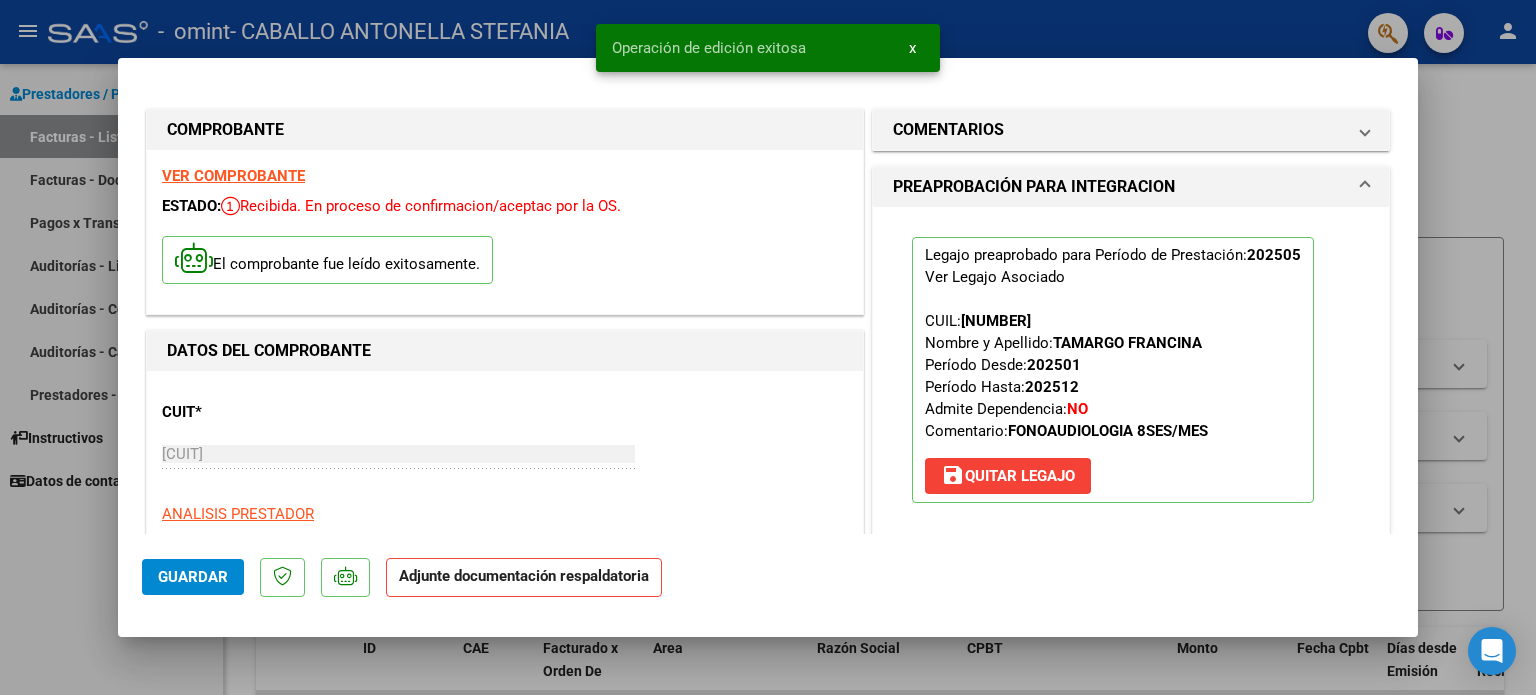 click on "Adjunte documentación respaldatoria" 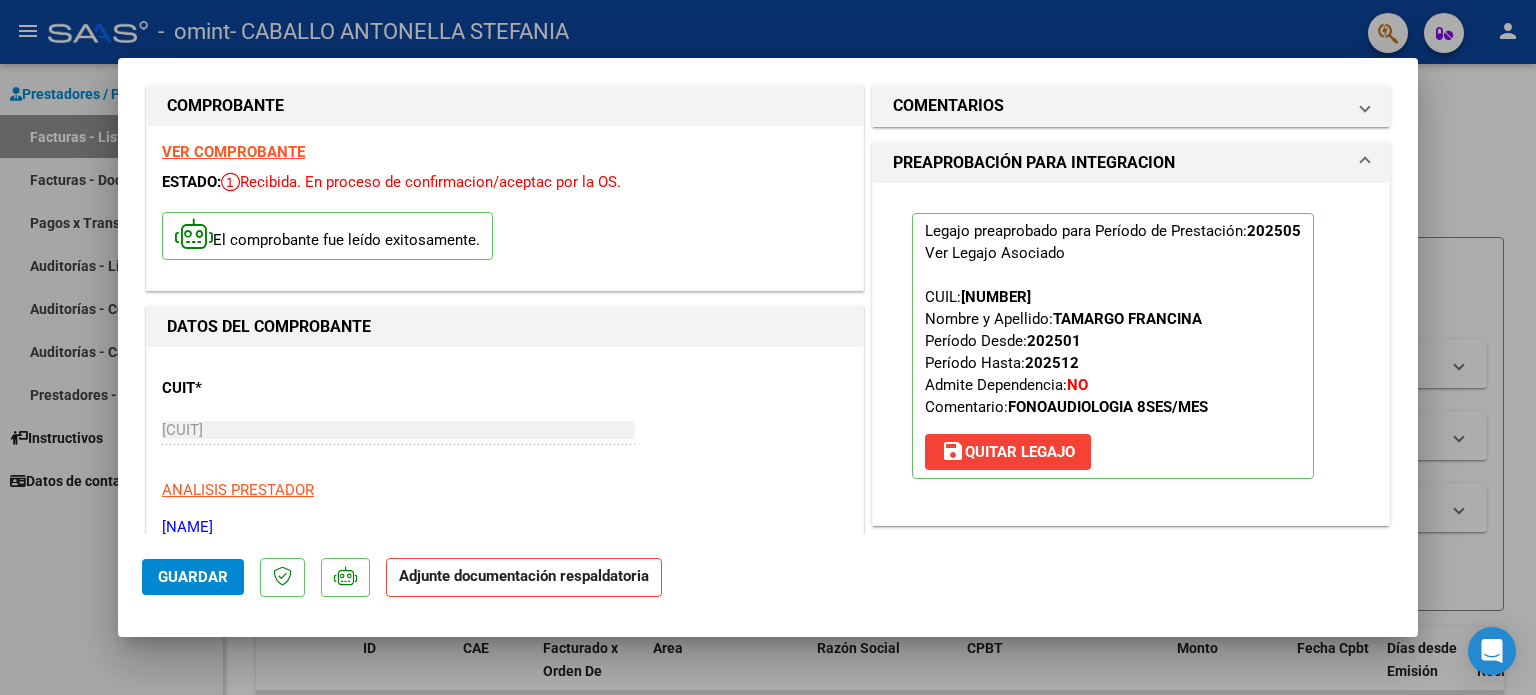 scroll, scrollTop: 0, scrollLeft: 0, axis: both 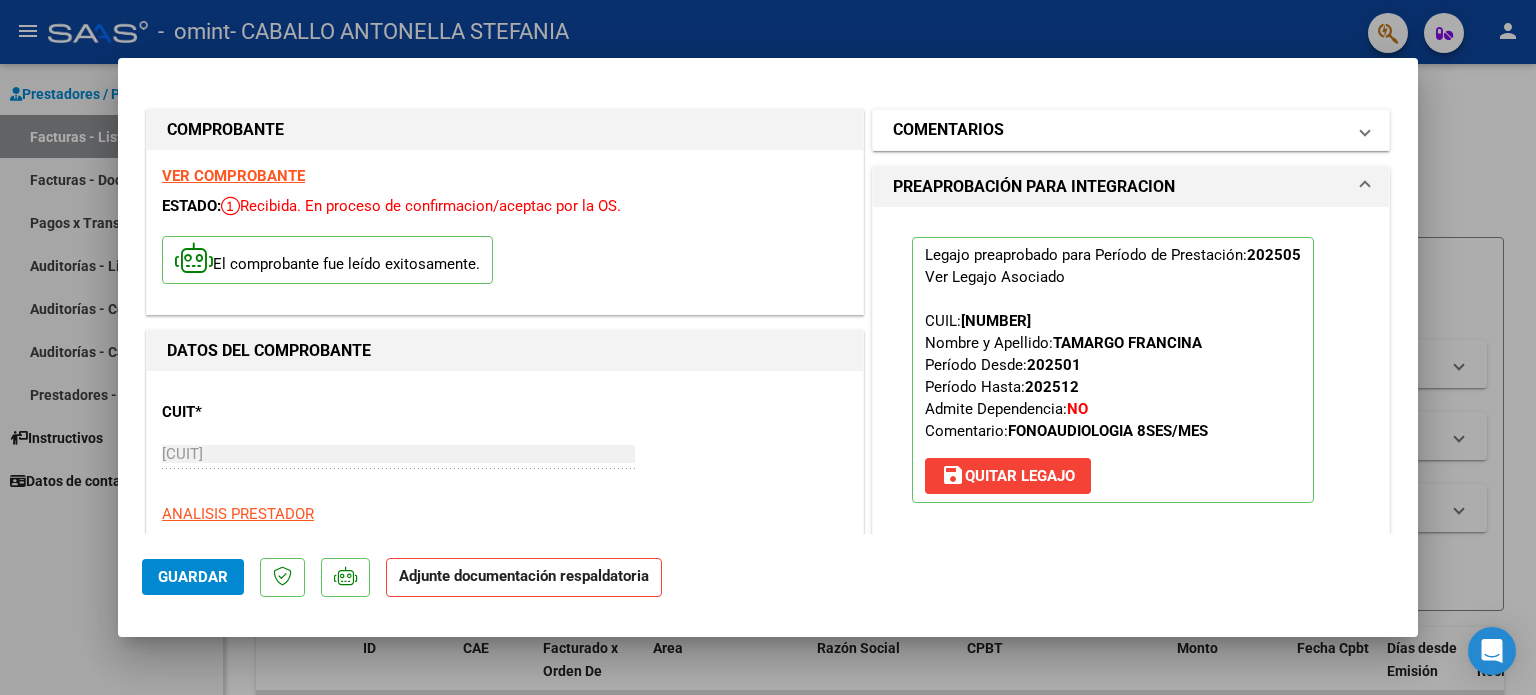 click on "COMENTARIOS" at bounding box center (1131, 130) 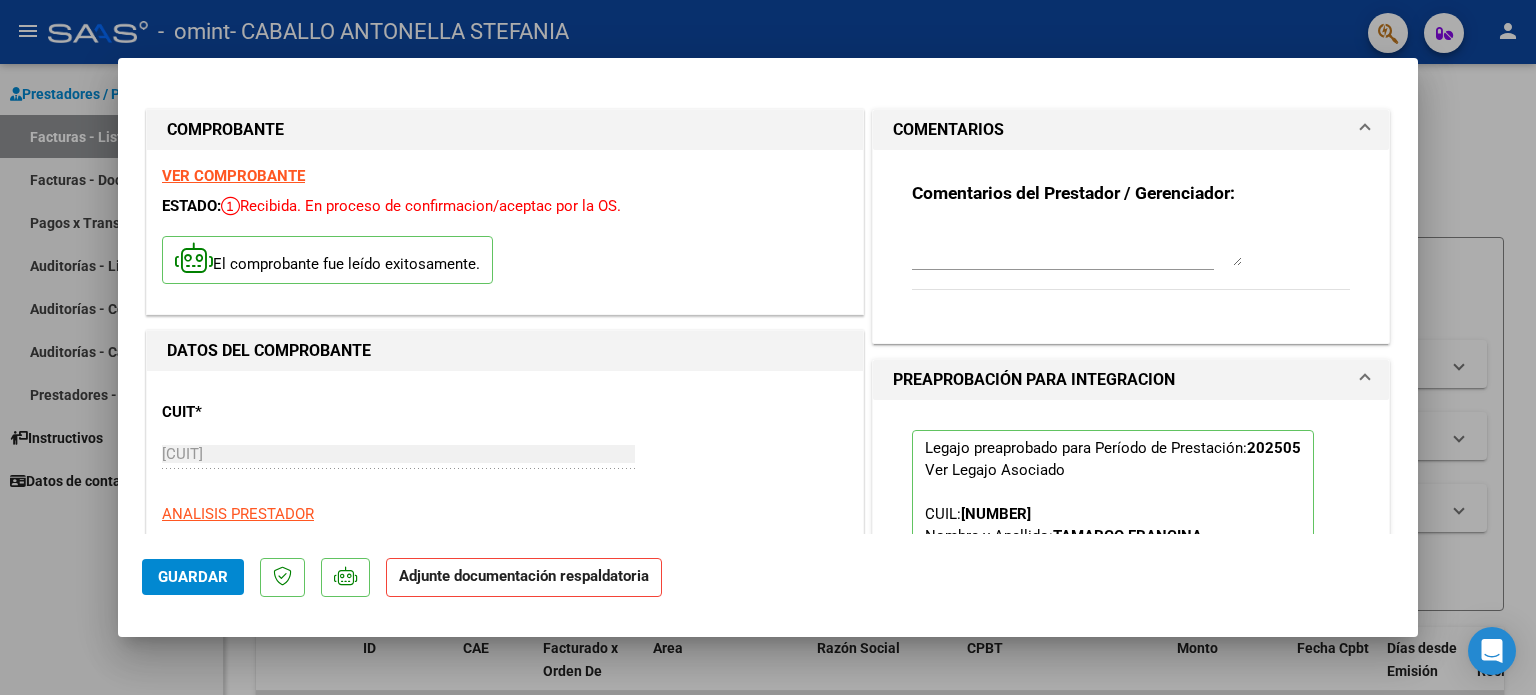 click on "COMENTARIOS" at bounding box center [1131, 130] 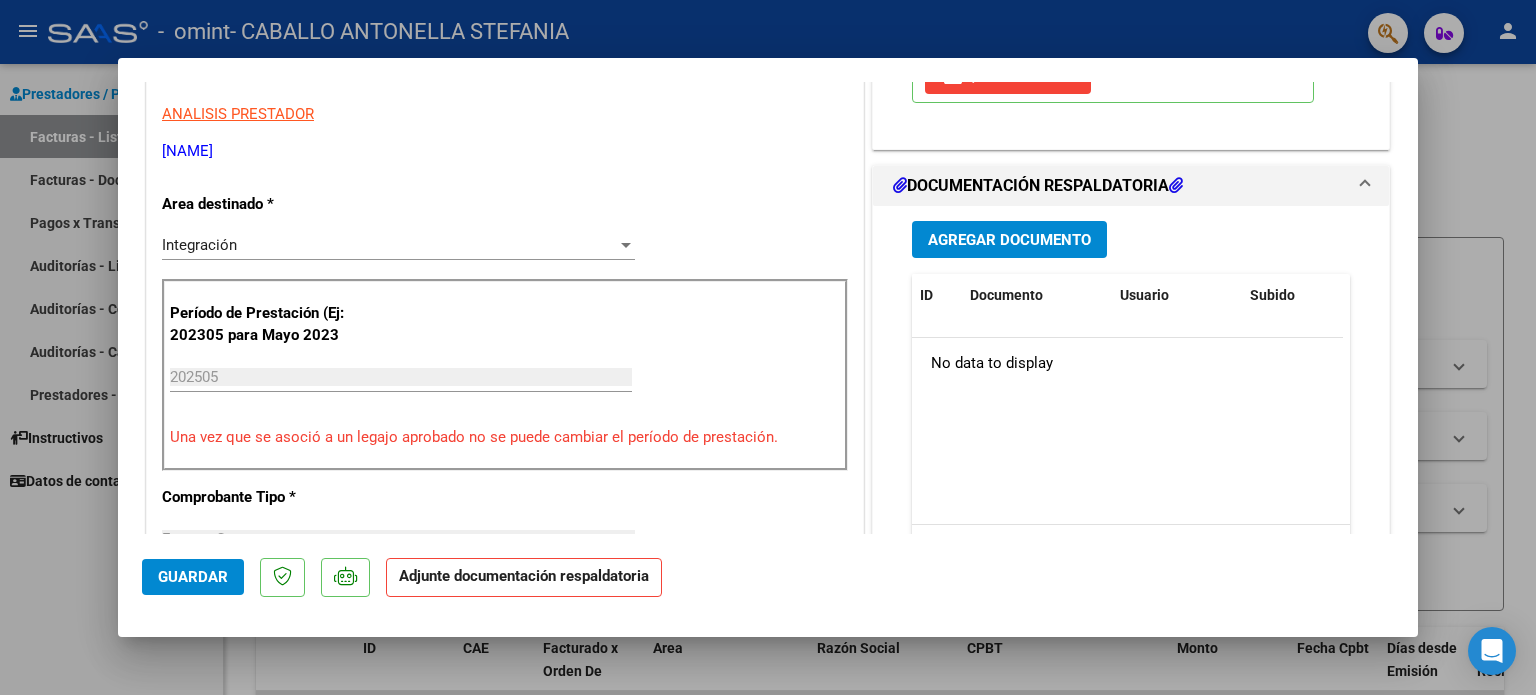 scroll, scrollTop: 386, scrollLeft: 0, axis: vertical 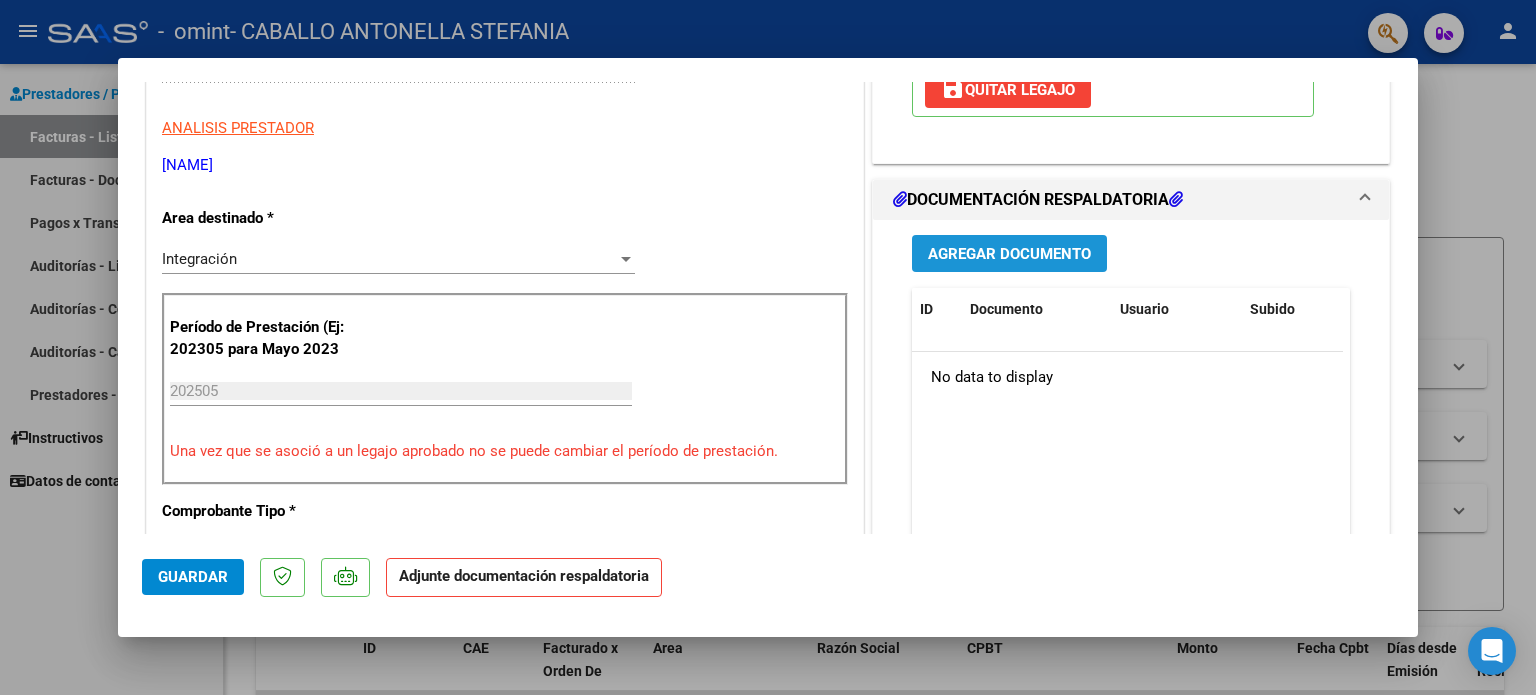 click on "Agregar Documento" at bounding box center (1009, 253) 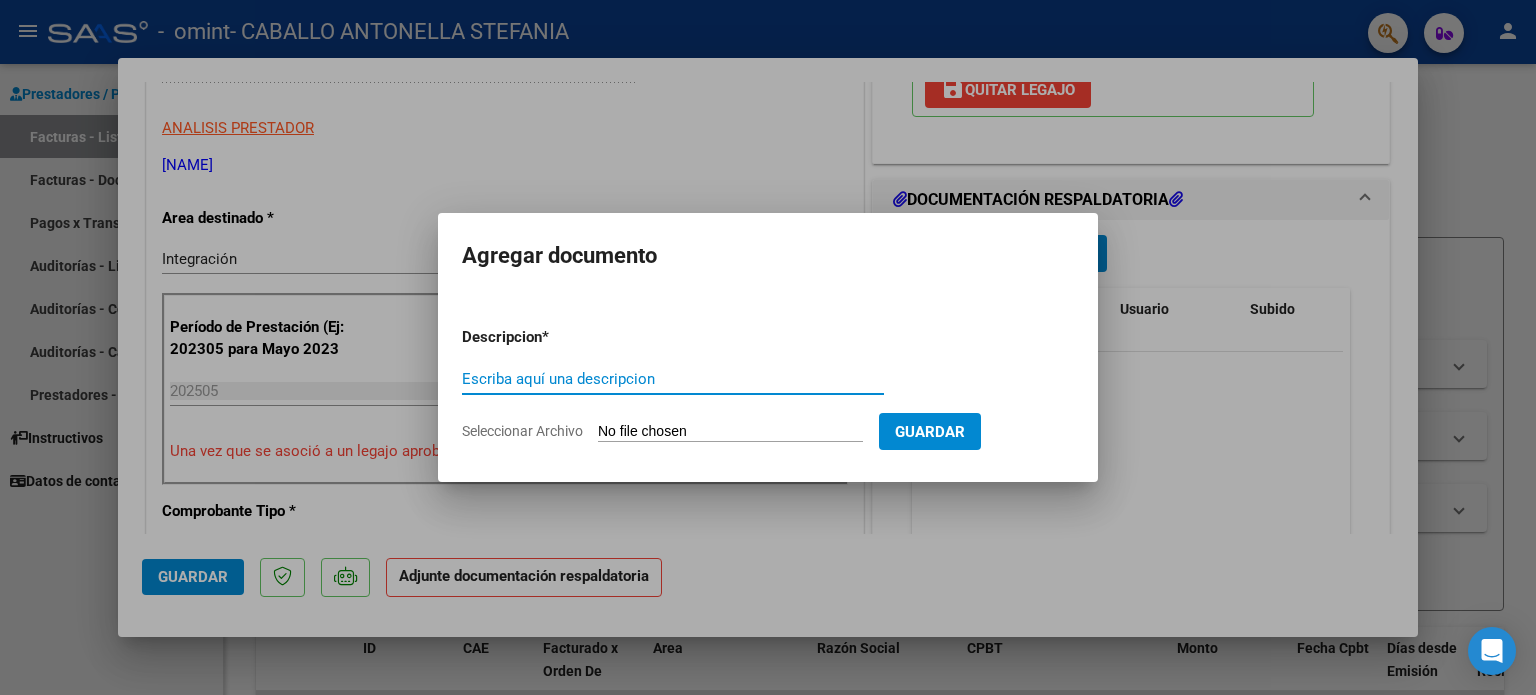 click on "Escriba aquí una descripcion" at bounding box center [673, 379] 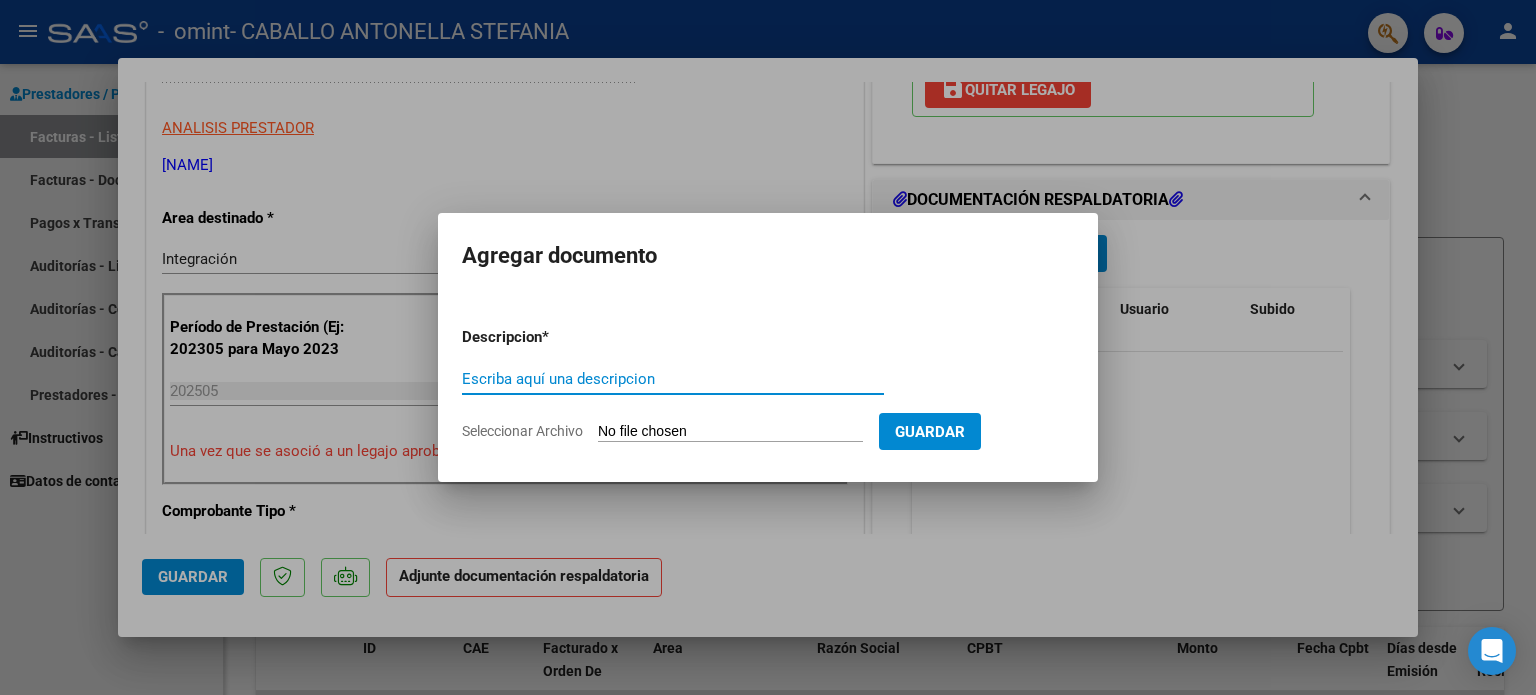 click on "Seleccionar Archivo" at bounding box center [730, 432] 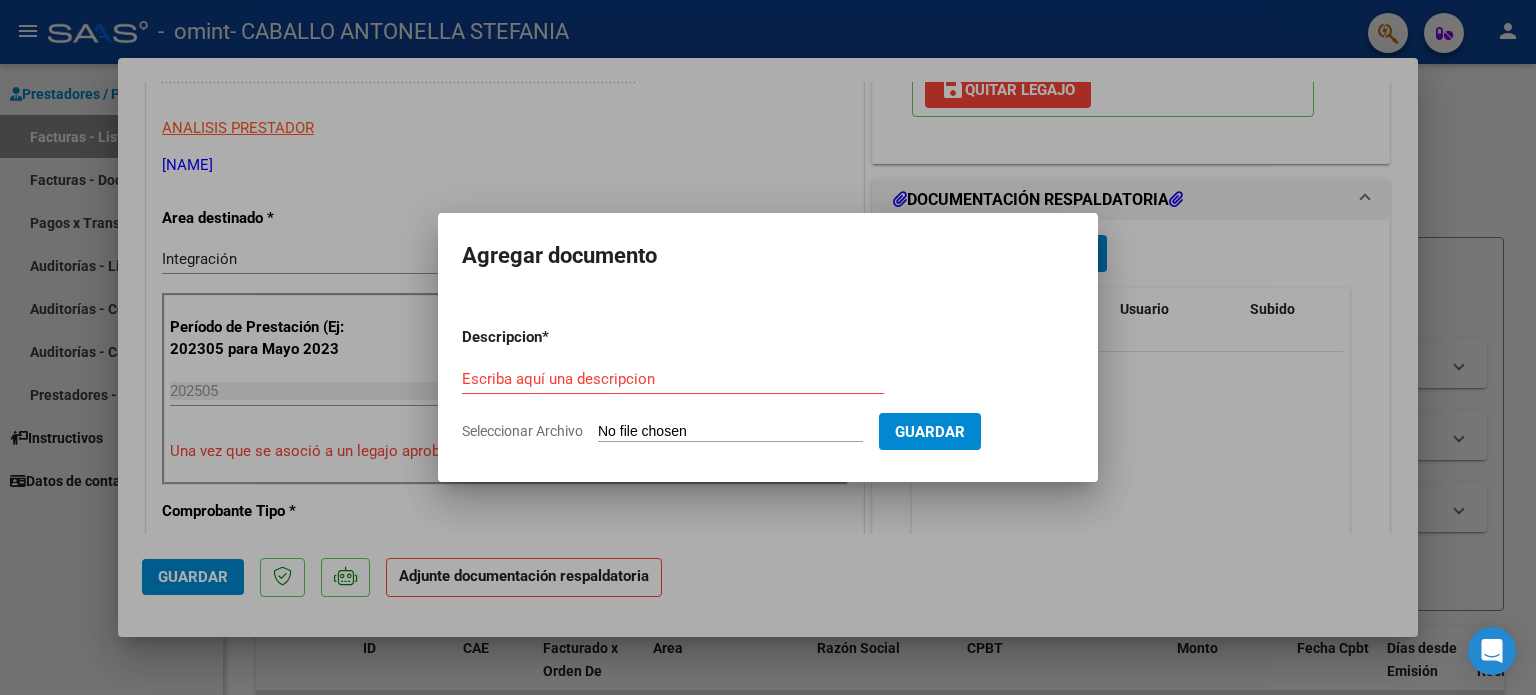 type on "C:\fakepath\[FILENAME]" 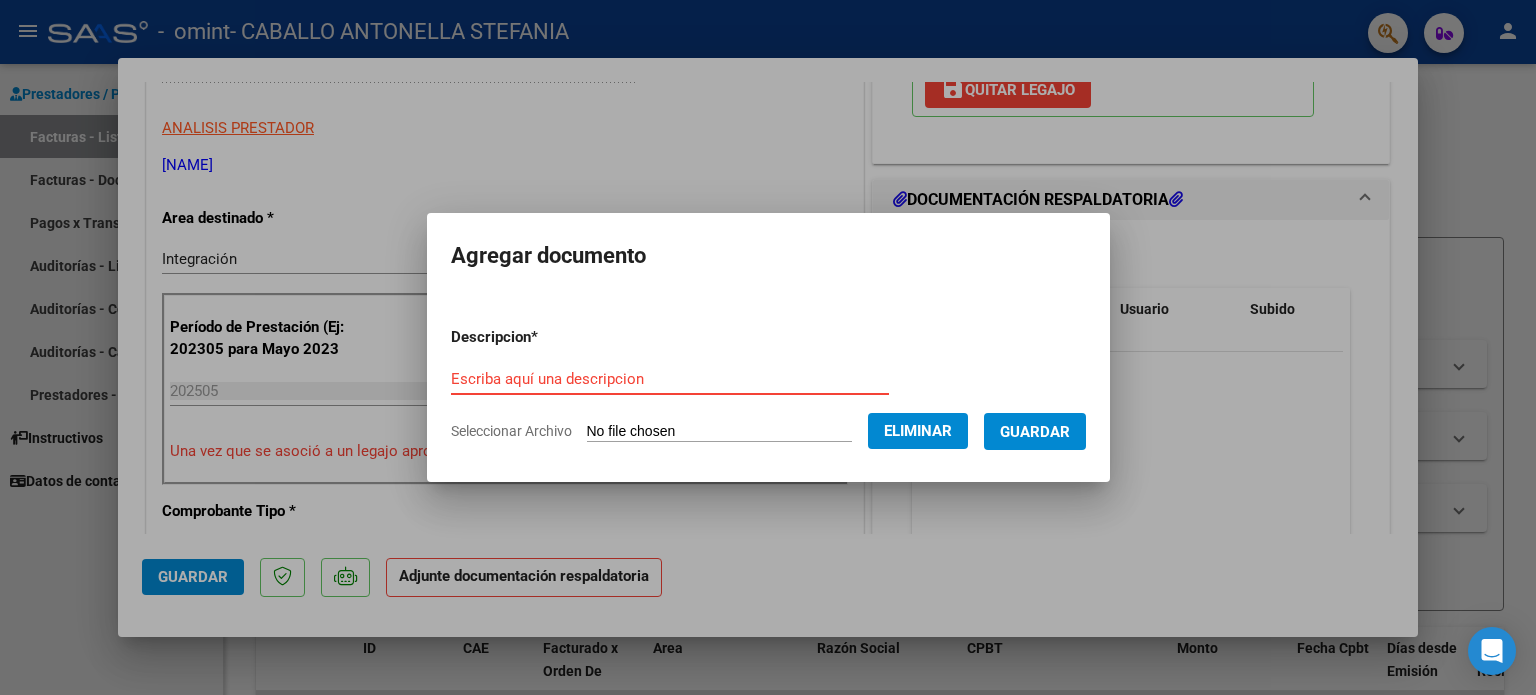 click on "Escriba aquí una descripcion" at bounding box center [670, 379] 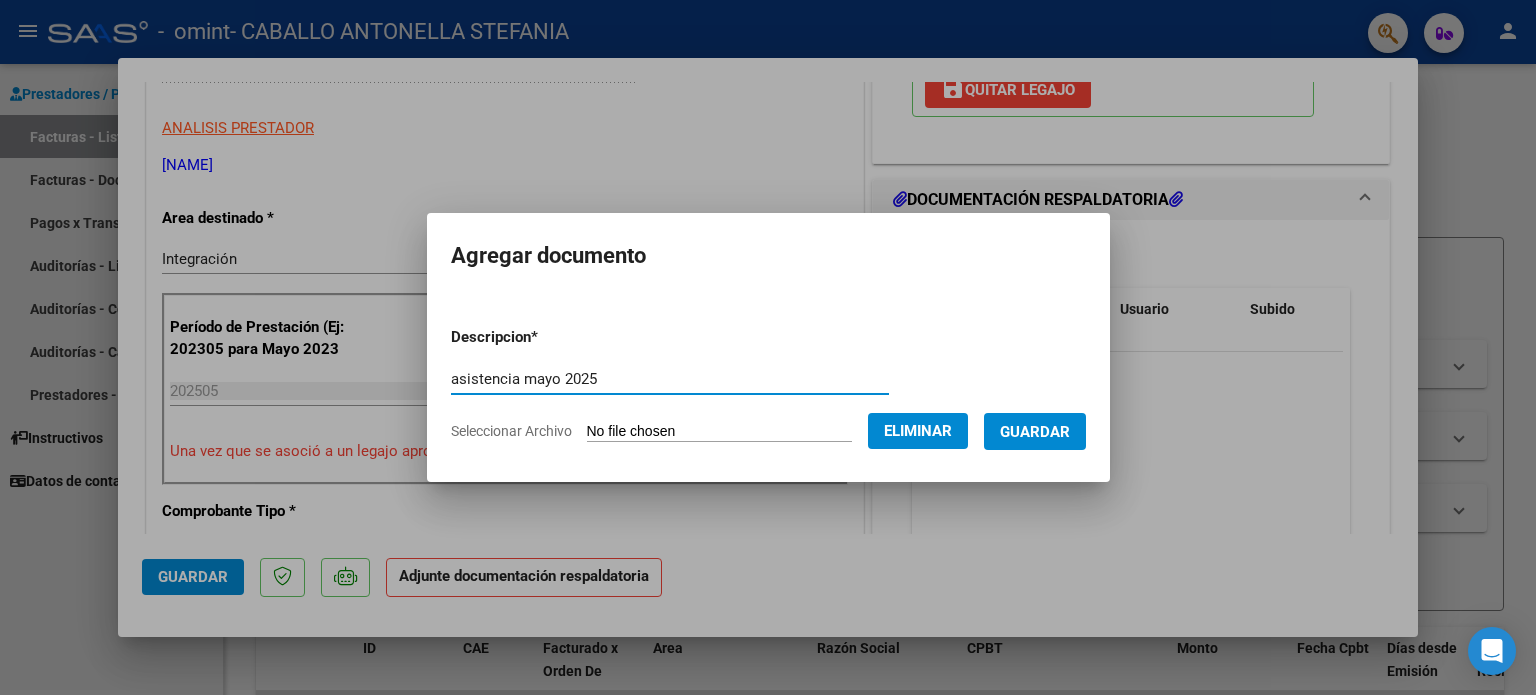 type on "asistencia mayo 2025" 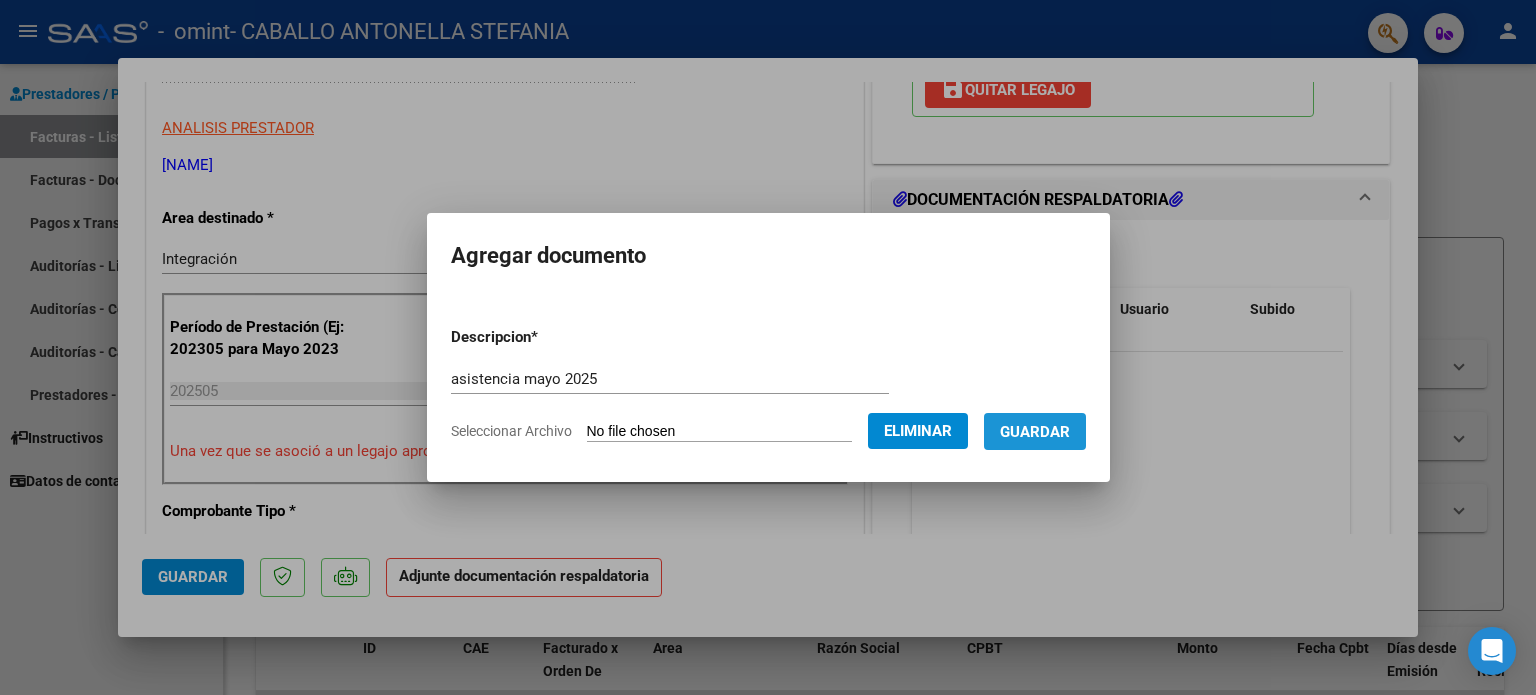 click on "Guardar" at bounding box center [1035, 432] 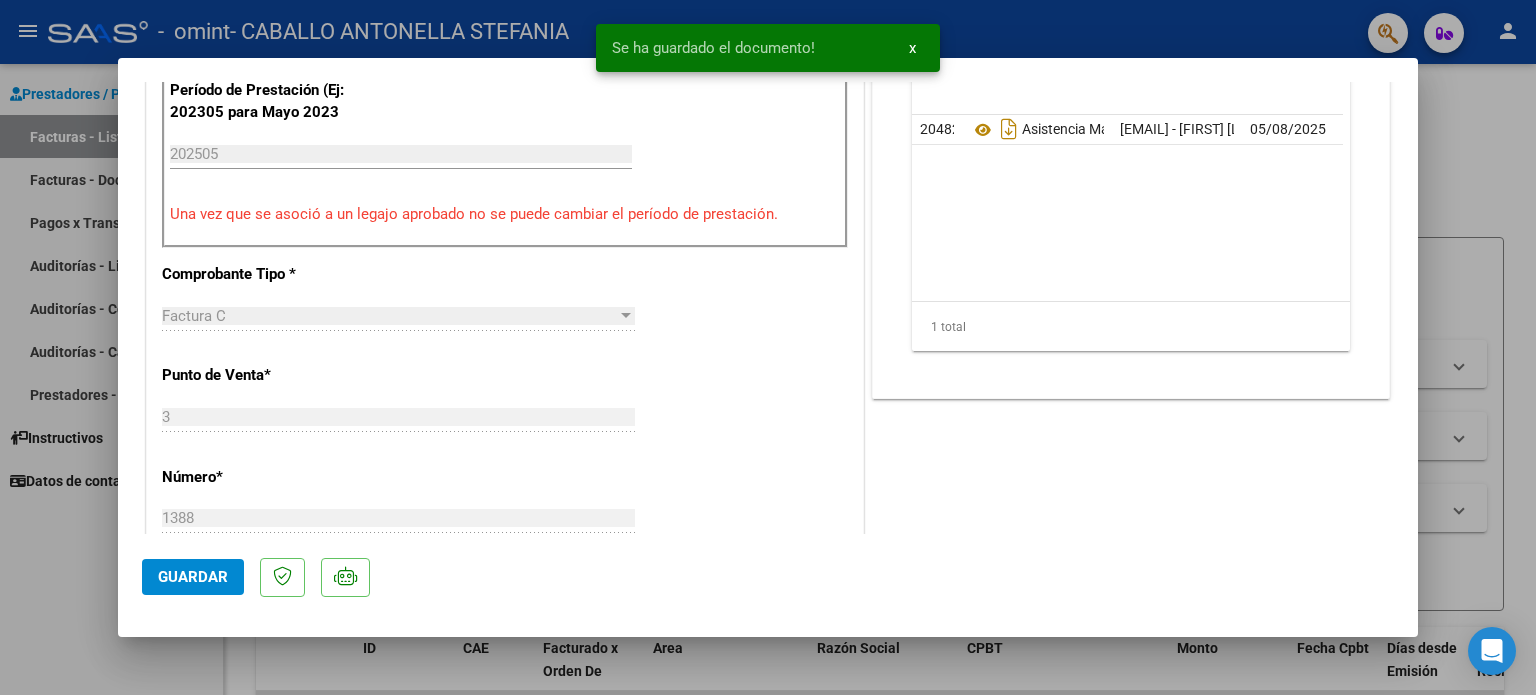 scroll, scrollTop: 627, scrollLeft: 0, axis: vertical 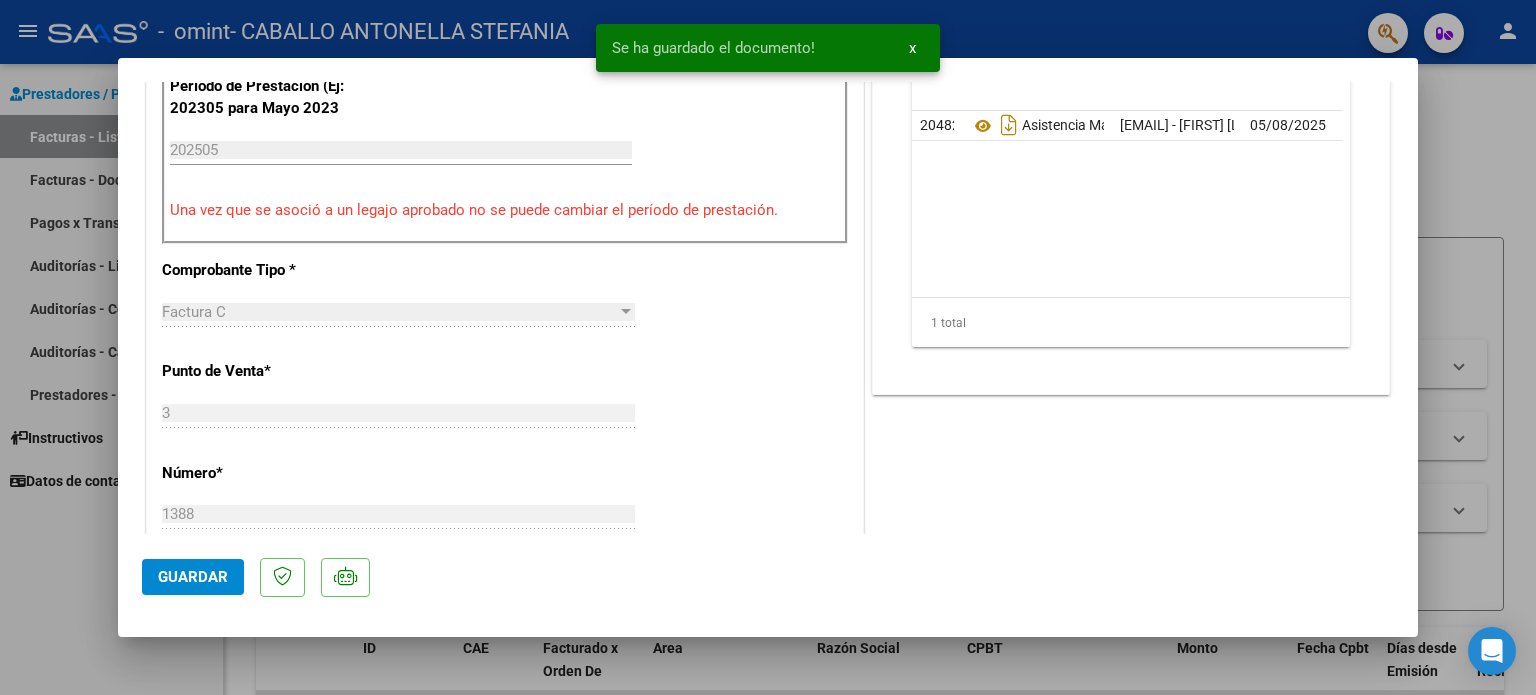 click on "Guardar" 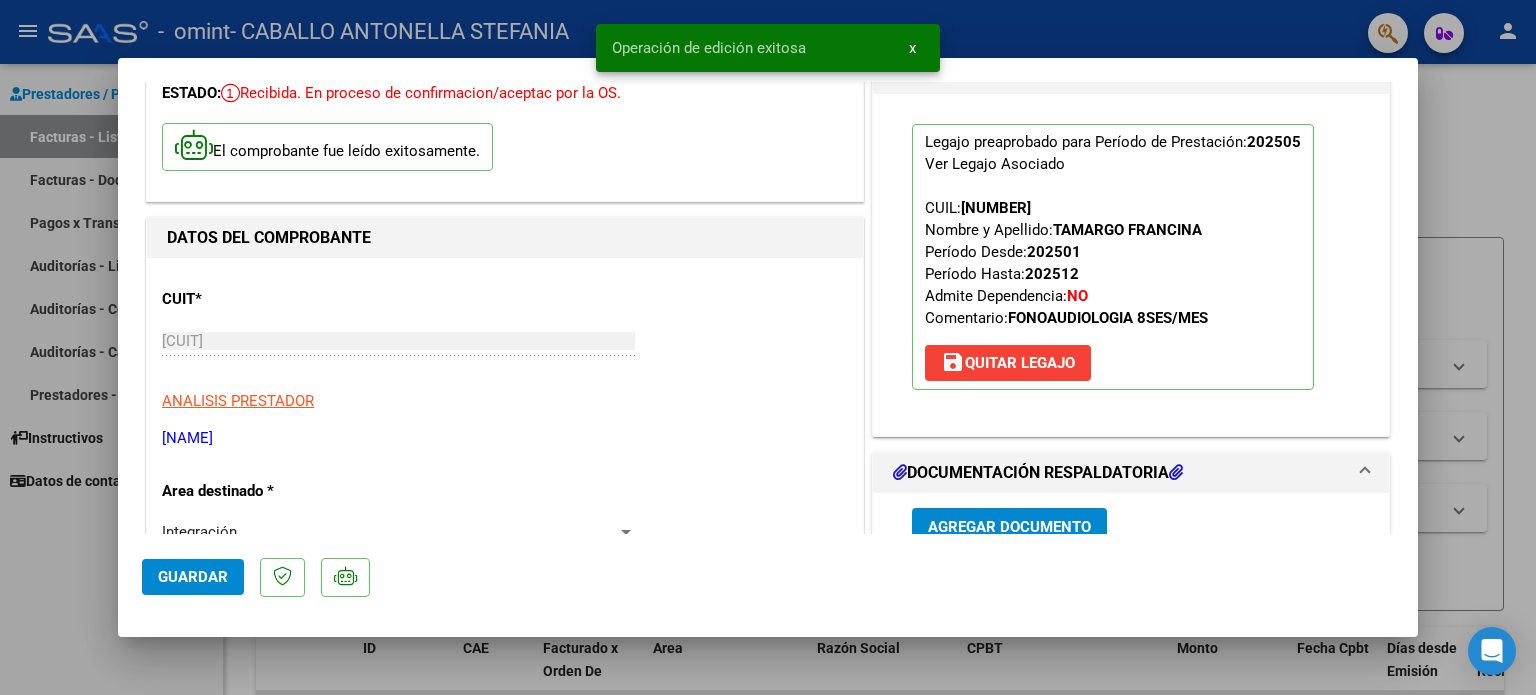 scroll, scrollTop: 0, scrollLeft: 0, axis: both 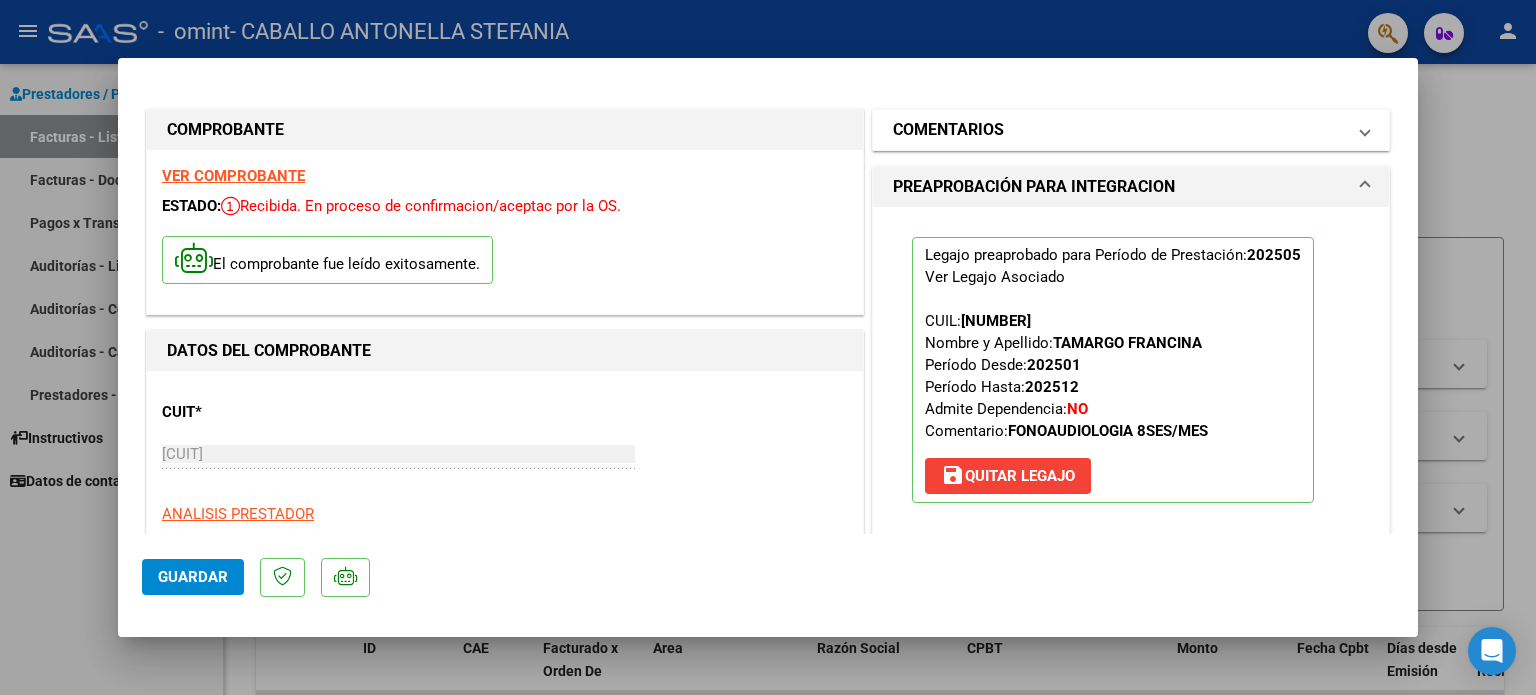 click on "COMENTARIOS" at bounding box center (1131, 130) 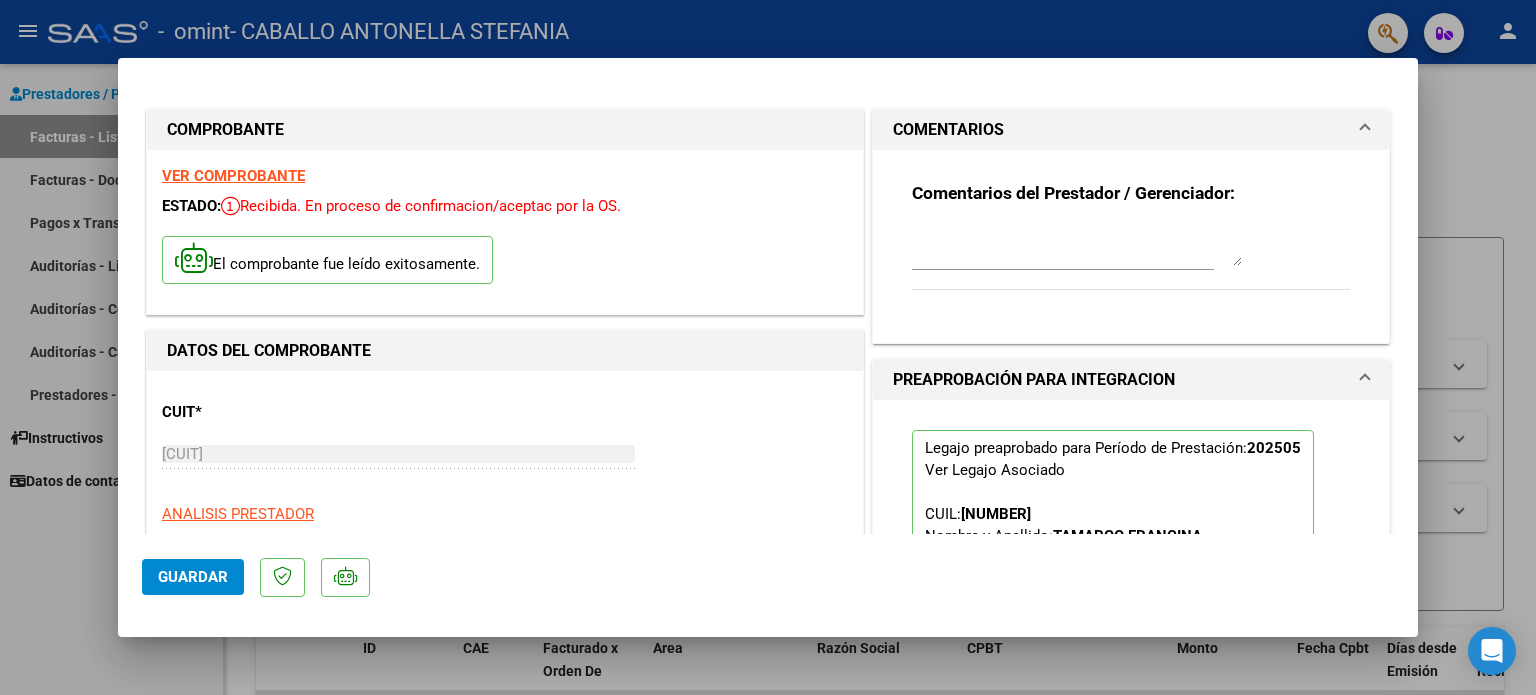 click at bounding box center [1063, 255] 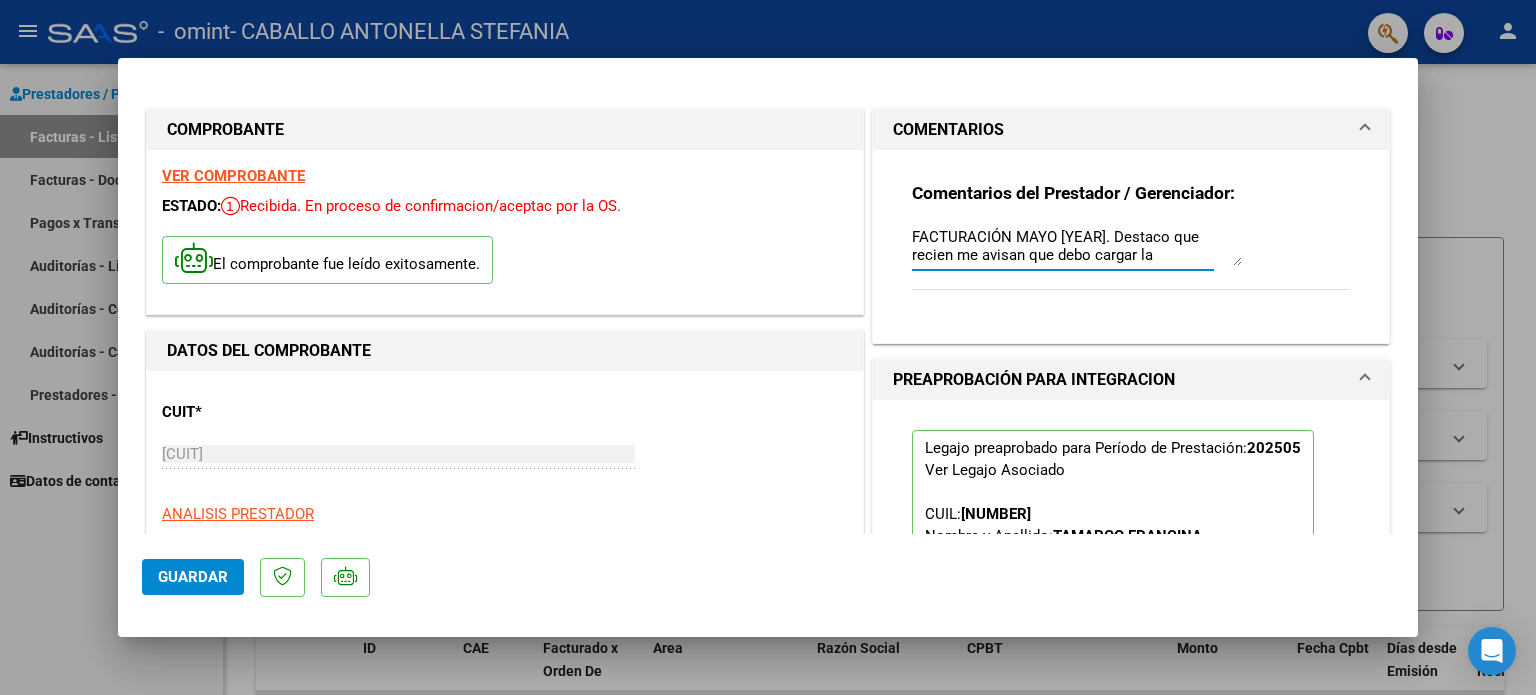 scroll, scrollTop: 16, scrollLeft: 0, axis: vertical 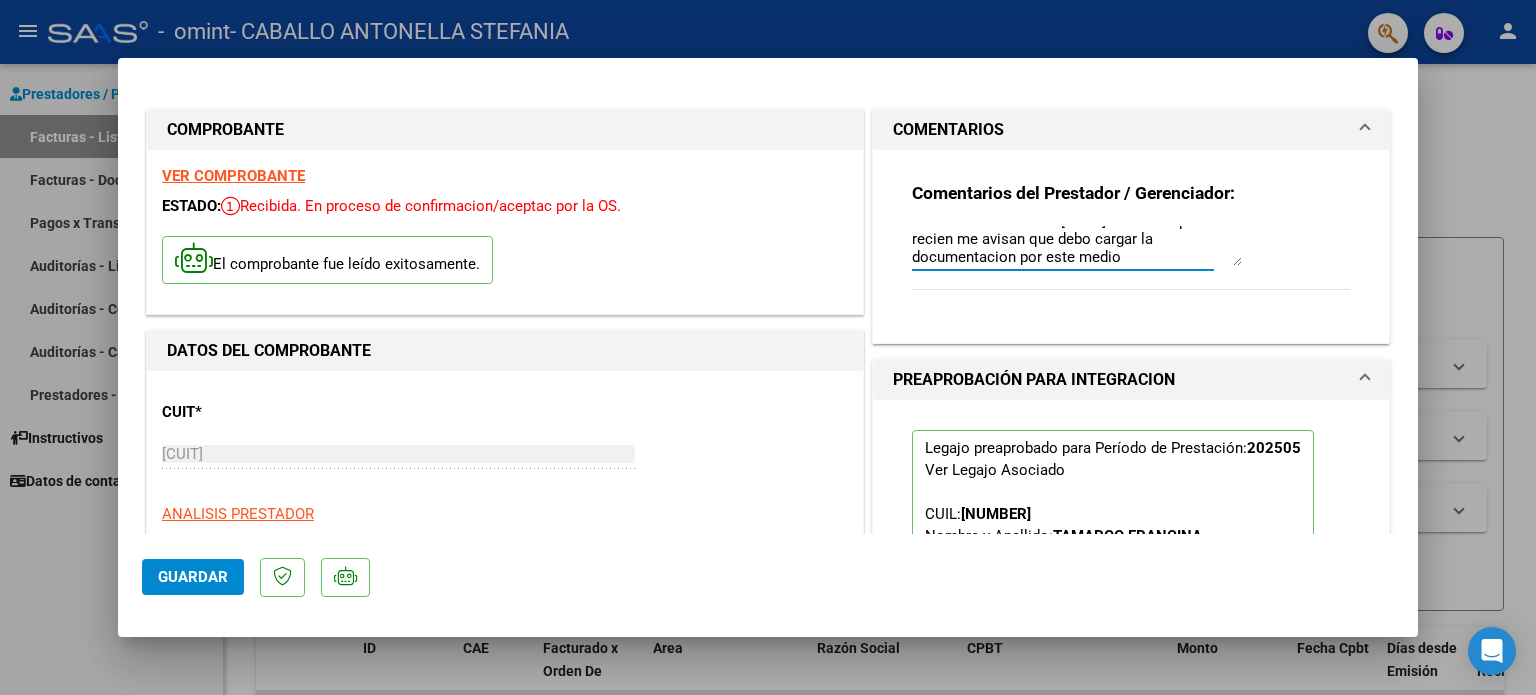 type on "FACTURACIÓN MAYO [YEAR]. Destaco que recien me avisan que debo cargar la documentacion por este medio" 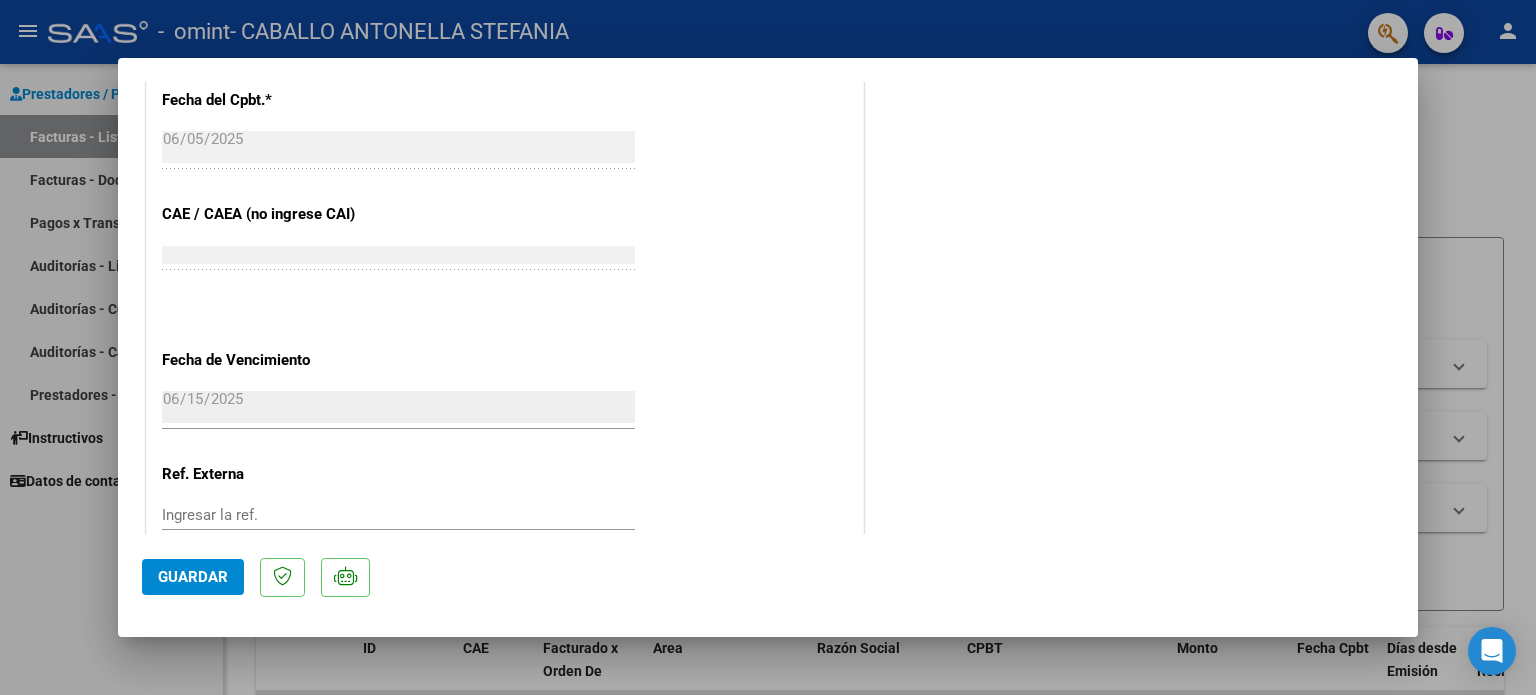 scroll, scrollTop: 1336, scrollLeft: 0, axis: vertical 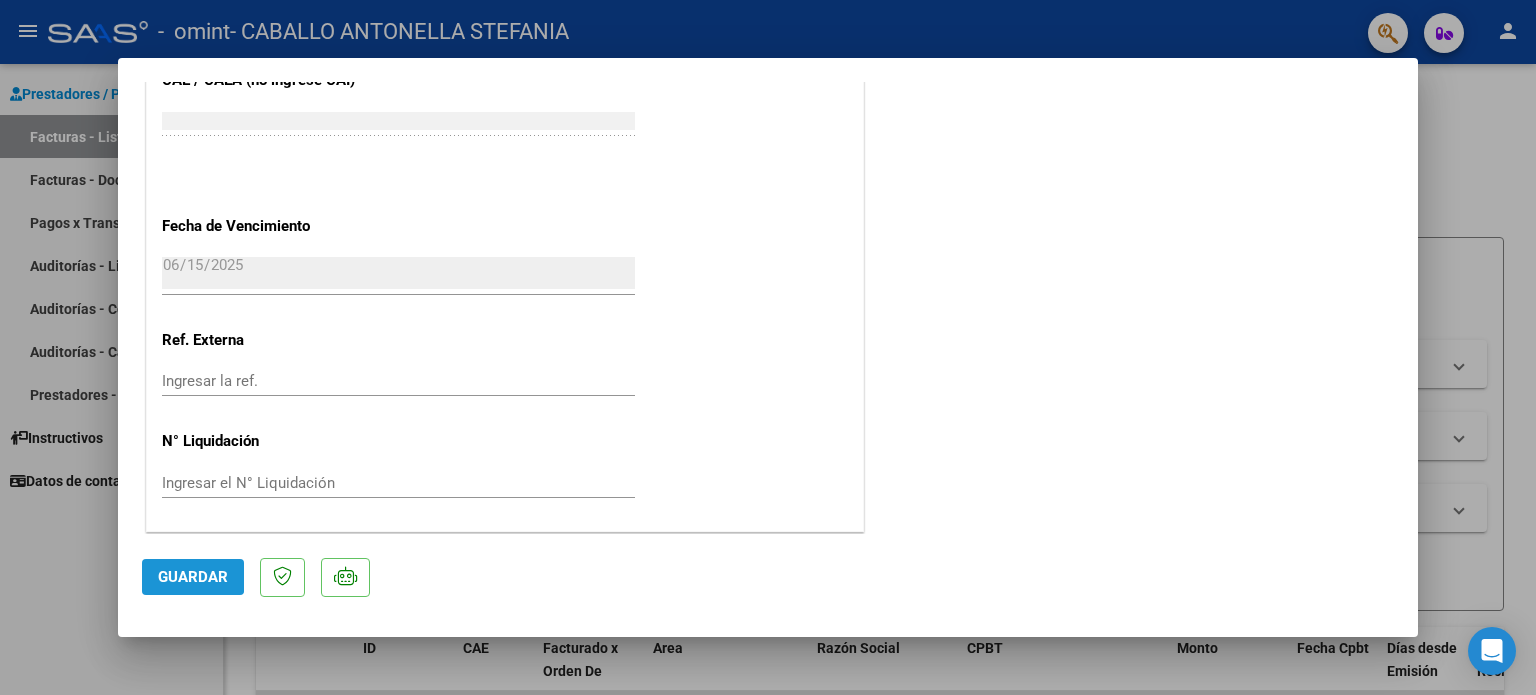 click on "Guardar" 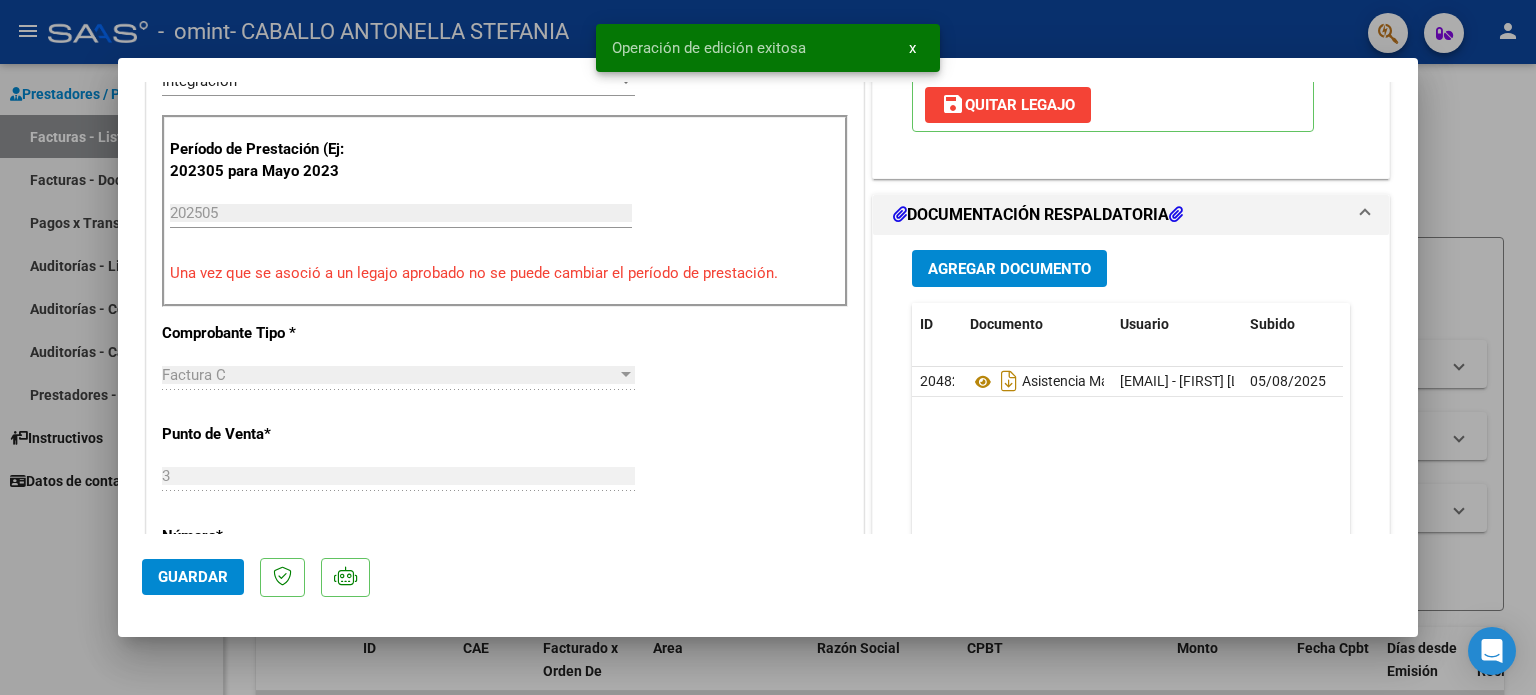 scroll, scrollTop: 0, scrollLeft: 0, axis: both 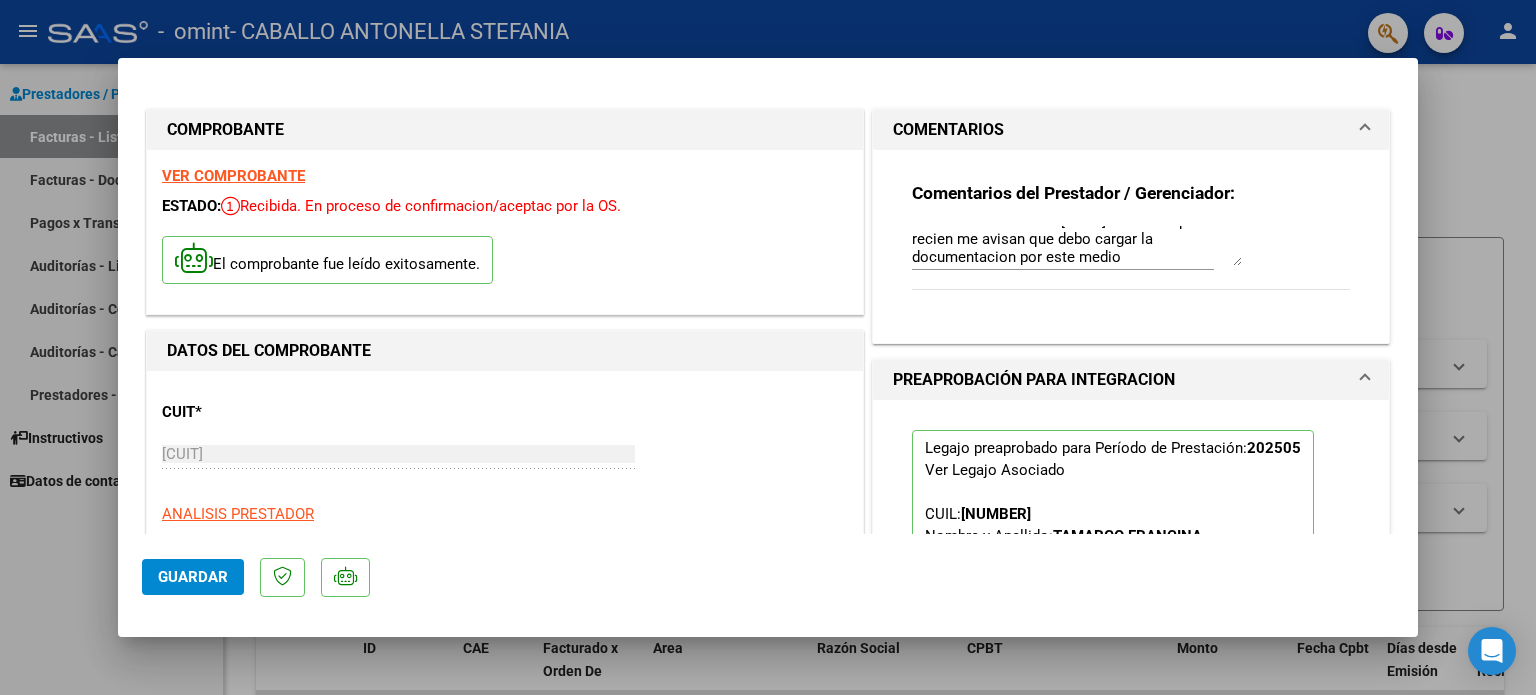 type 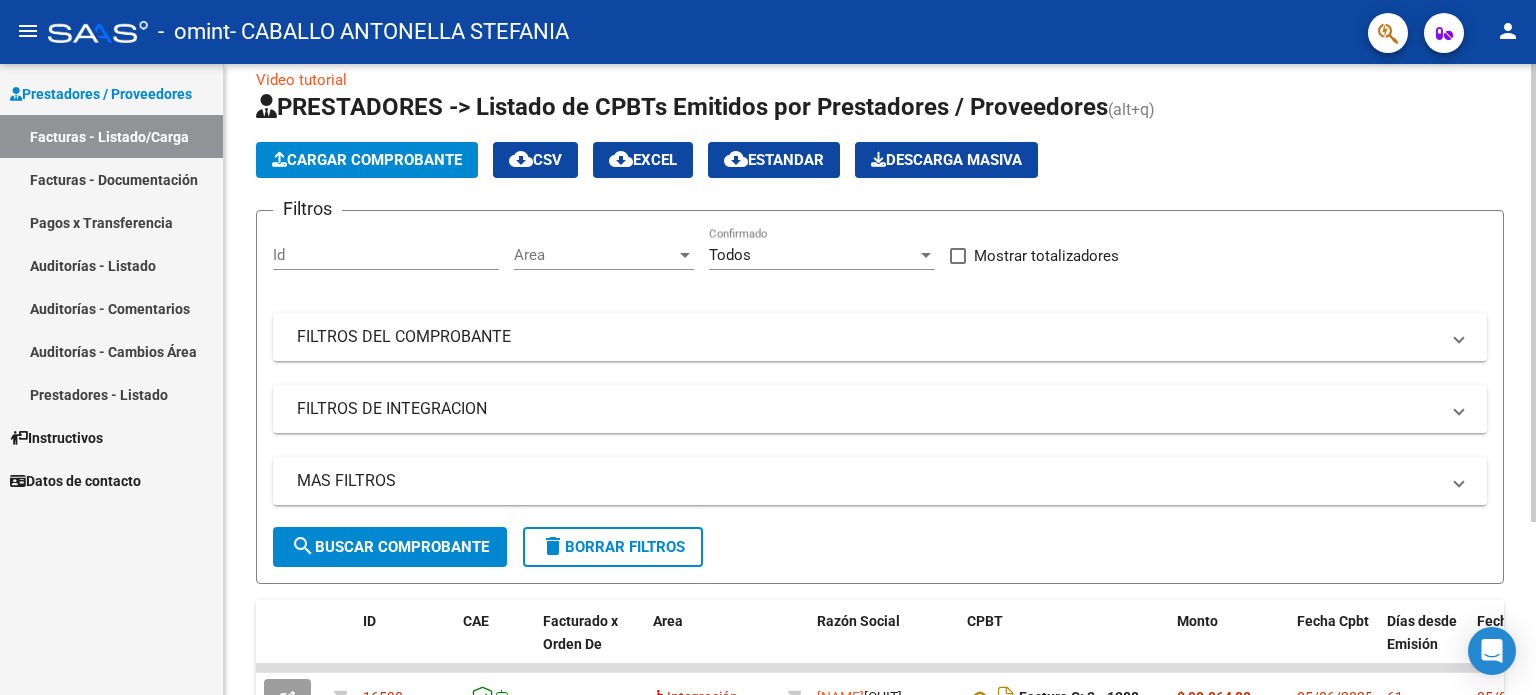 scroll, scrollTop: 0, scrollLeft: 0, axis: both 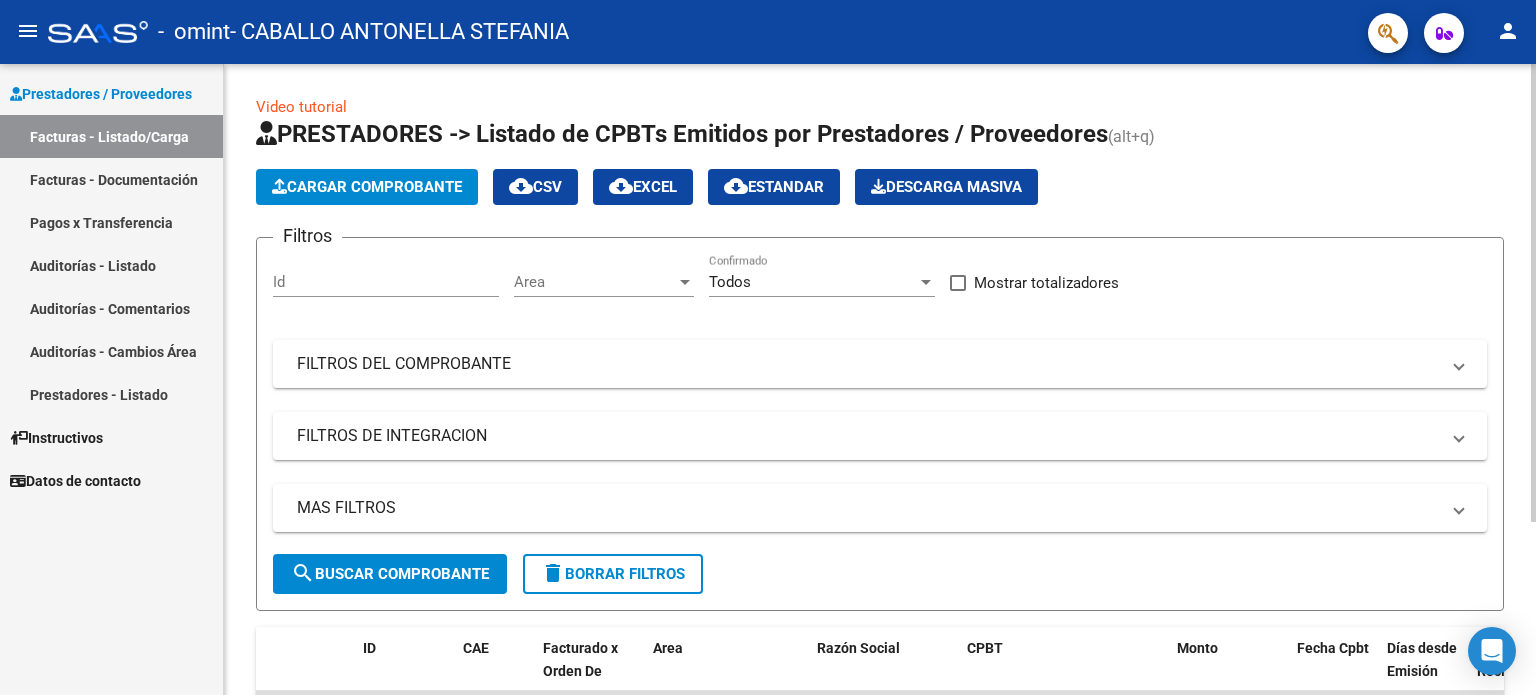 click 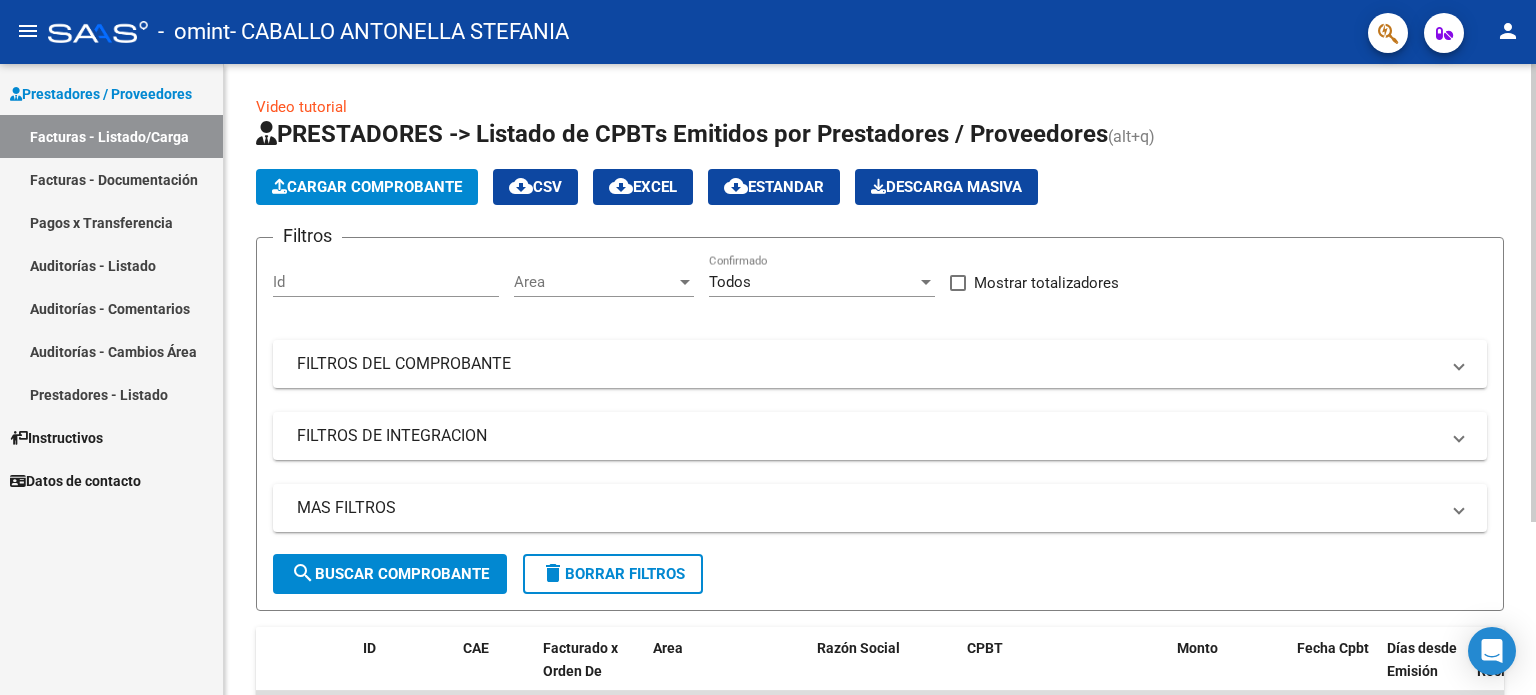 click on "Cargar Comprobante" 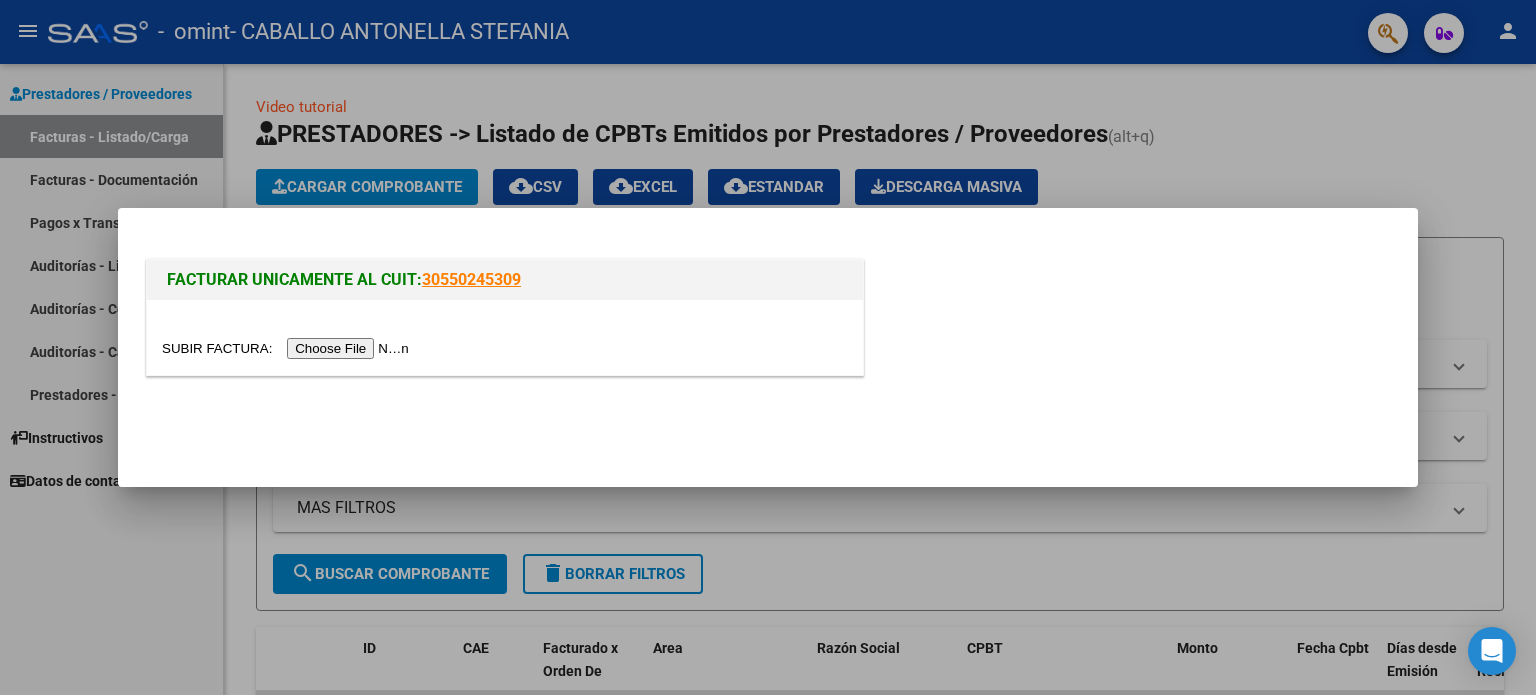 click at bounding box center [288, 348] 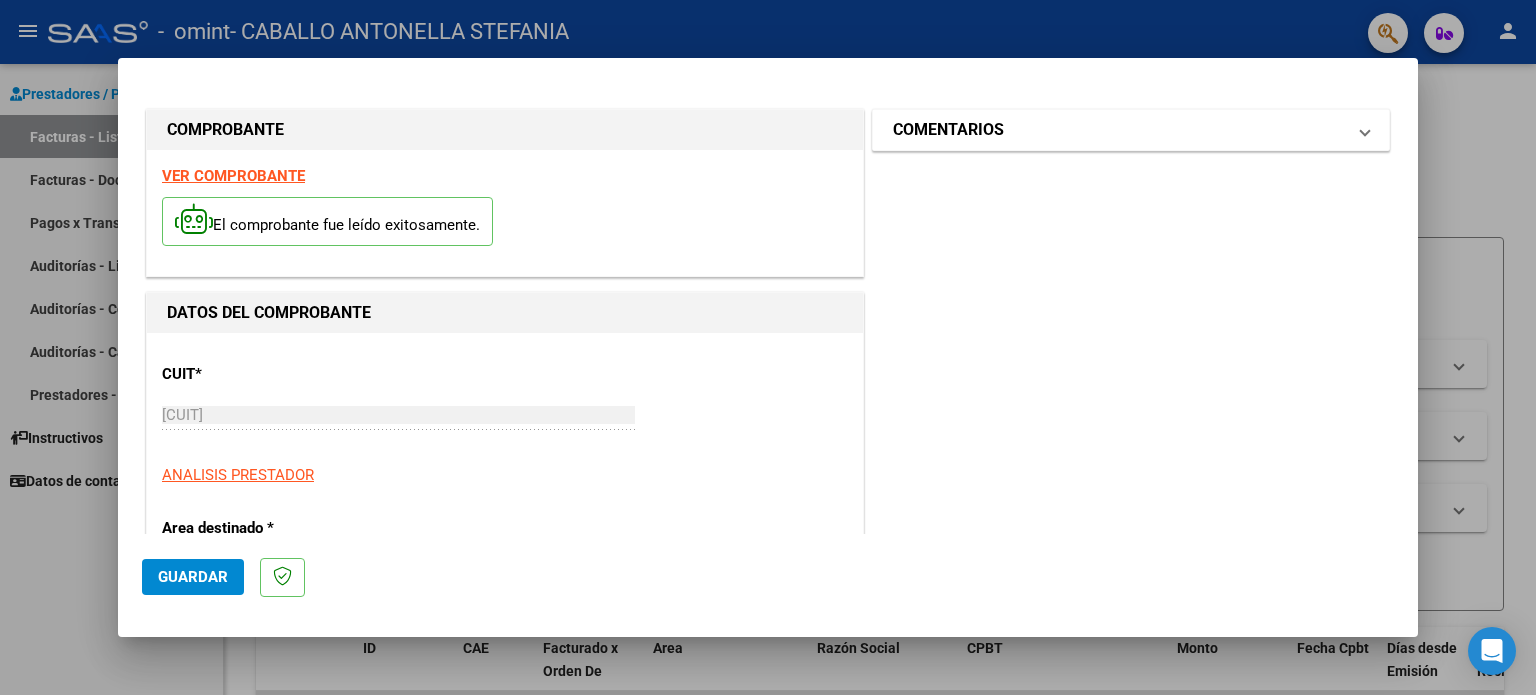 click on "COMENTARIOS" at bounding box center [1131, 130] 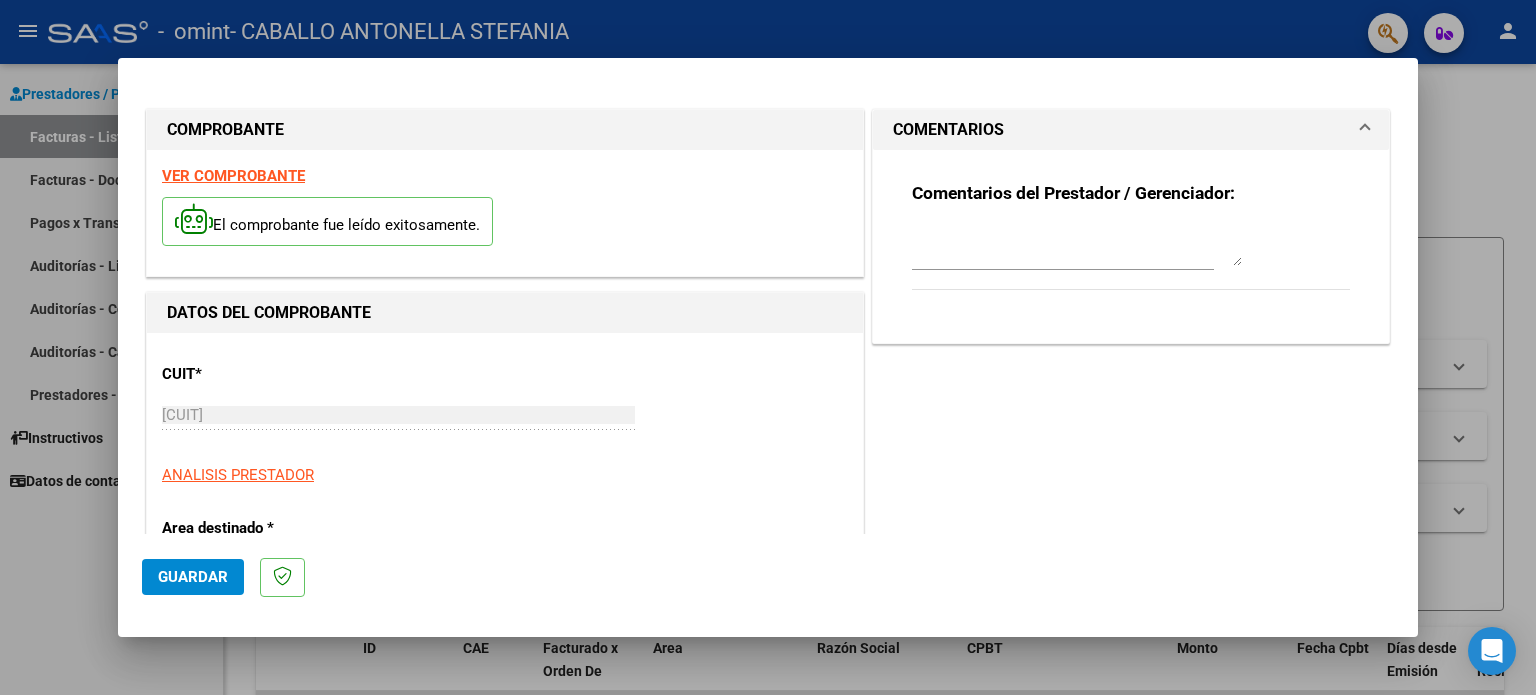 drag, startPoint x: 976, startPoint y: 271, endPoint x: 973, endPoint y: 258, distance: 13.341664 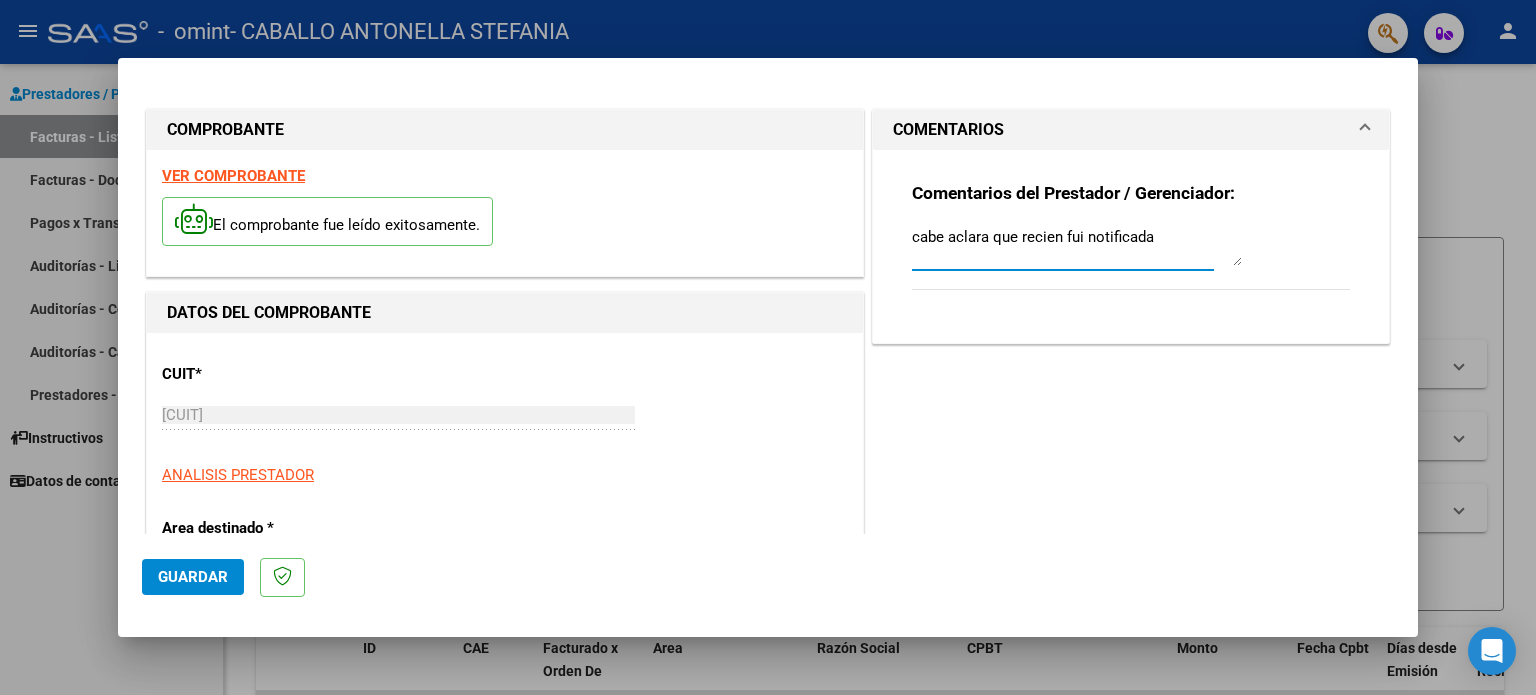 click on "cabe aclara que recien fui notificada" at bounding box center (1077, 246) 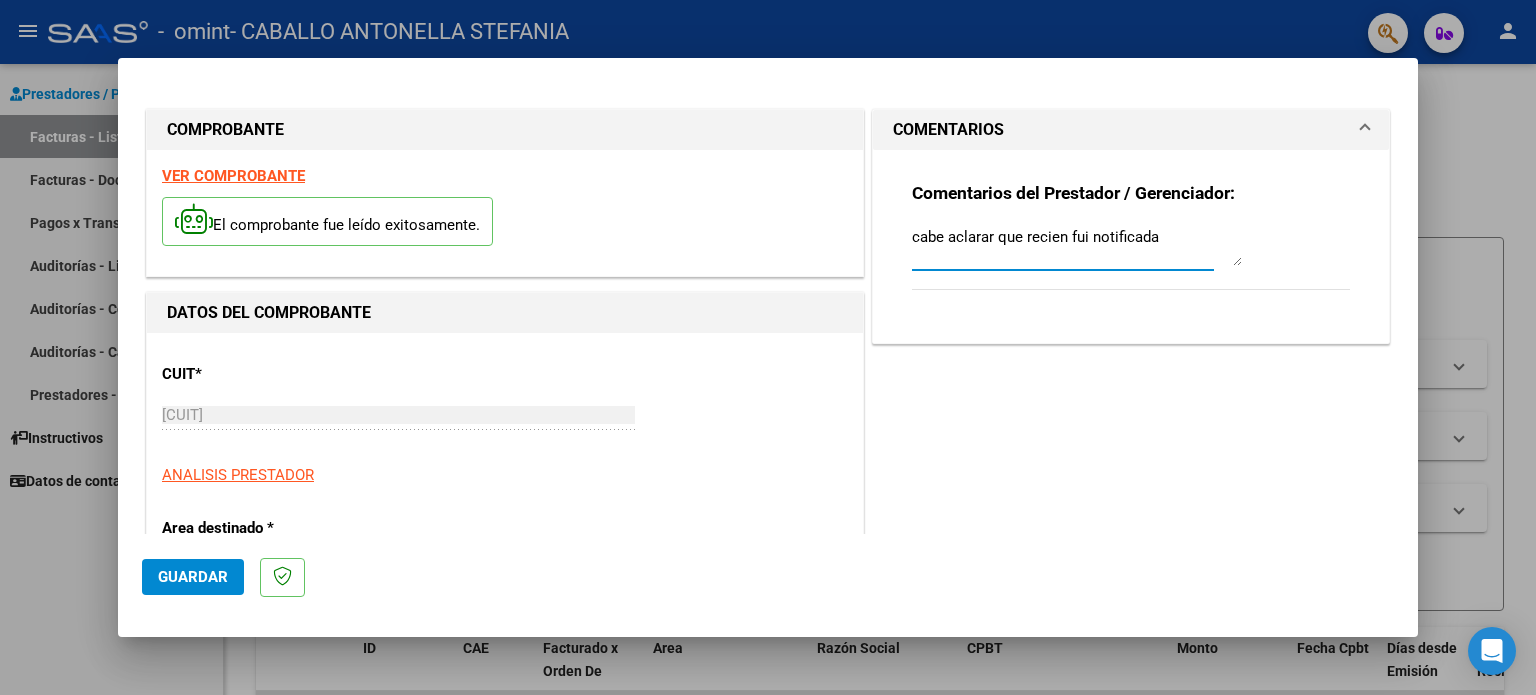 click on "cabe aclarar que recien fui notificada" at bounding box center (1077, 246) 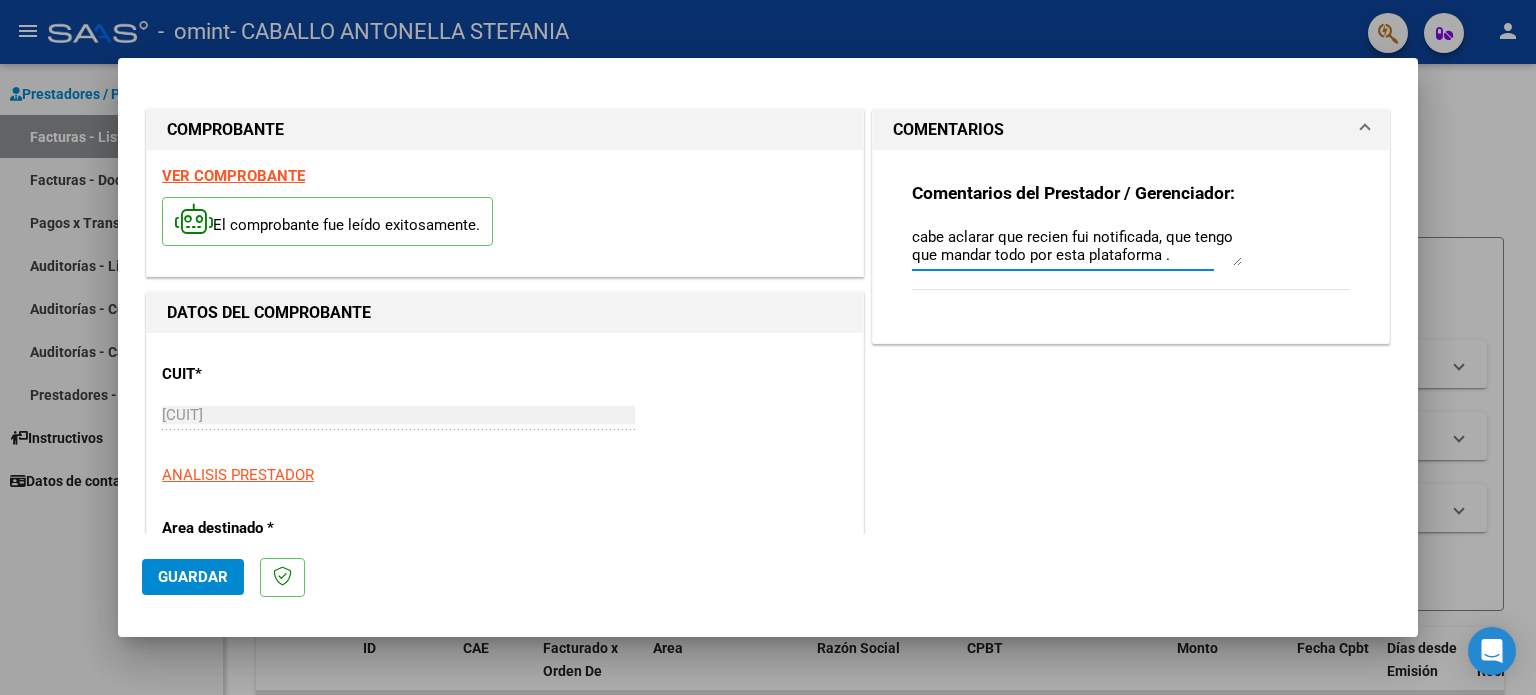 type on "cabe aclarar que recien fui notificada, que tengo que mandar todo por esta plataforma ." 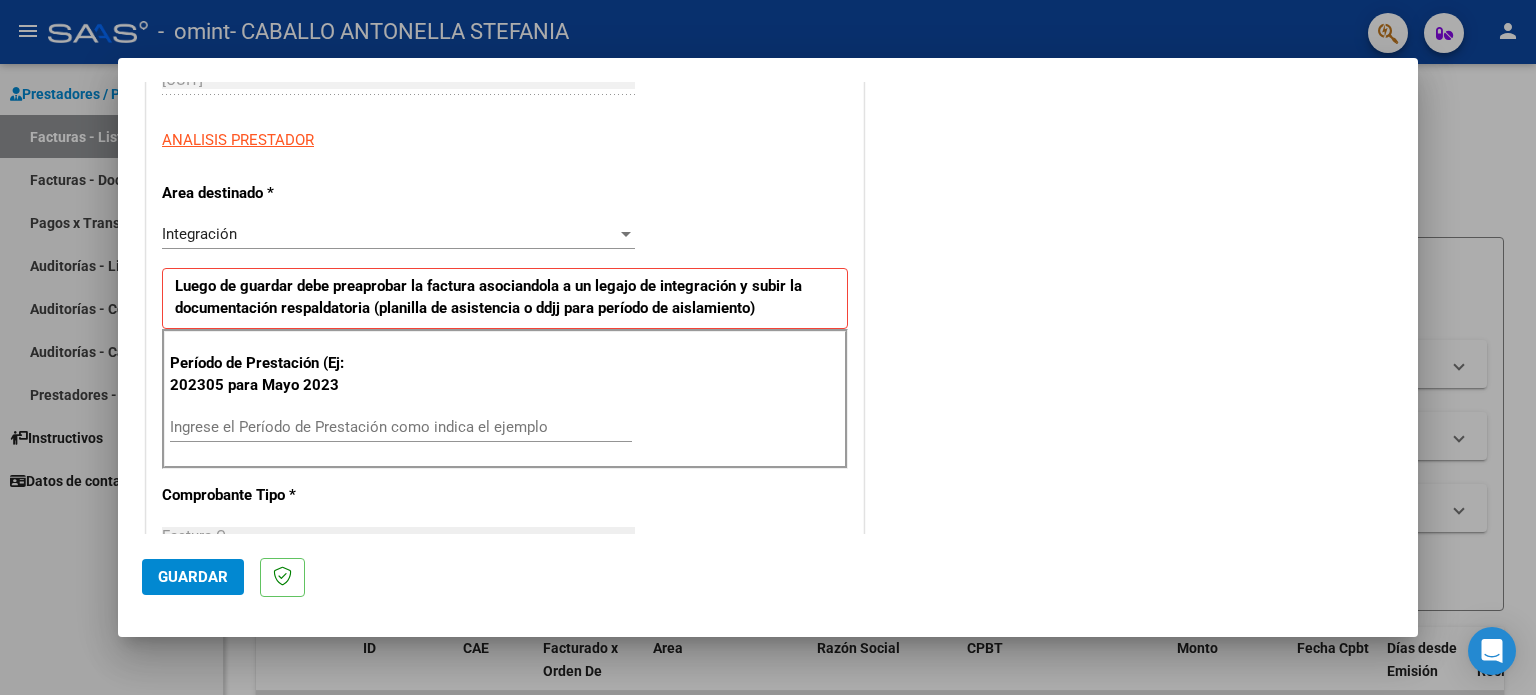 scroll, scrollTop: 276, scrollLeft: 0, axis: vertical 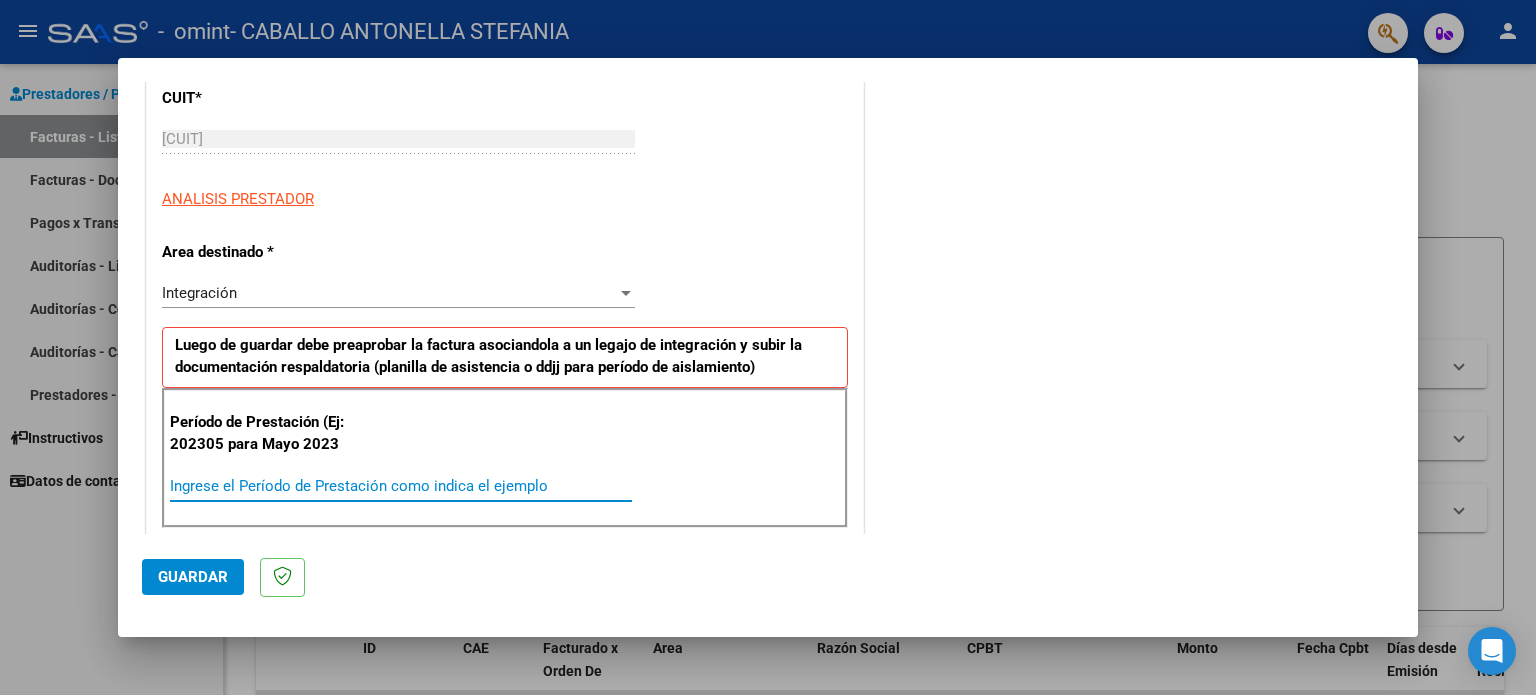 click on "Ingrese el Período de Prestación como indica el ejemplo" at bounding box center (401, 486) 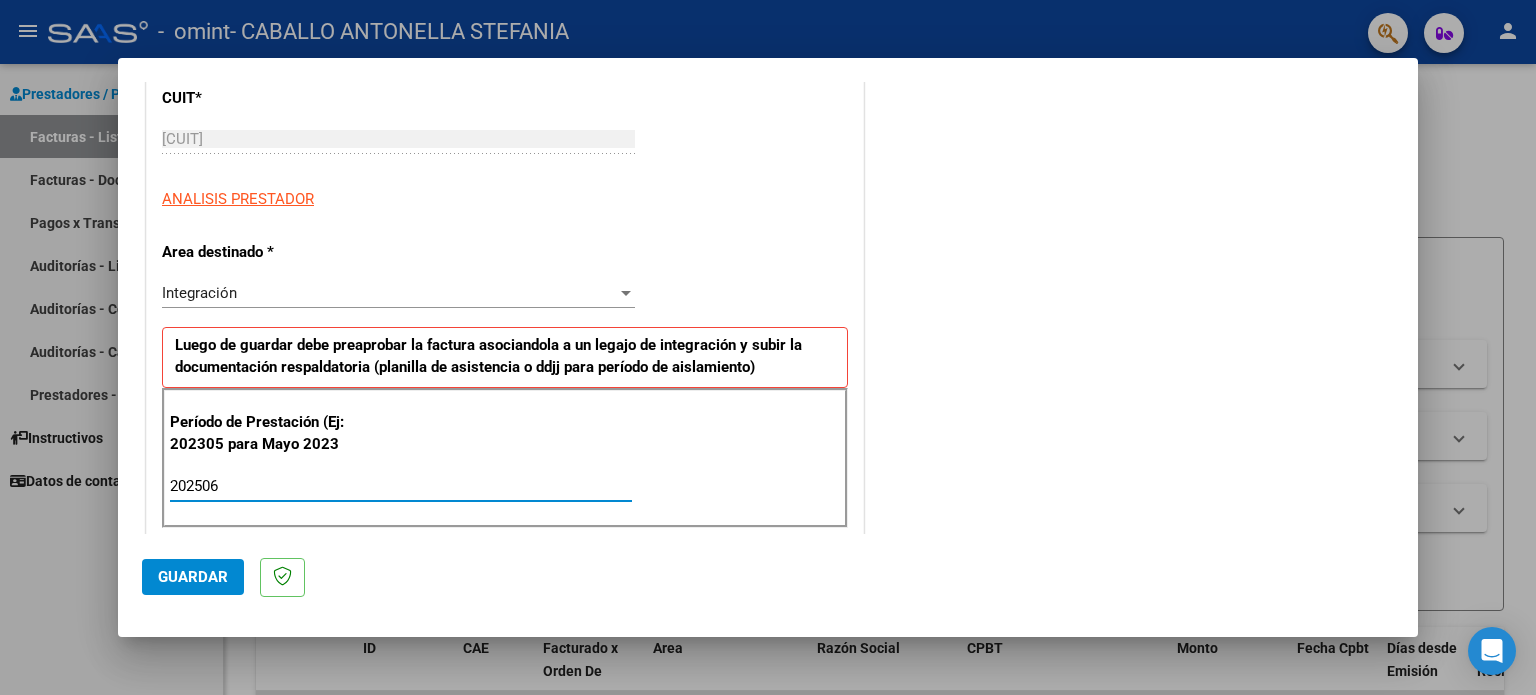type on "202506" 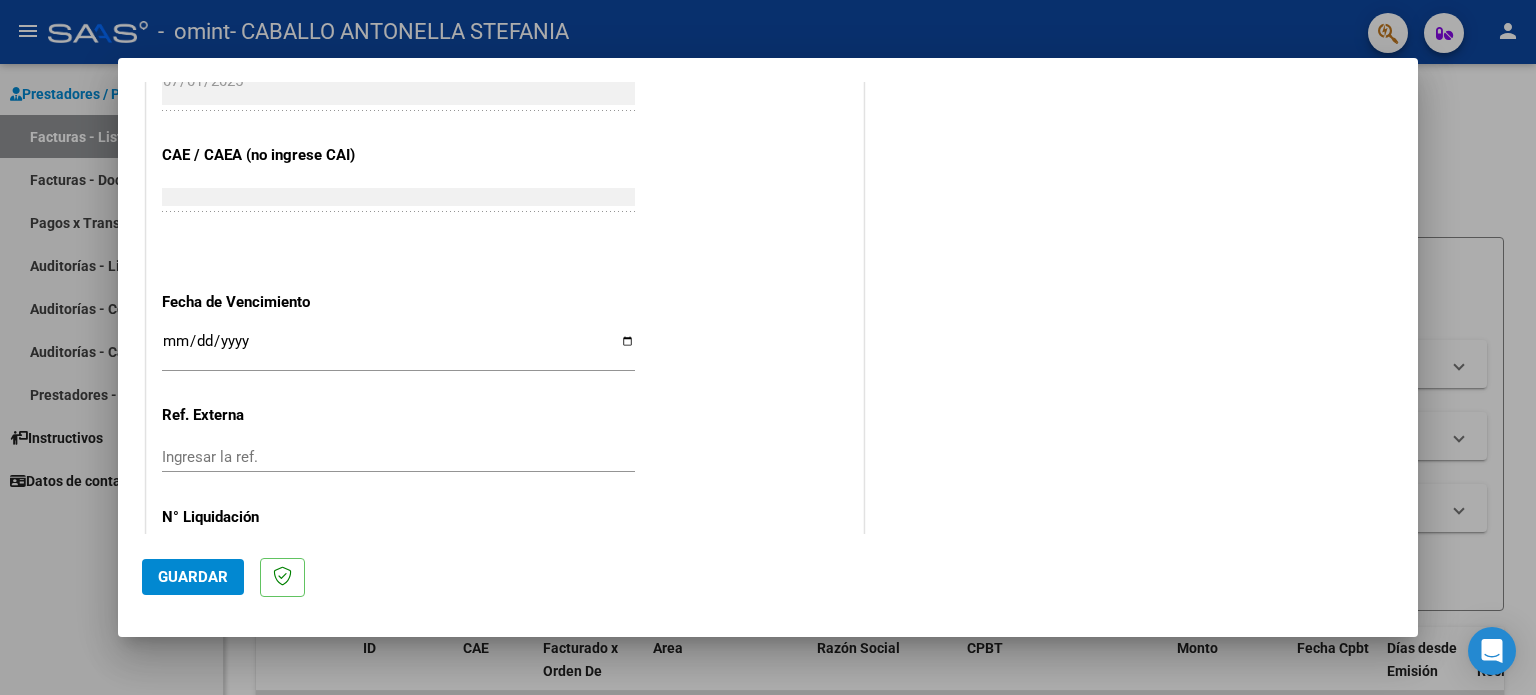 scroll, scrollTop: 1187, scrollLeft: 0, axis: vertical 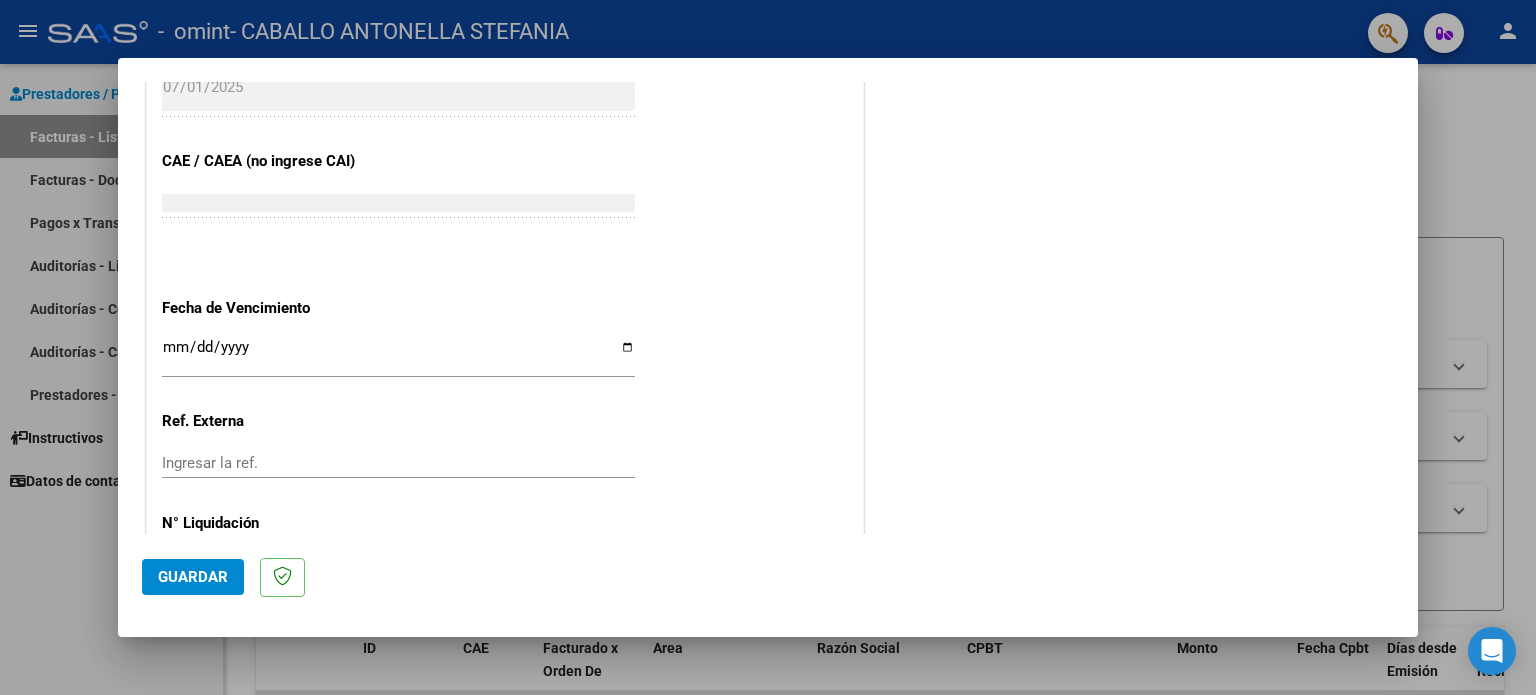 click on "Ingresar la fecha" at bounding box center (398, 355) 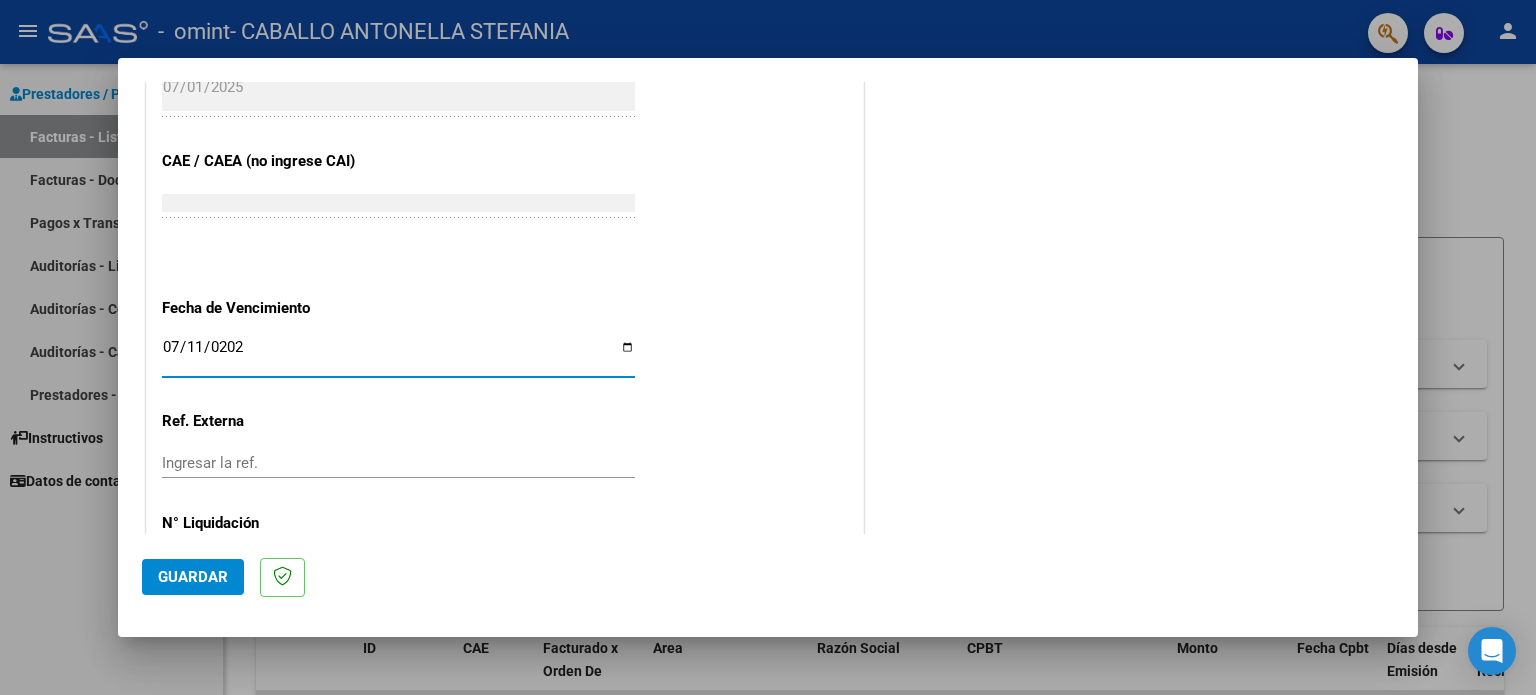 type on "2025-07-11" 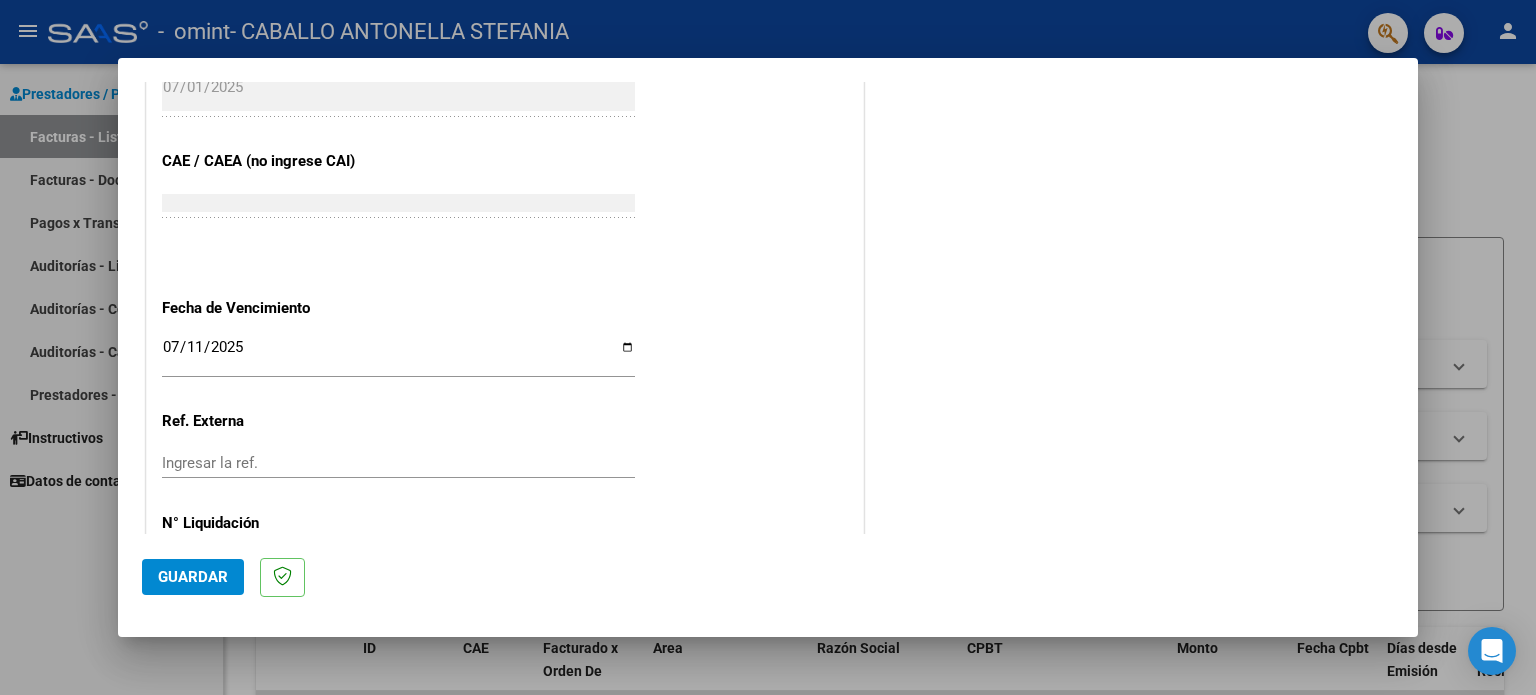 scroll, scrollTop: 1268, scrollLeft: 0, axis: vertical 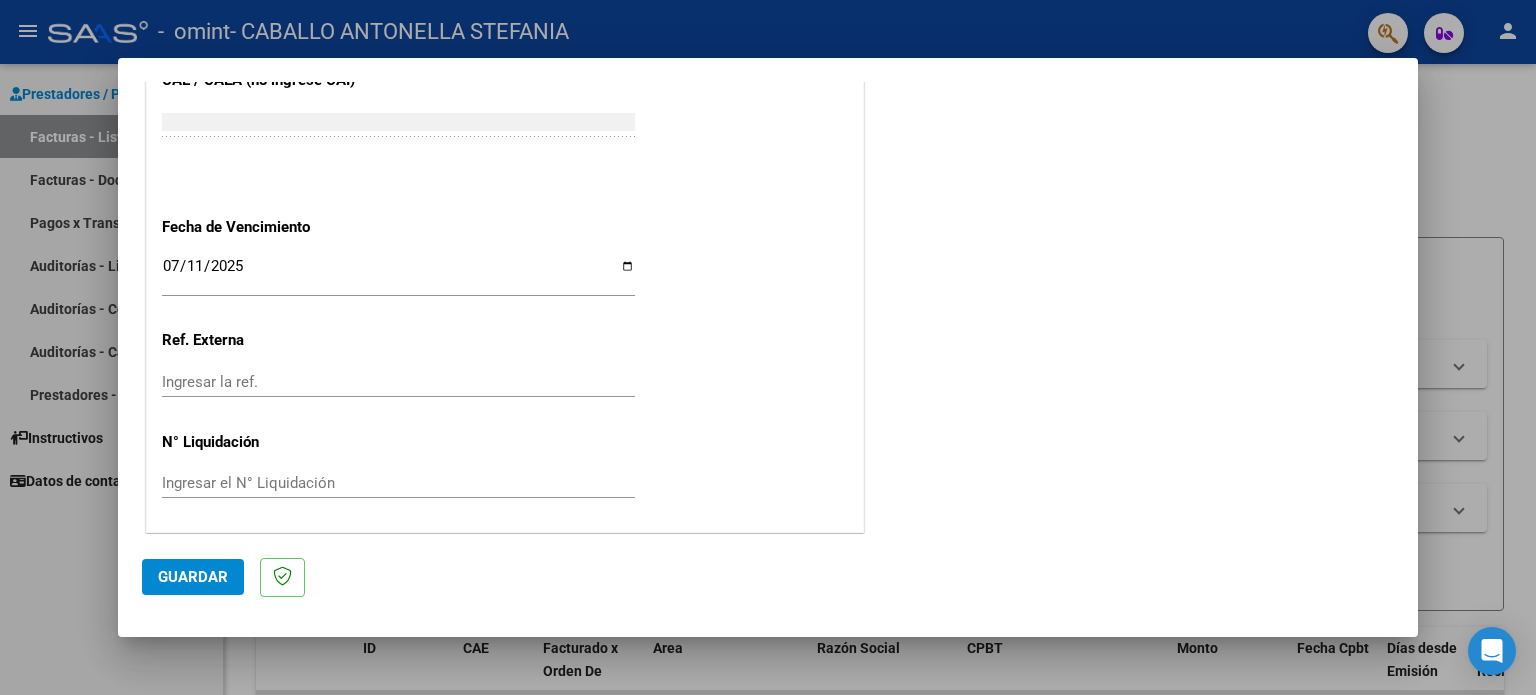 click on "Guardar" 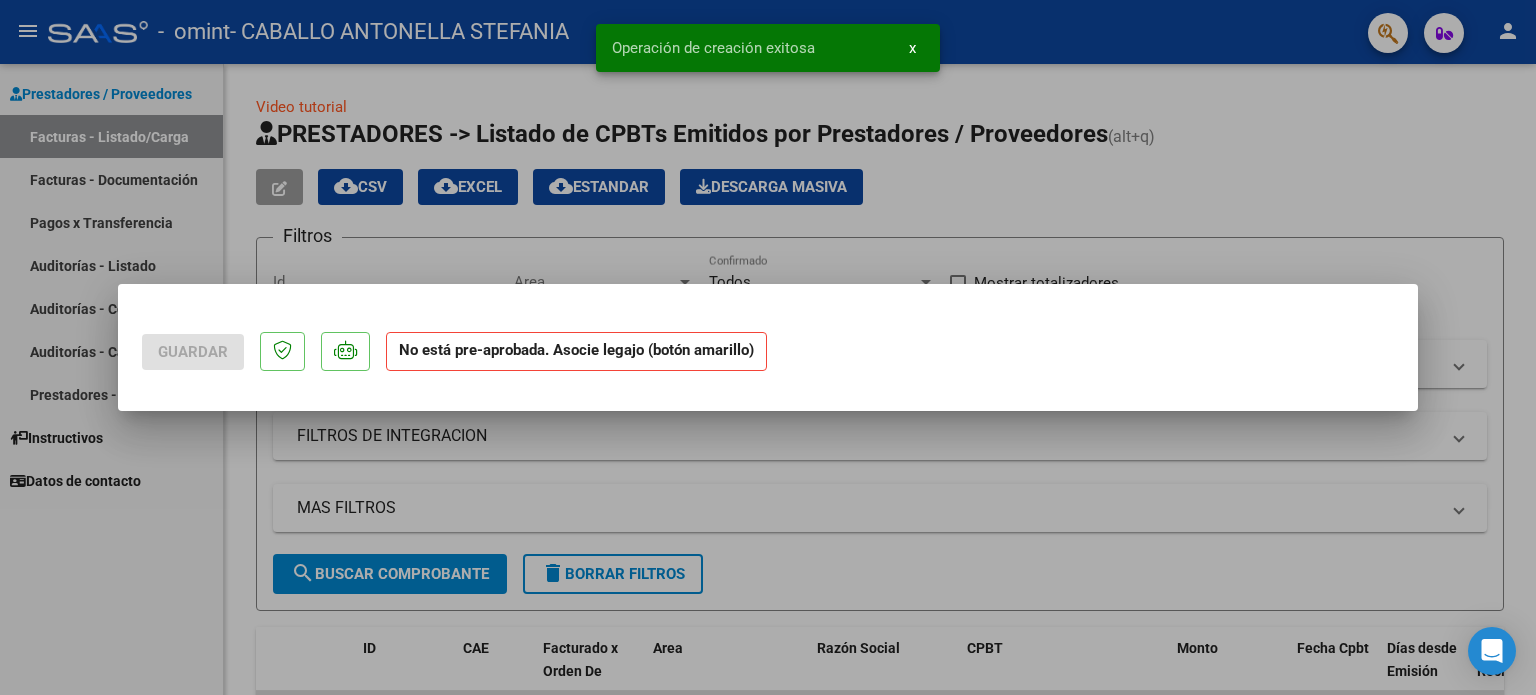 scroll, scrollTop: 0, scrollLeft: 0, axis: both 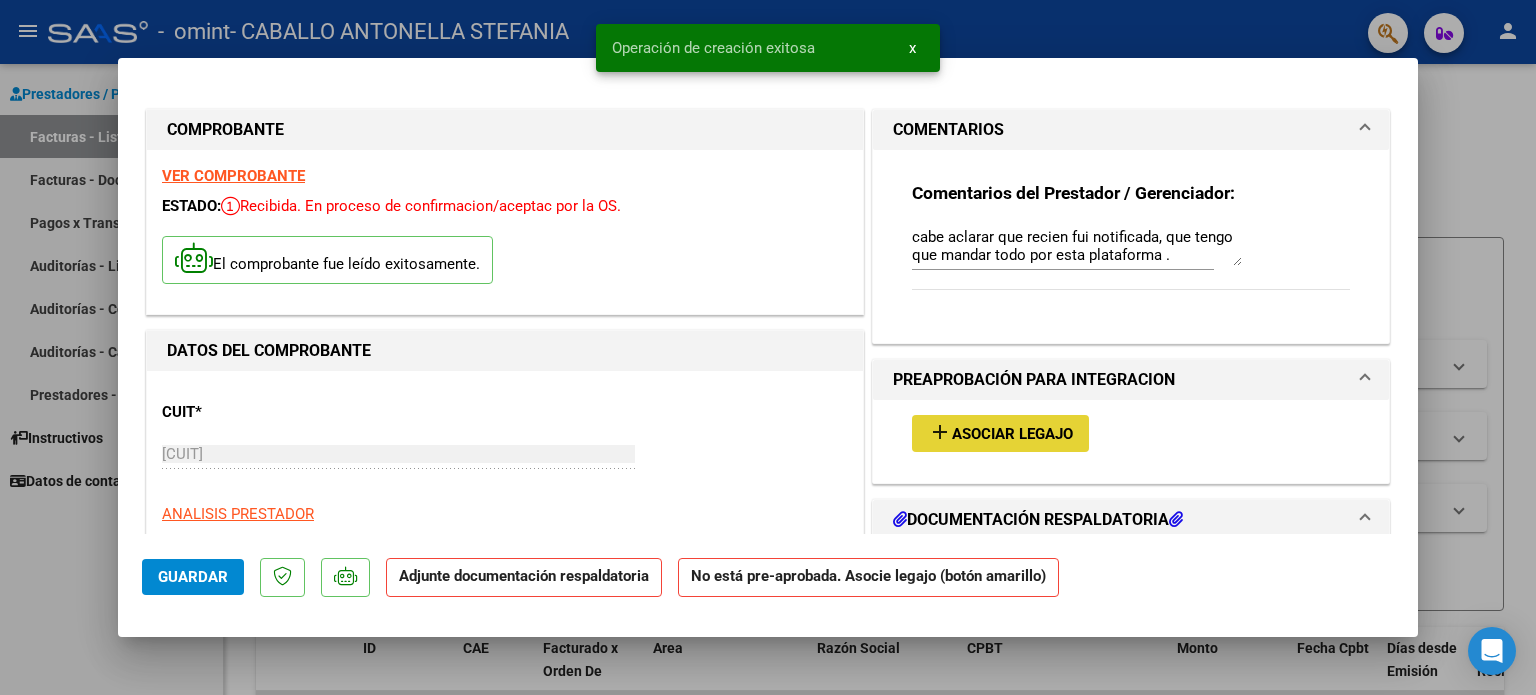 click on "Asociar Legajo" at bounding box center [1012, 434] 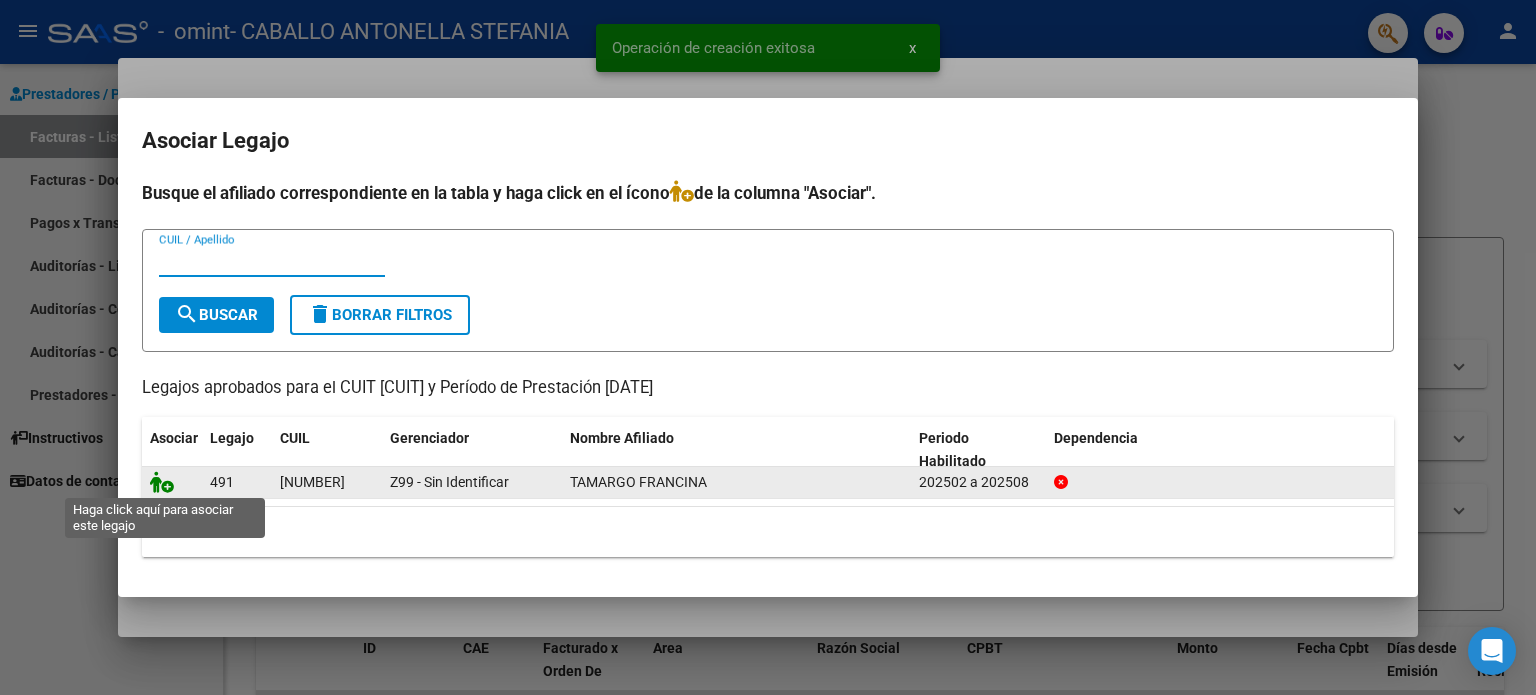 click 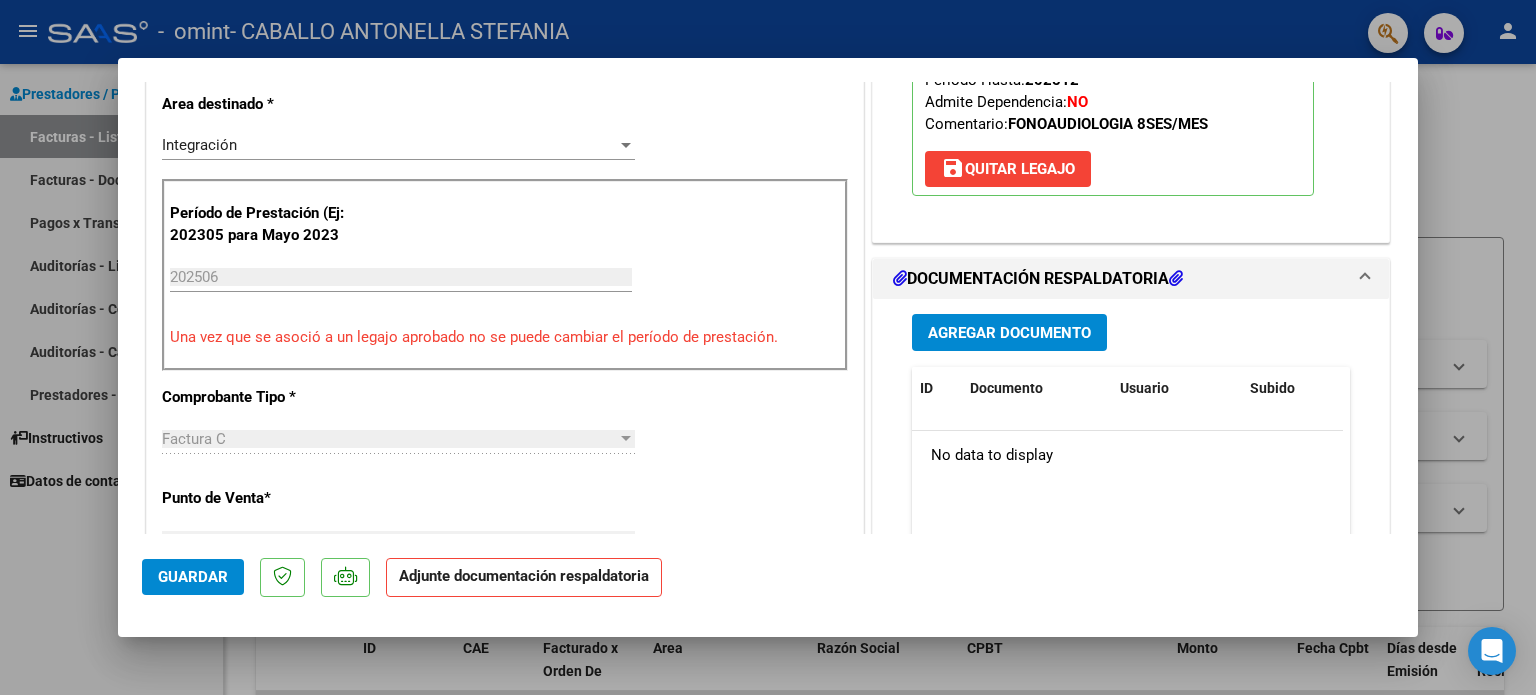 scroll, scrollTop: 479, scrollLeft: 0, axis: vertical 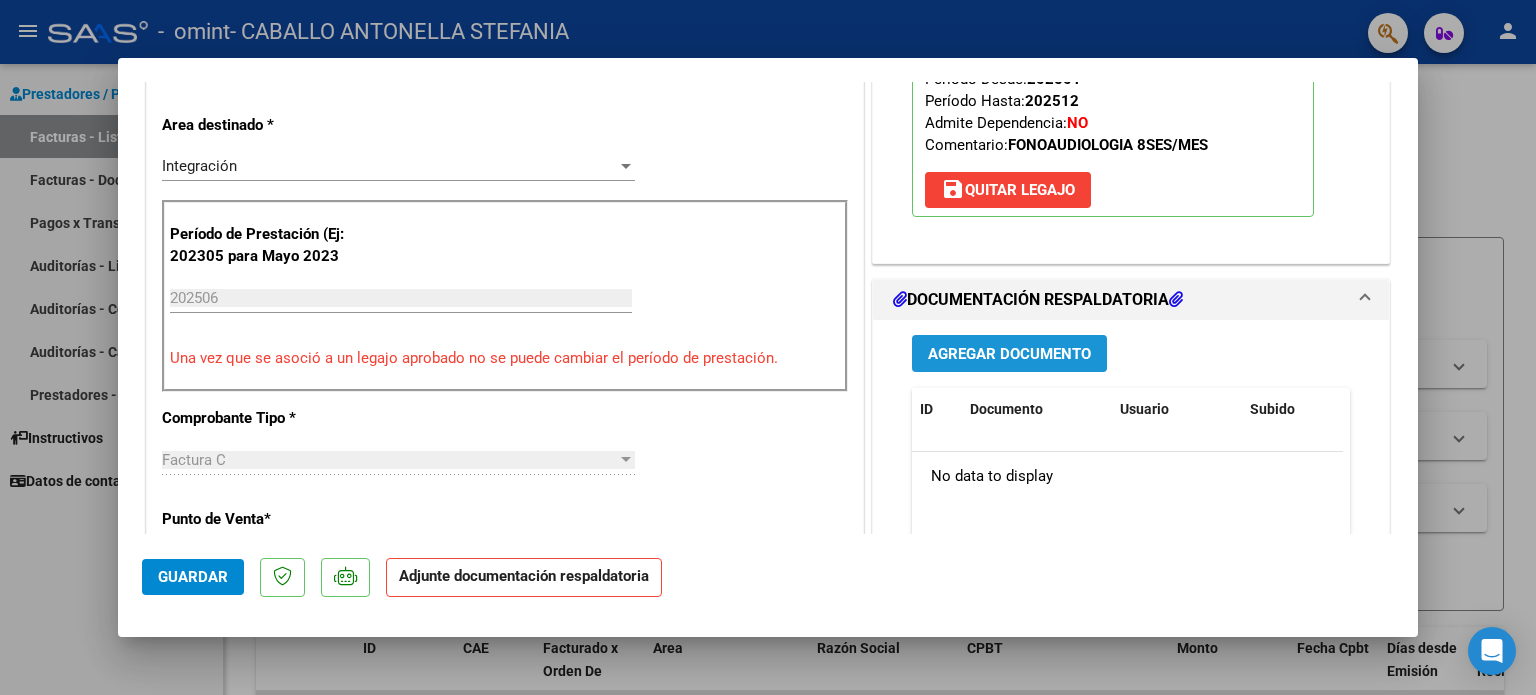 click on "Agregar Documento" at bounding box center (1009, 353) 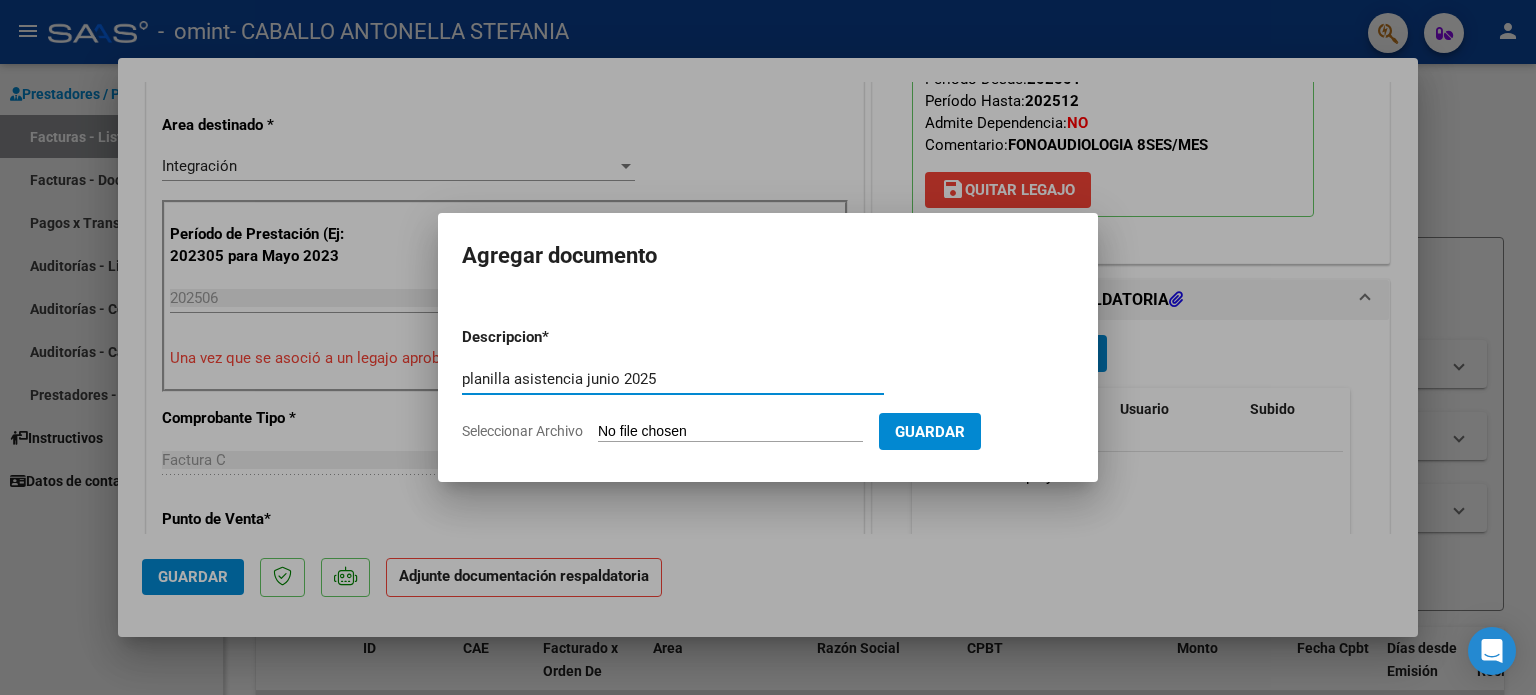 type on "planilla asistencia junio 2025" 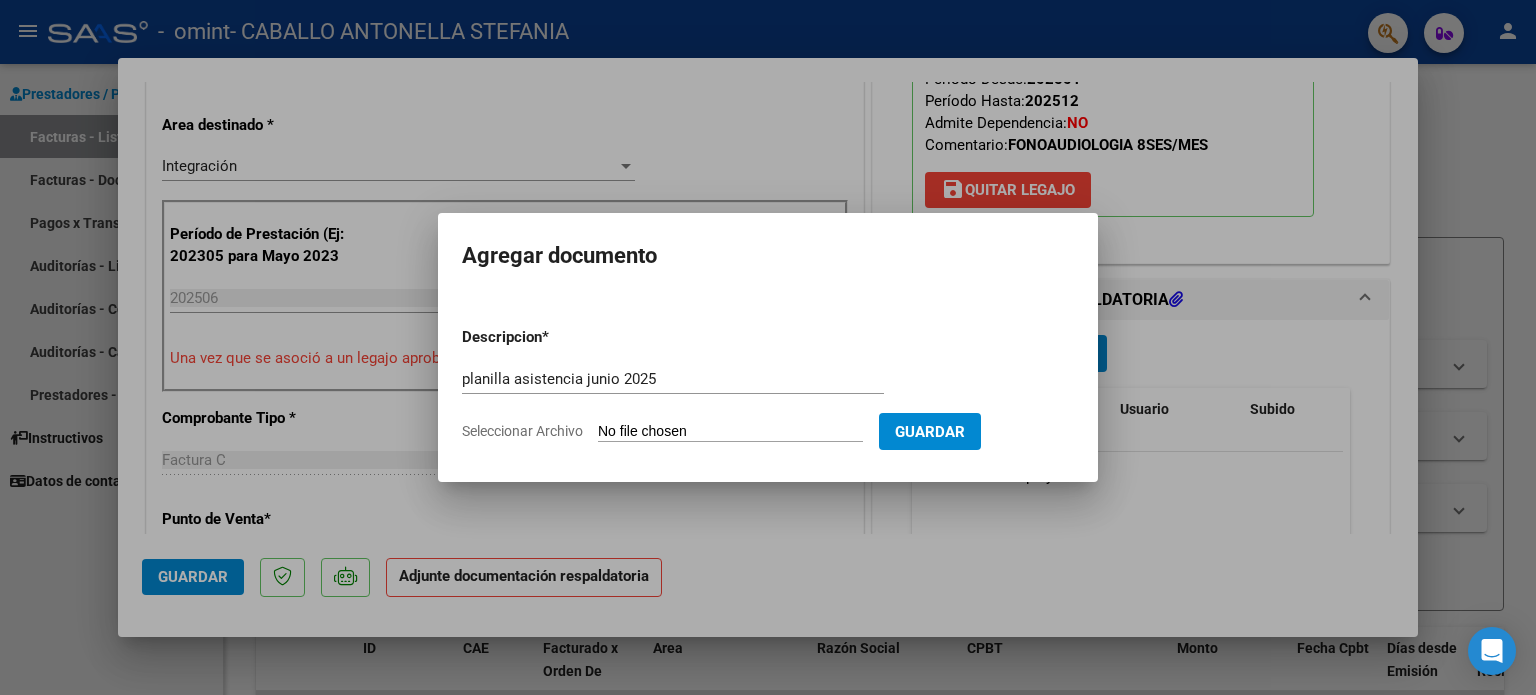 click on "Seleccionar Archivo" at bounding box center [730, 432] 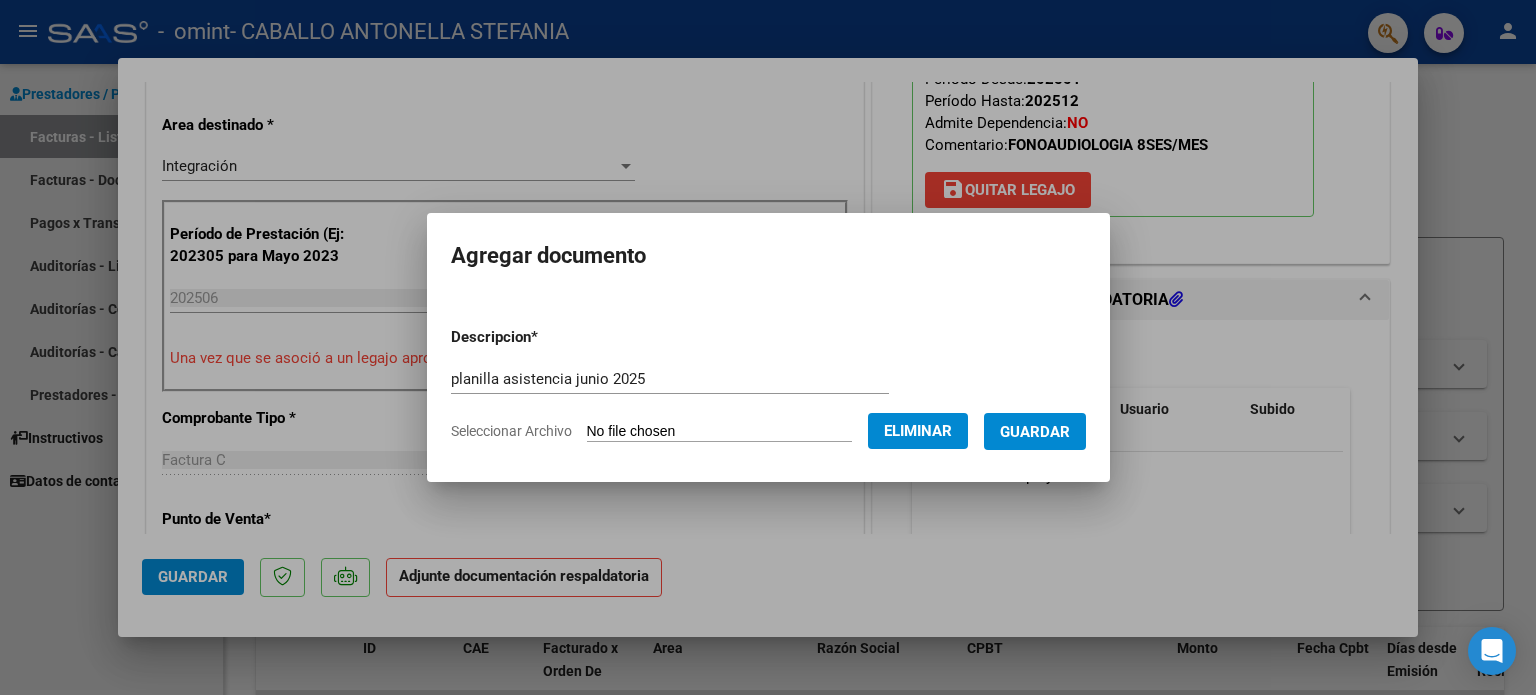 click on "Guardar" at bounding box center (1035, 432) 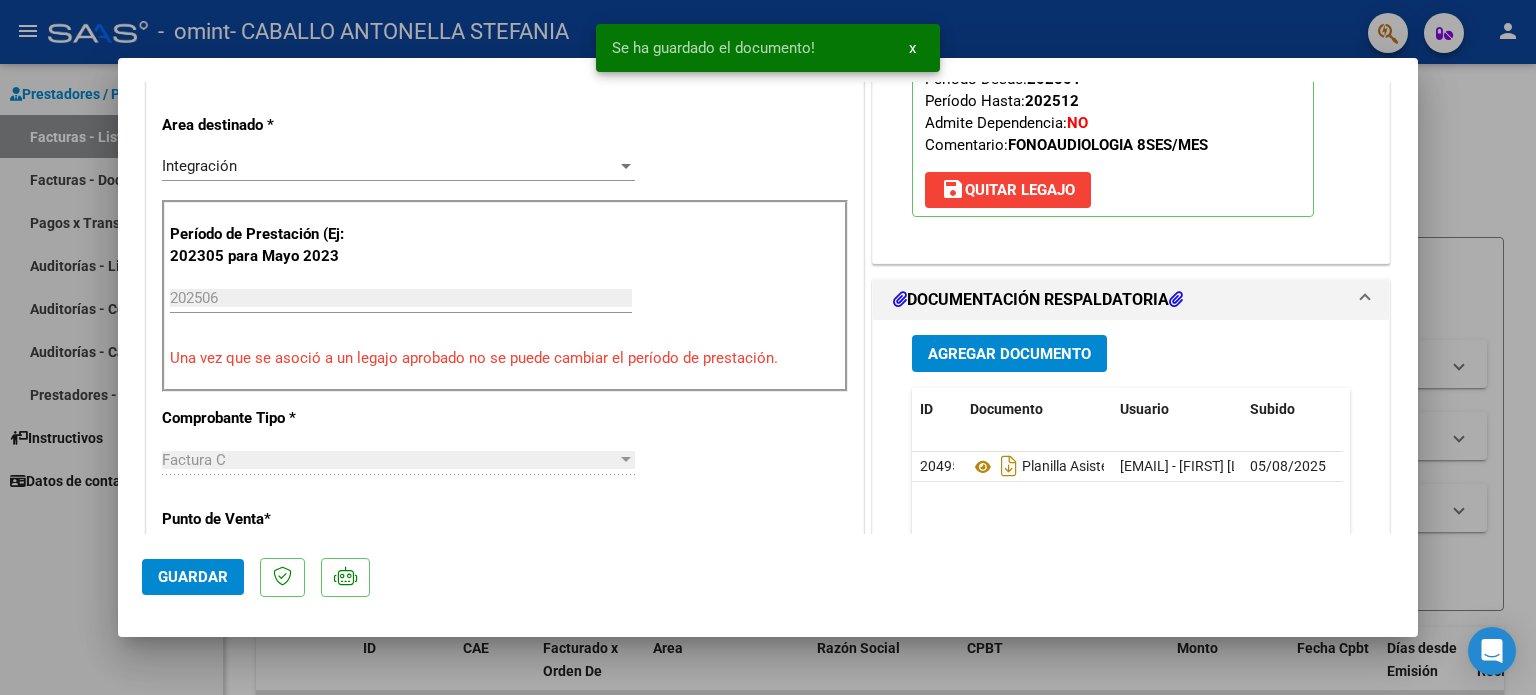 drag, startPoint x: 1417, startPoint y: 266, endPoint x: 1176, endPoint y: 505, distance: 339.4142 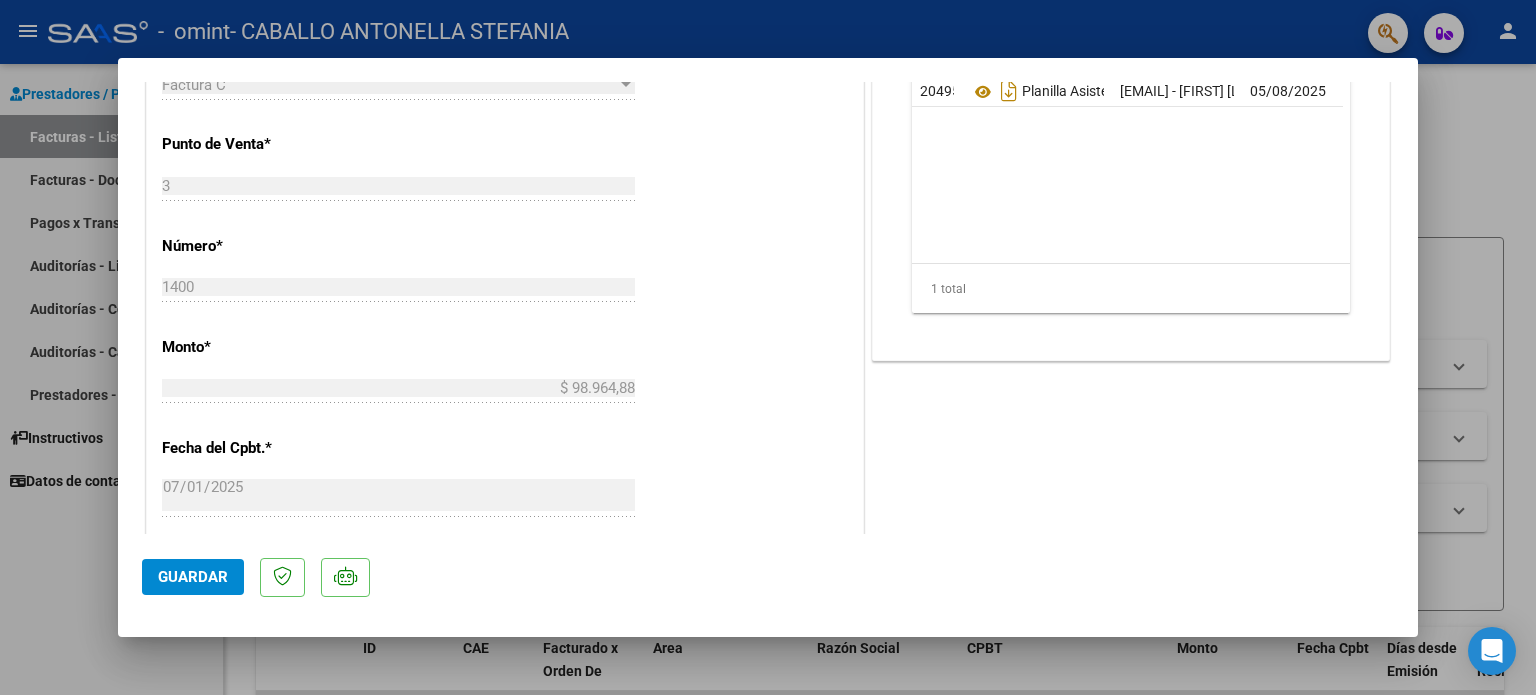 scroll, scrollTop: 919, scrollLeft: 0, axis: vertical 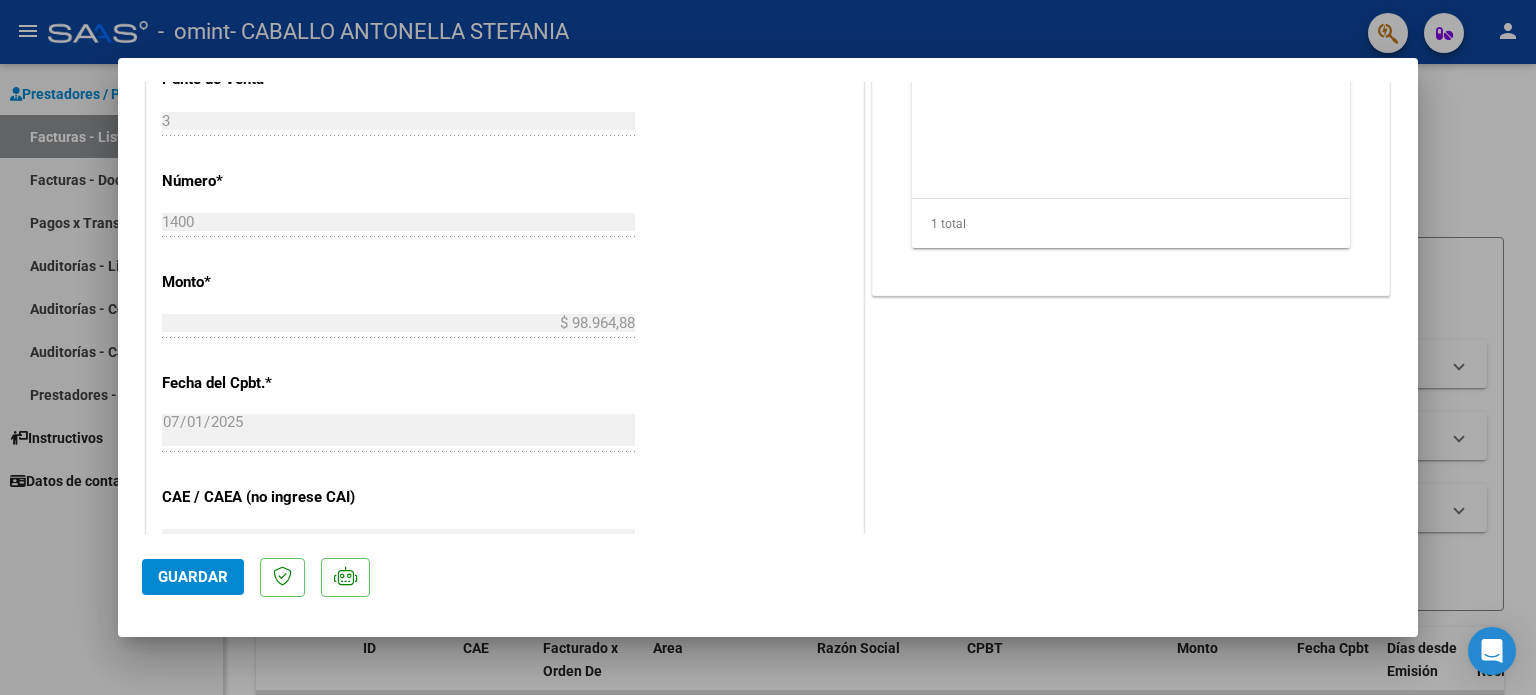 click on "Guardar" 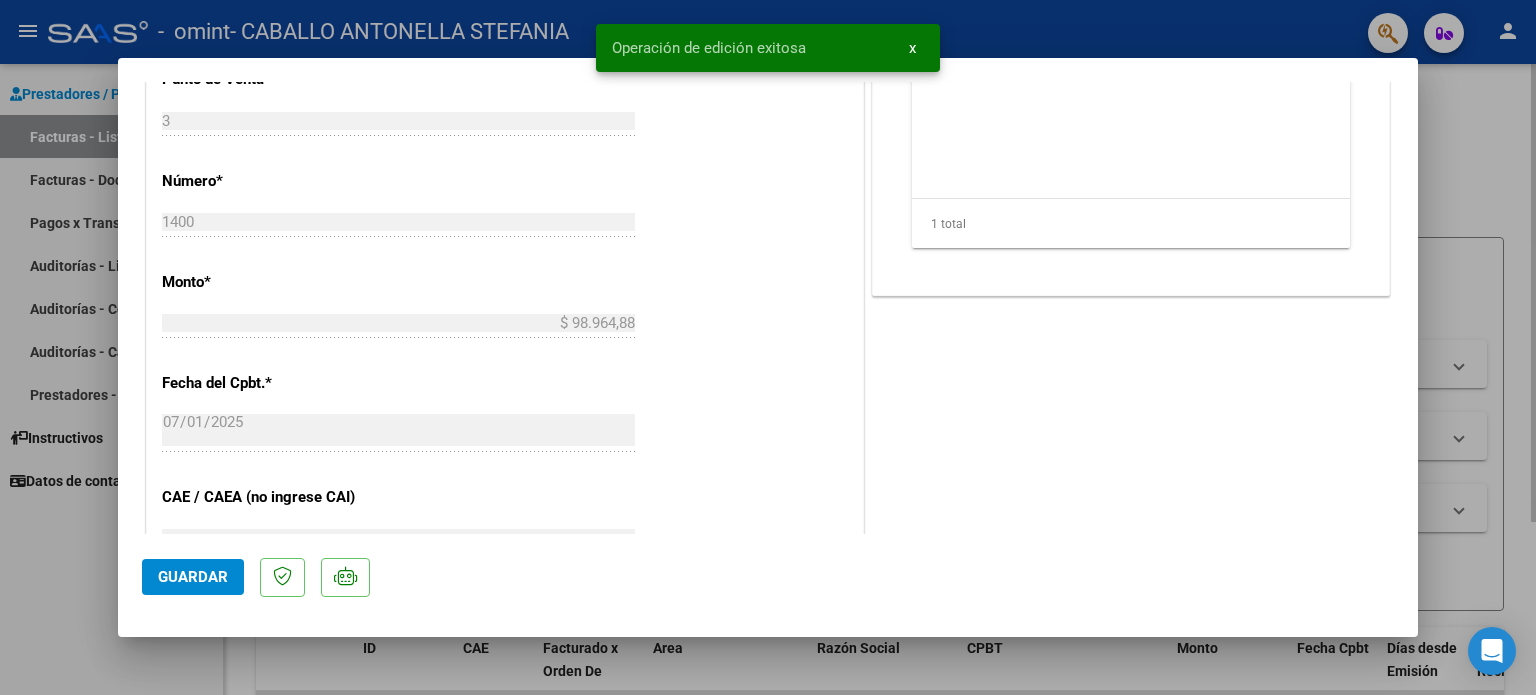 click at bounding box center [768, 347] 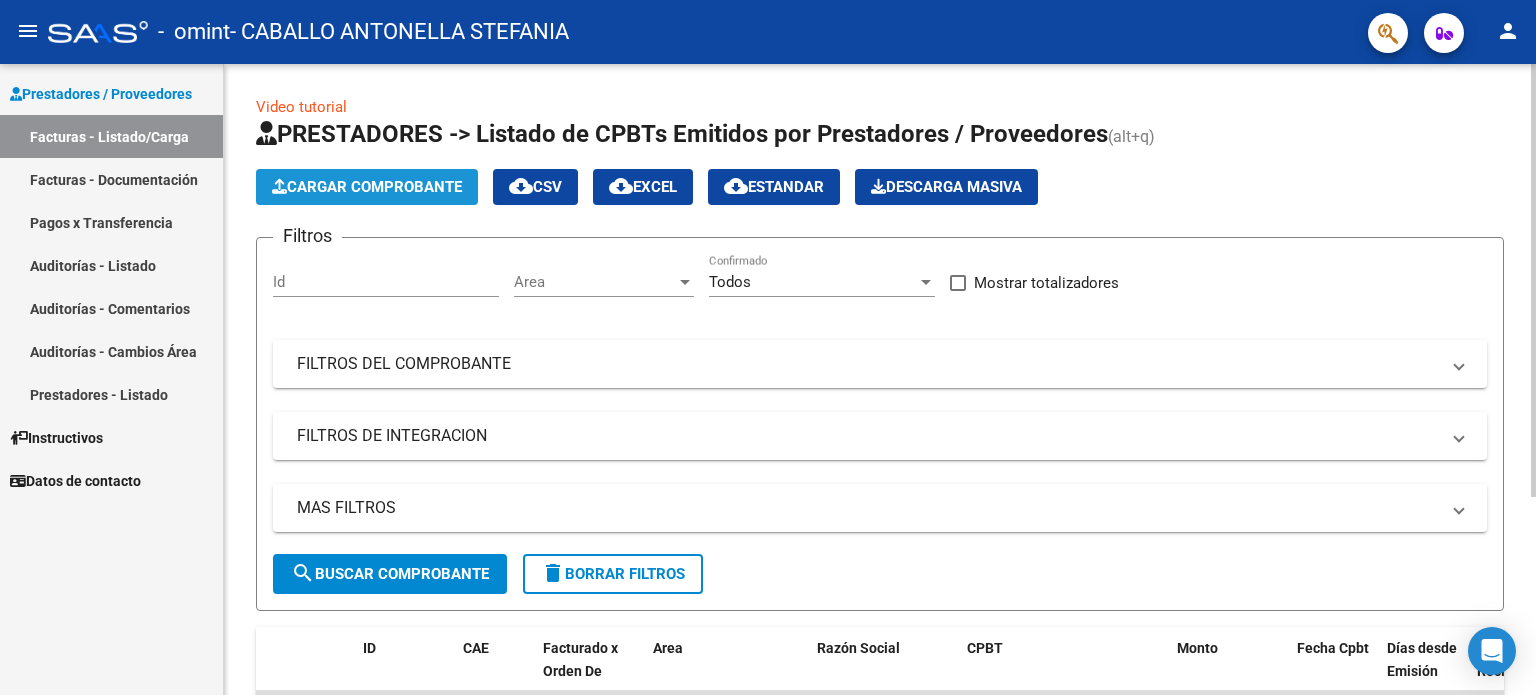 click on "Cargar Comprobante" 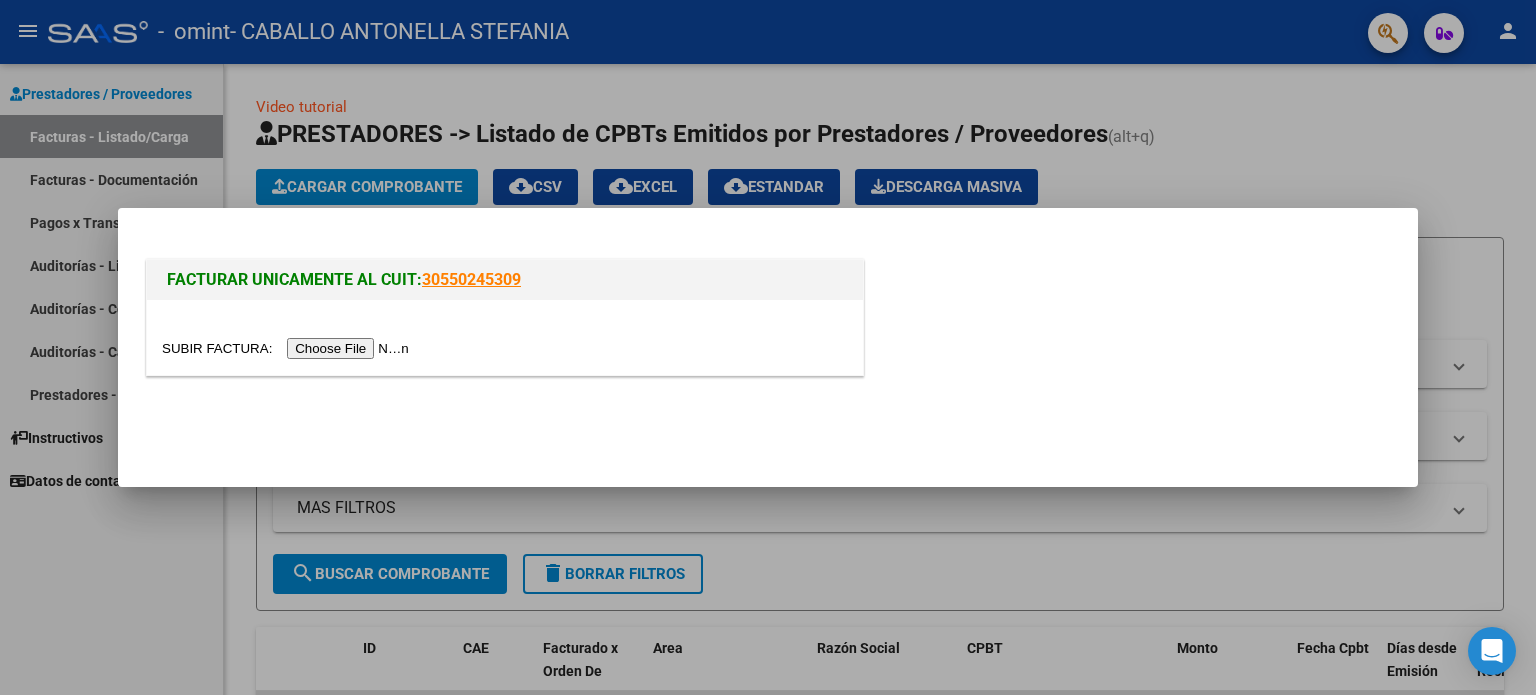 click at bounding box center [288, 348] 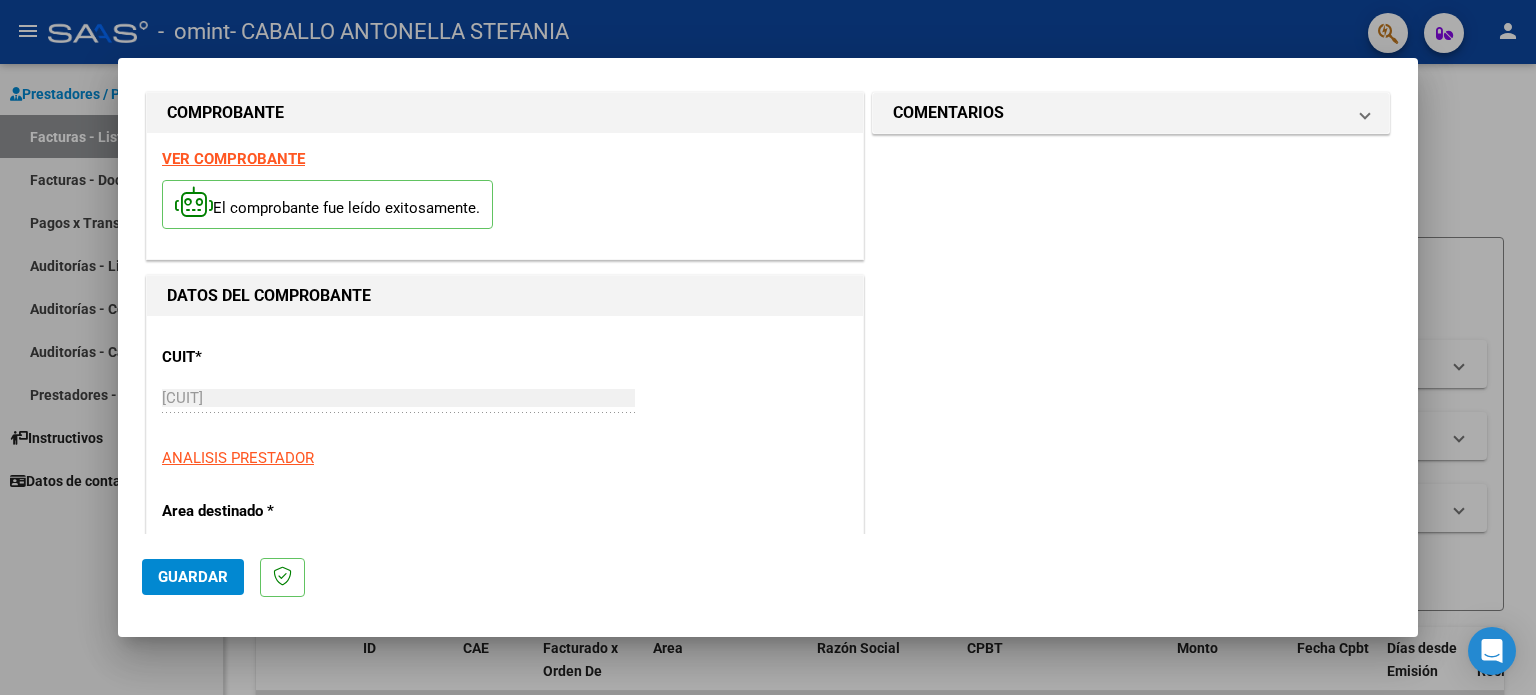 scroll, scrollTop: 20, scrollLeft: 0, axis: vertical 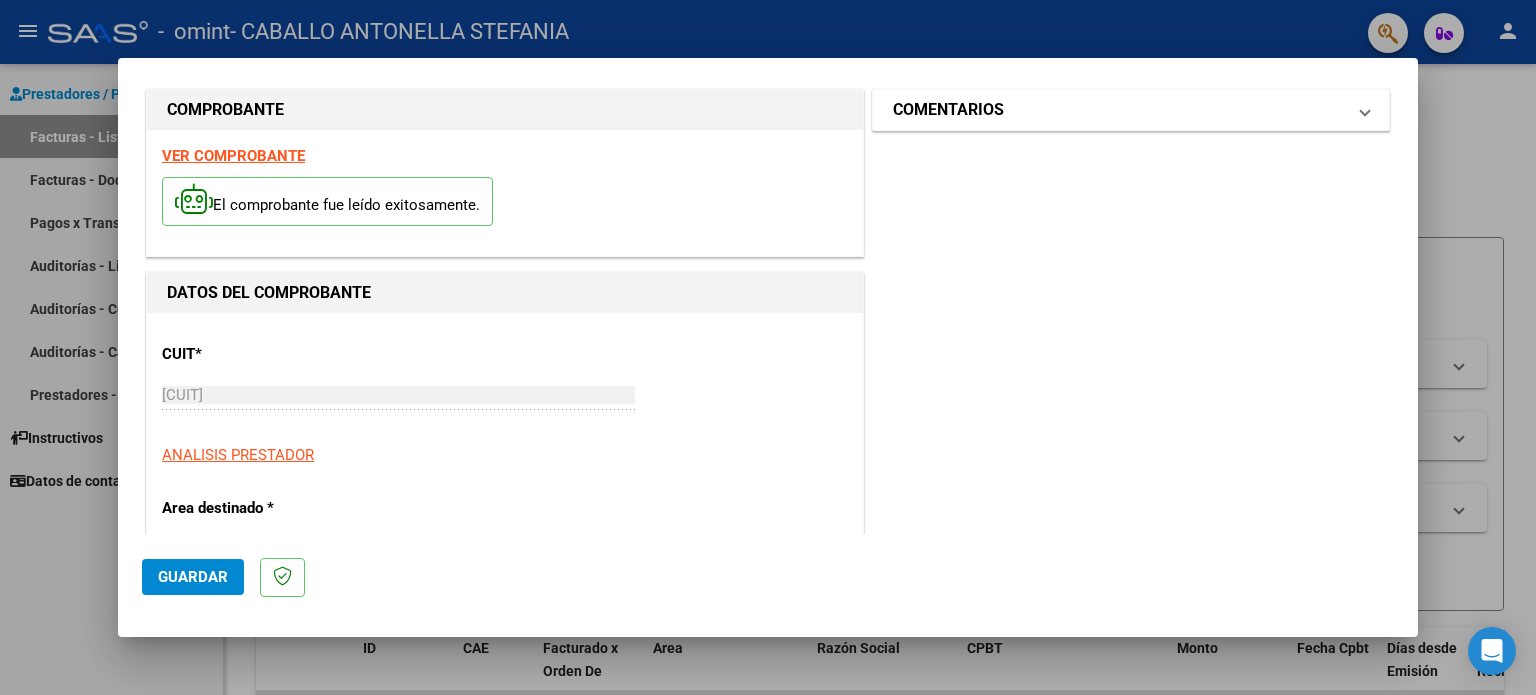 click on "COMENTARIOS" at bounding box center (1127, 110) 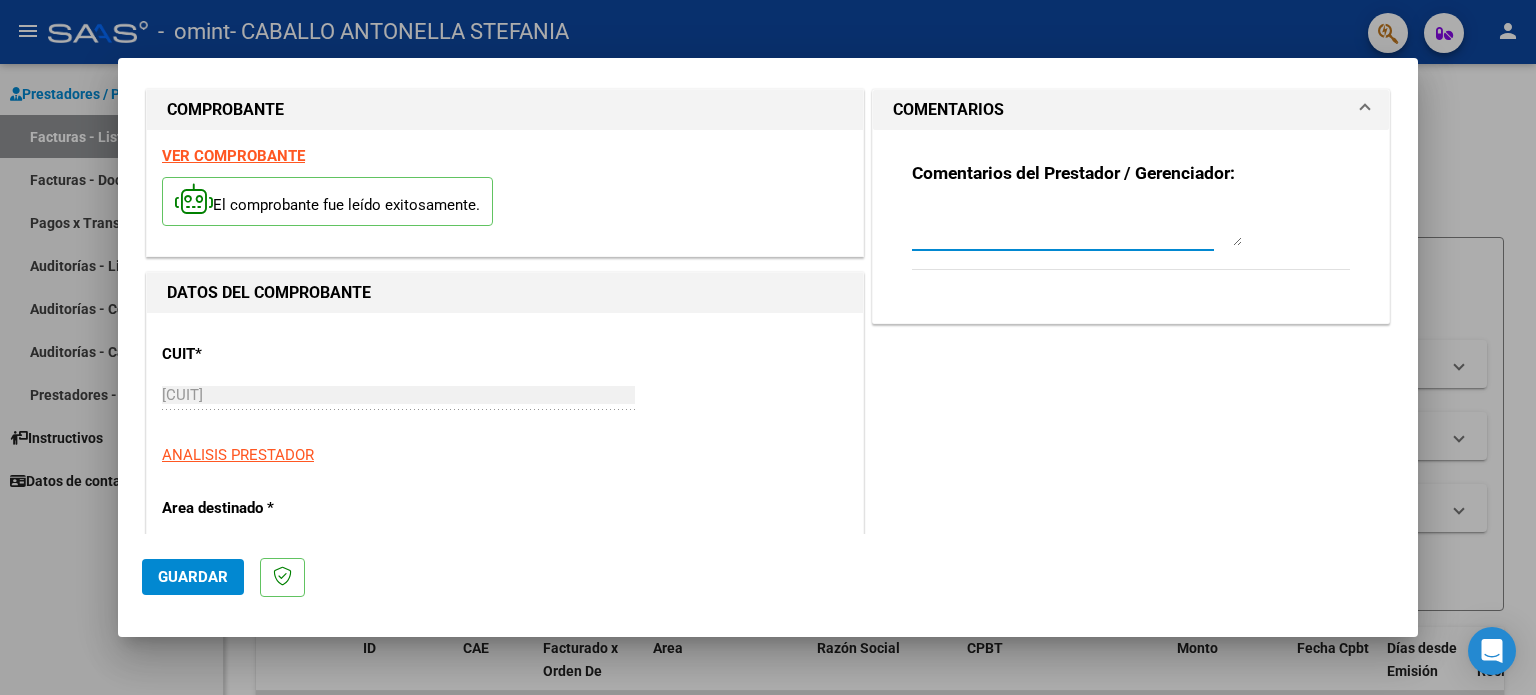 click at bounding box center [1077, 226] 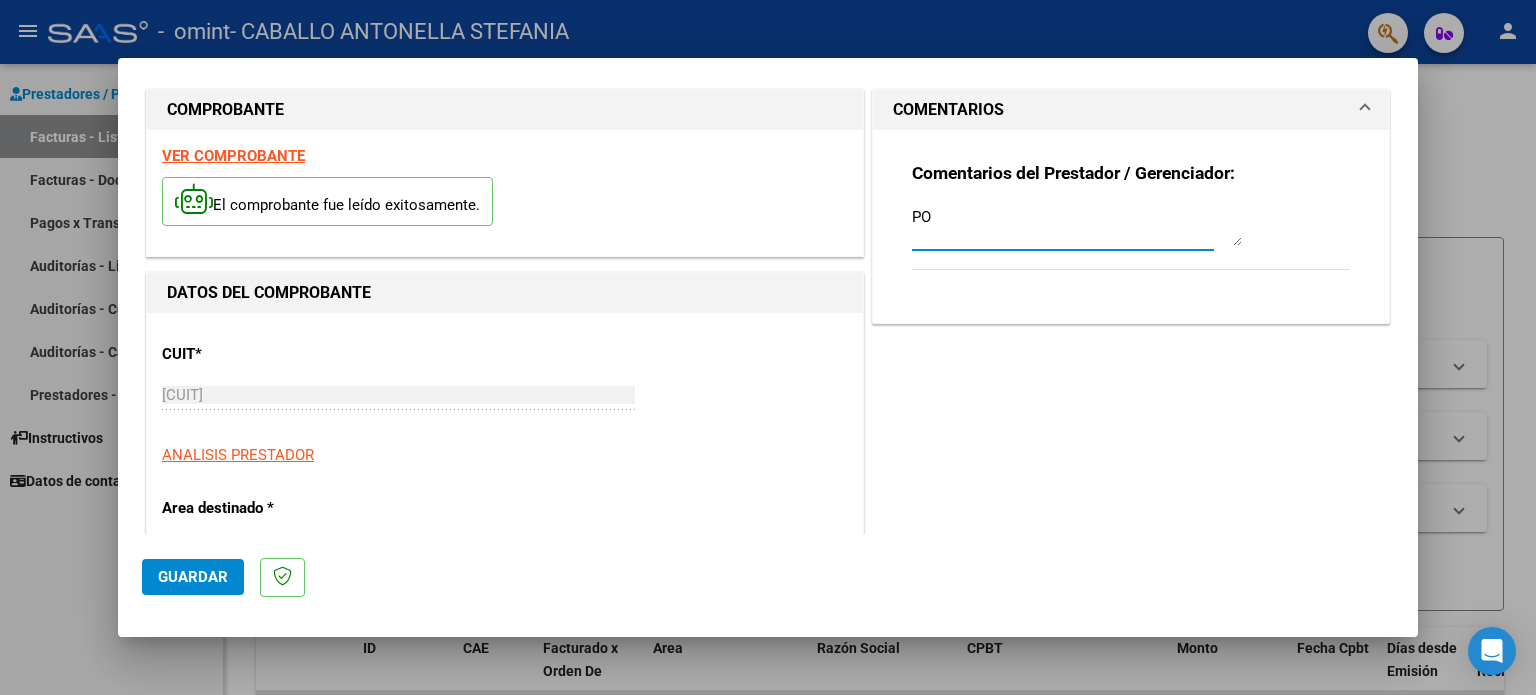 type on "P" 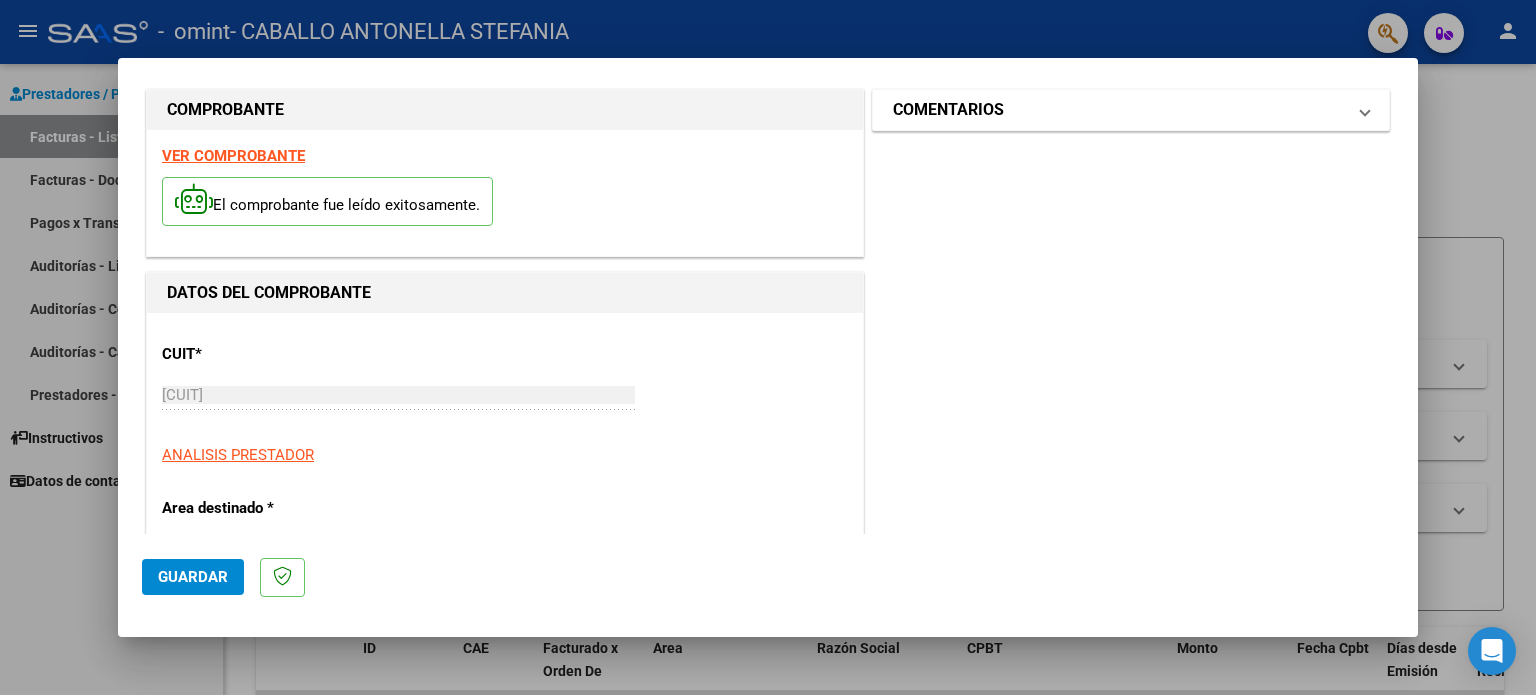 click on "COMENTARIOS" at bounding box center [1127, 110] 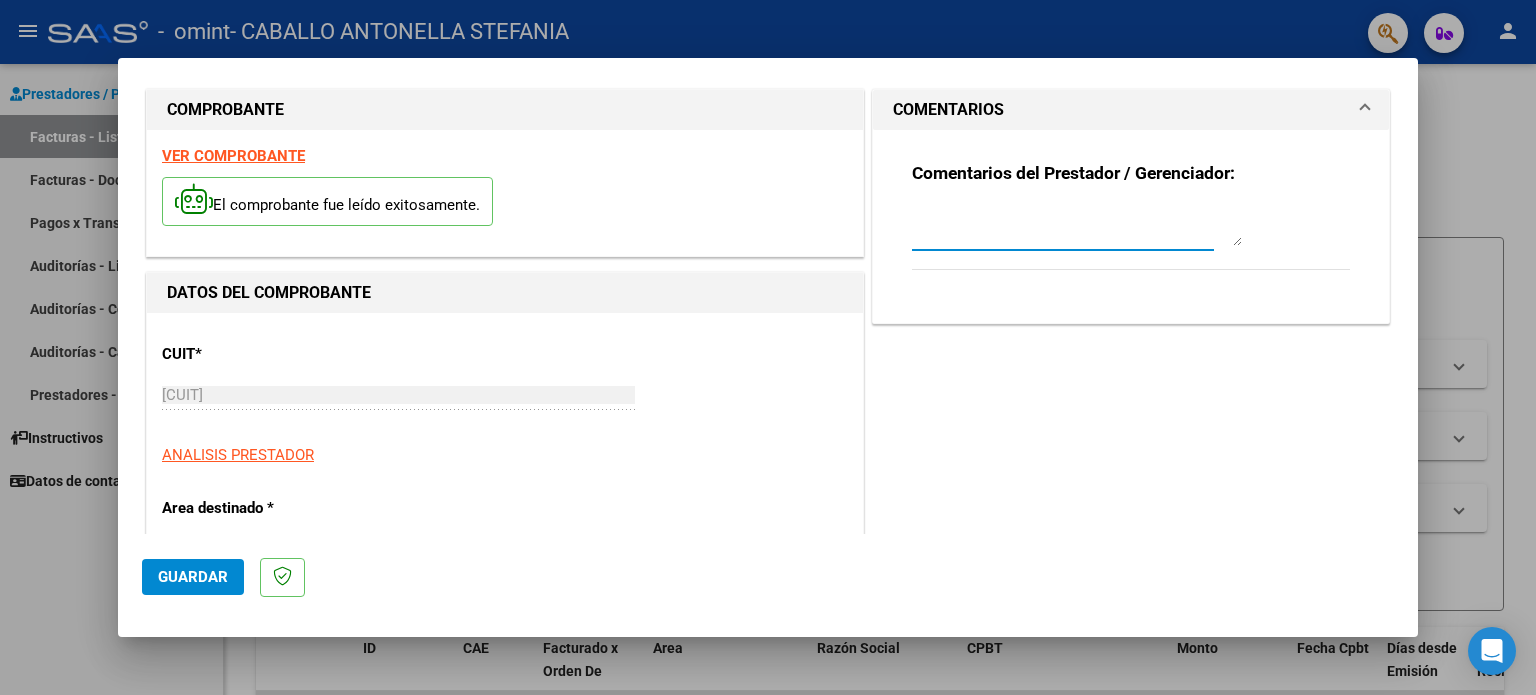click at bounding box center [1077, 226] 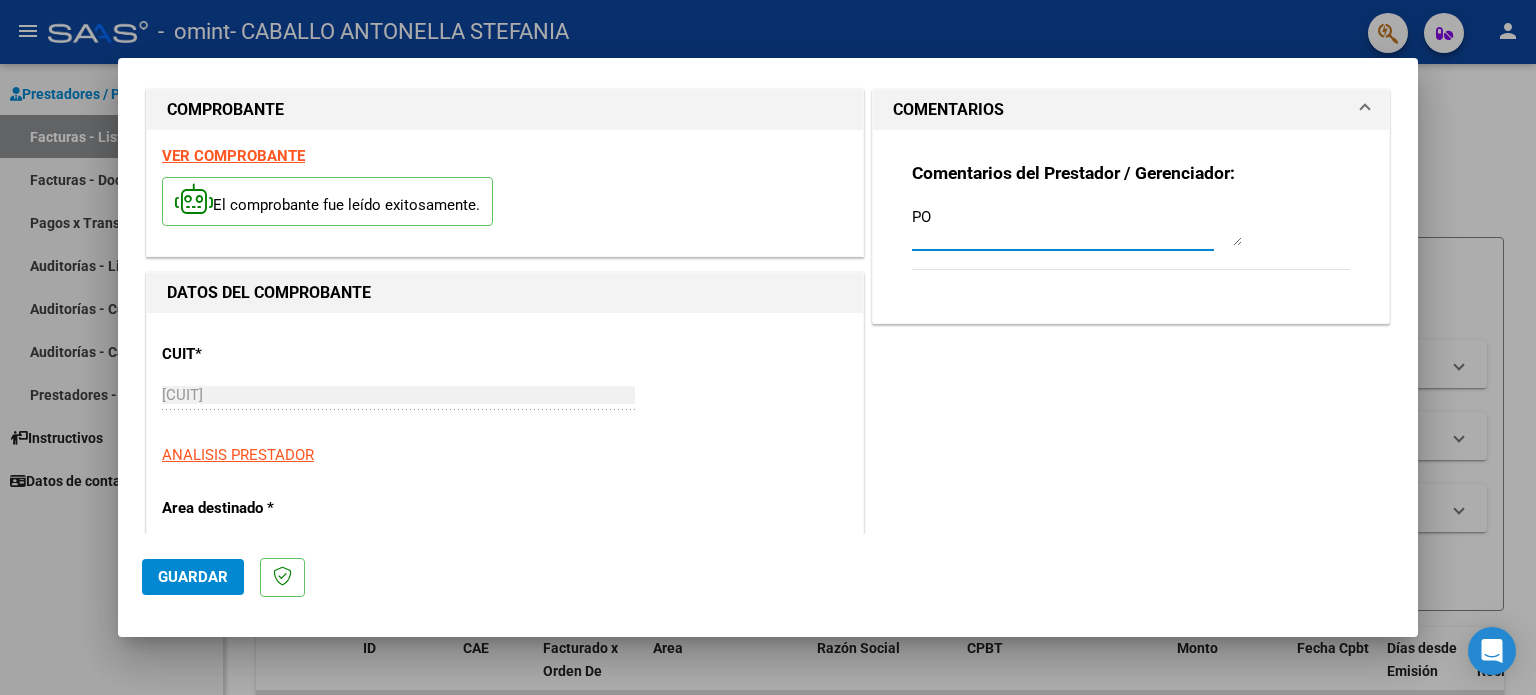 type on "P" 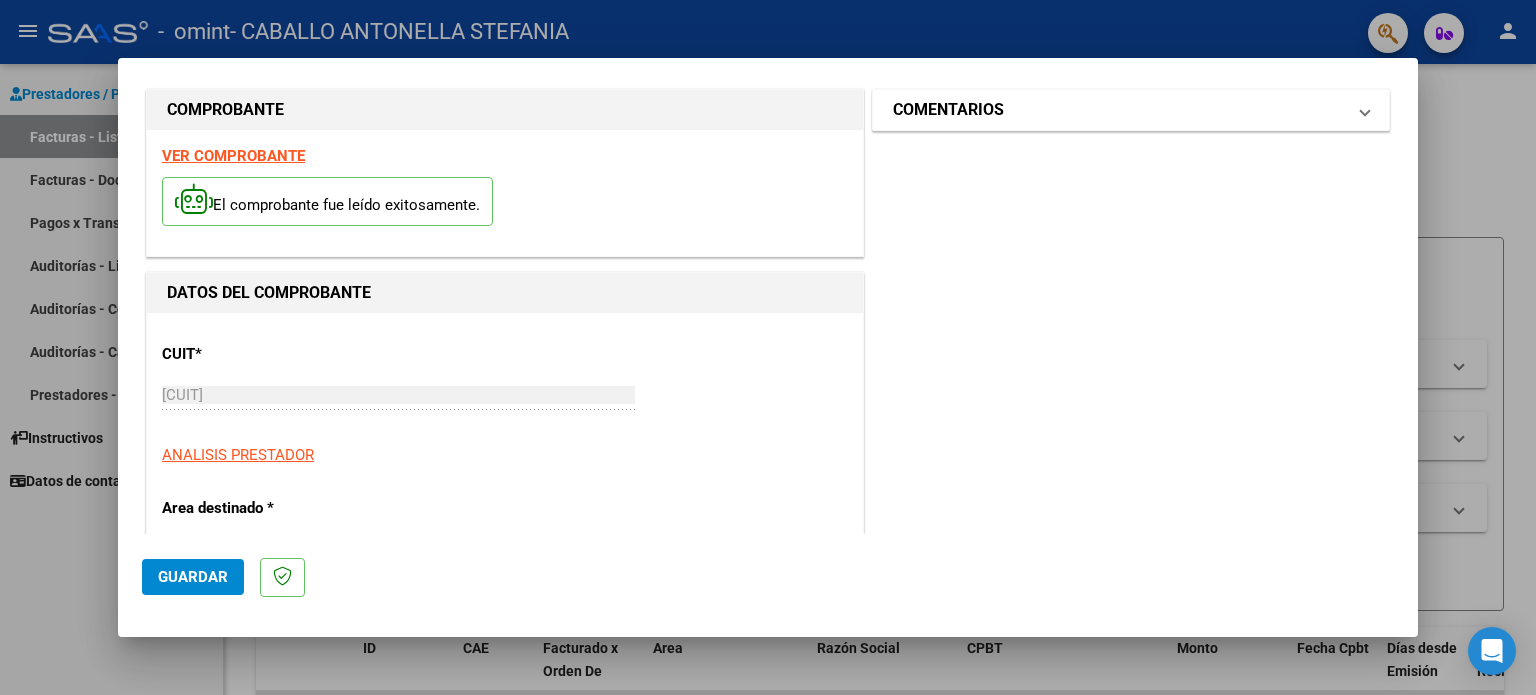 click at bounding box center (1365, 110) 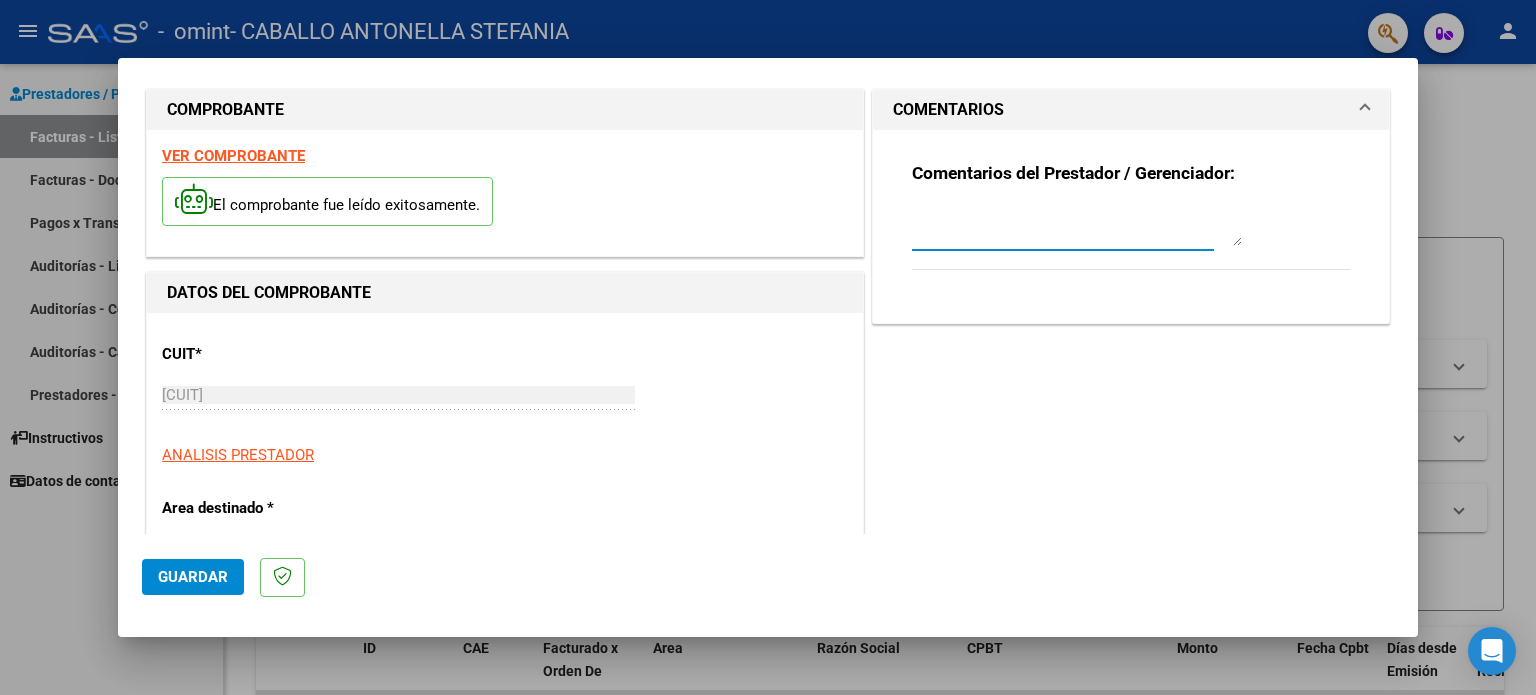 click at bounding box center (1077, 226) 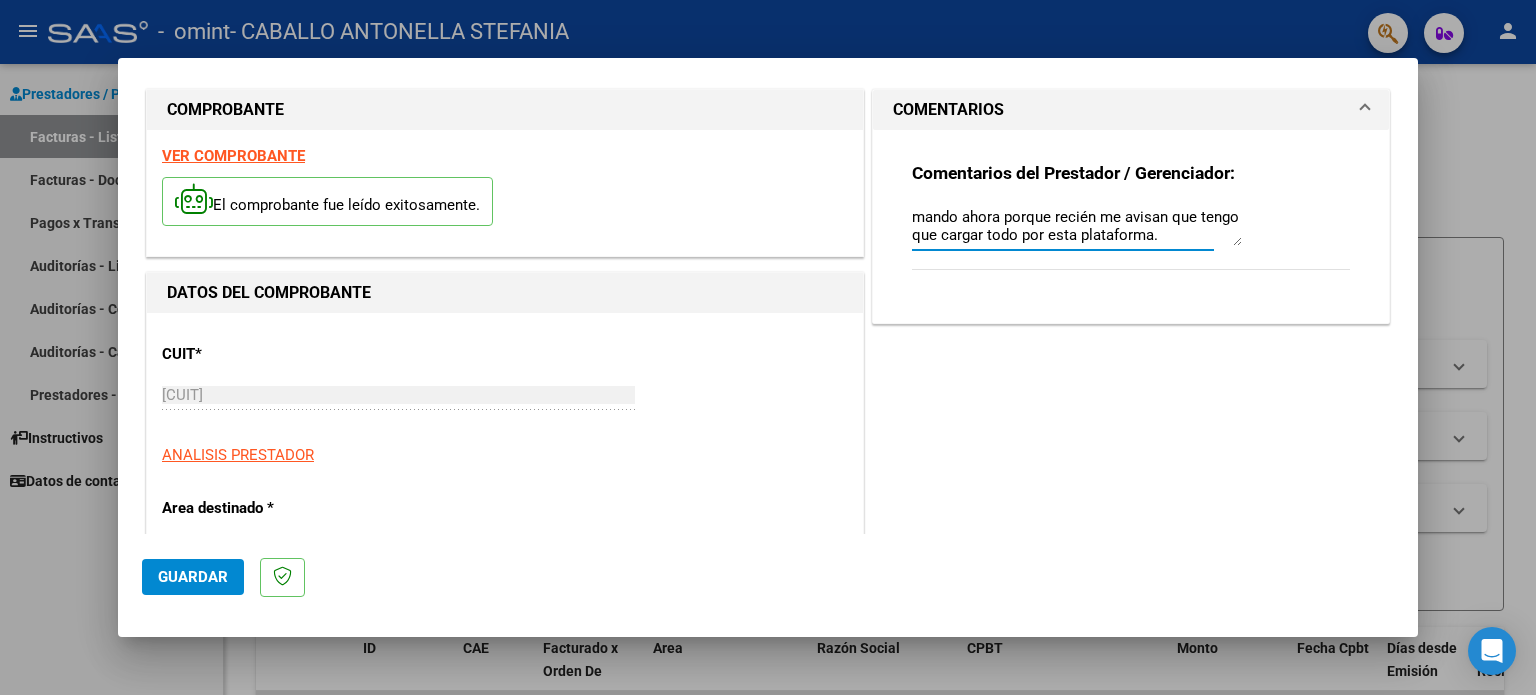 drag, startPoint x: 905, startPoint y: 219, endPoint x: 1158, endPoint y: 231, distance: 253.28442 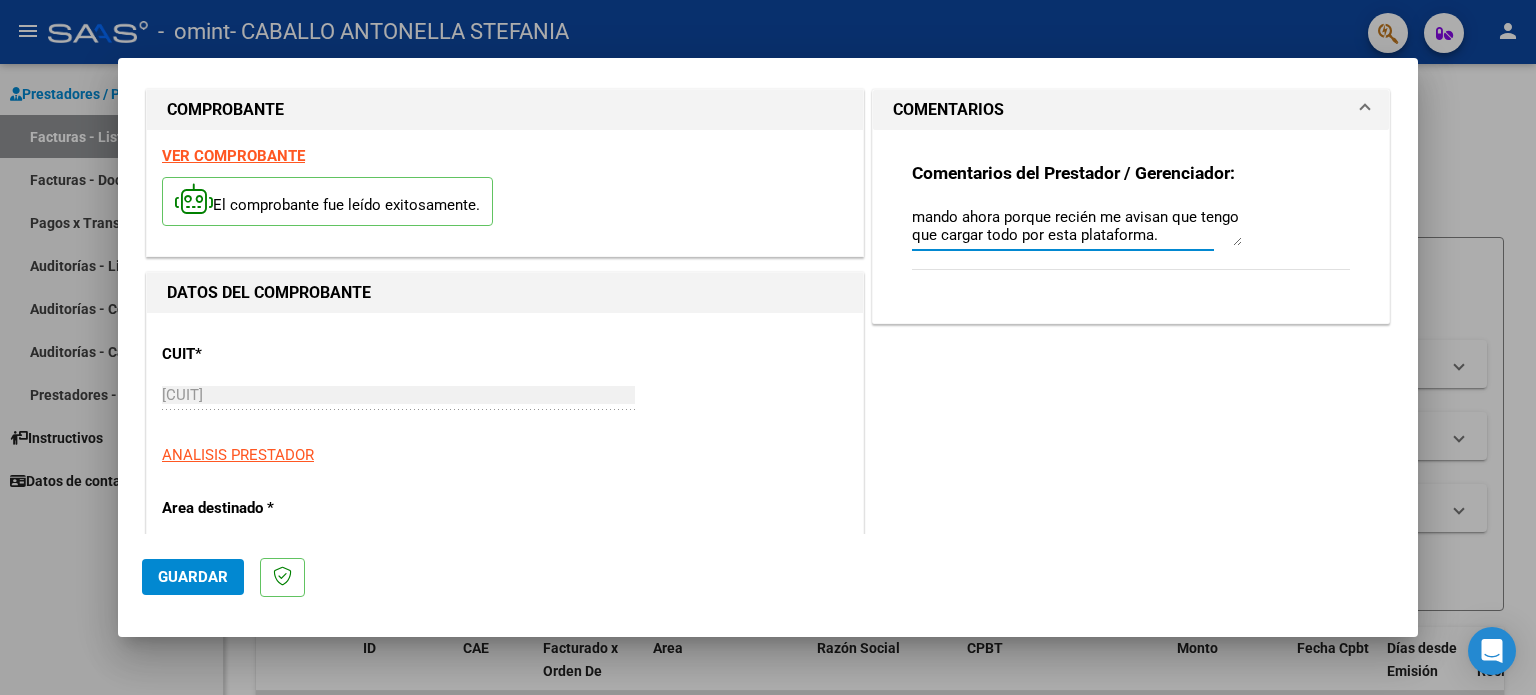type on "mando ahora porque recién me avisan que tengo que cargar todo por esta plataforma." 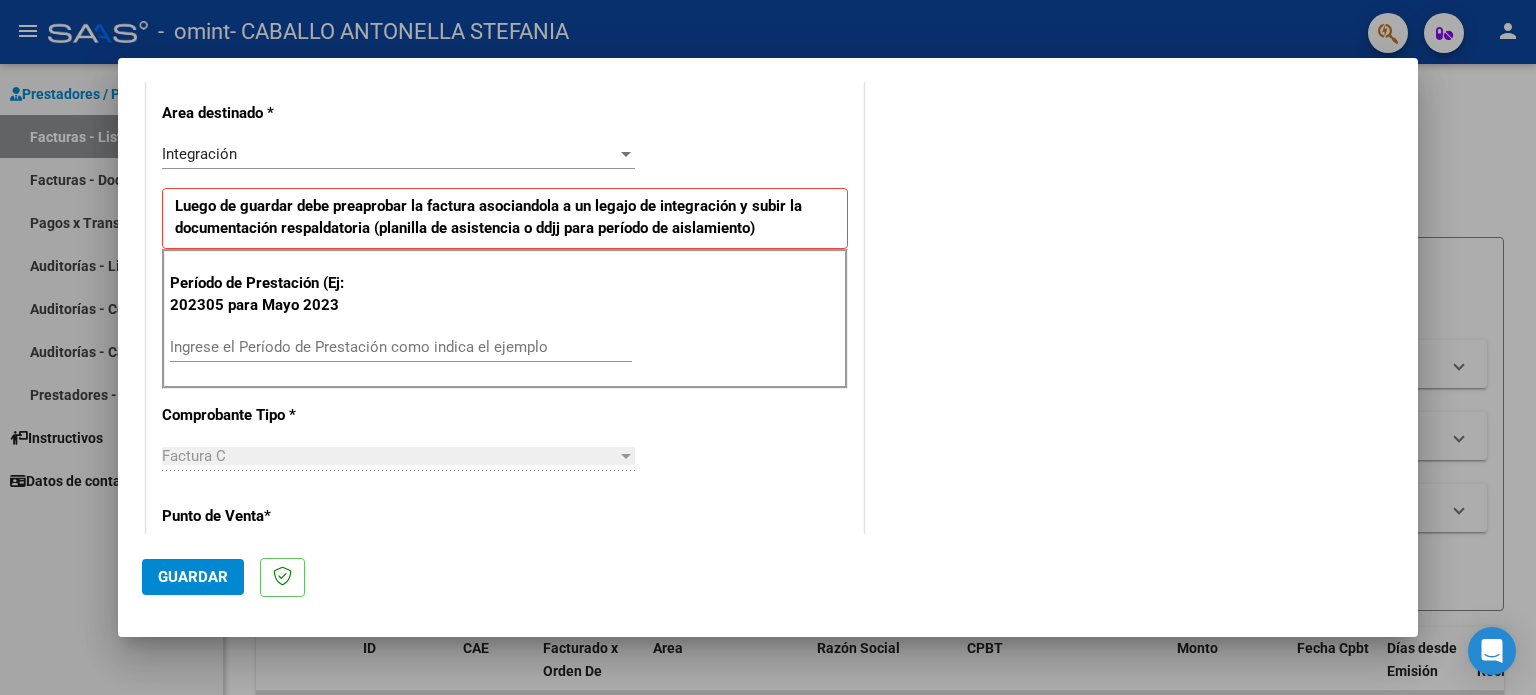 scroll, scrollTop: 445, scrollLeft: 0, axis: vertical 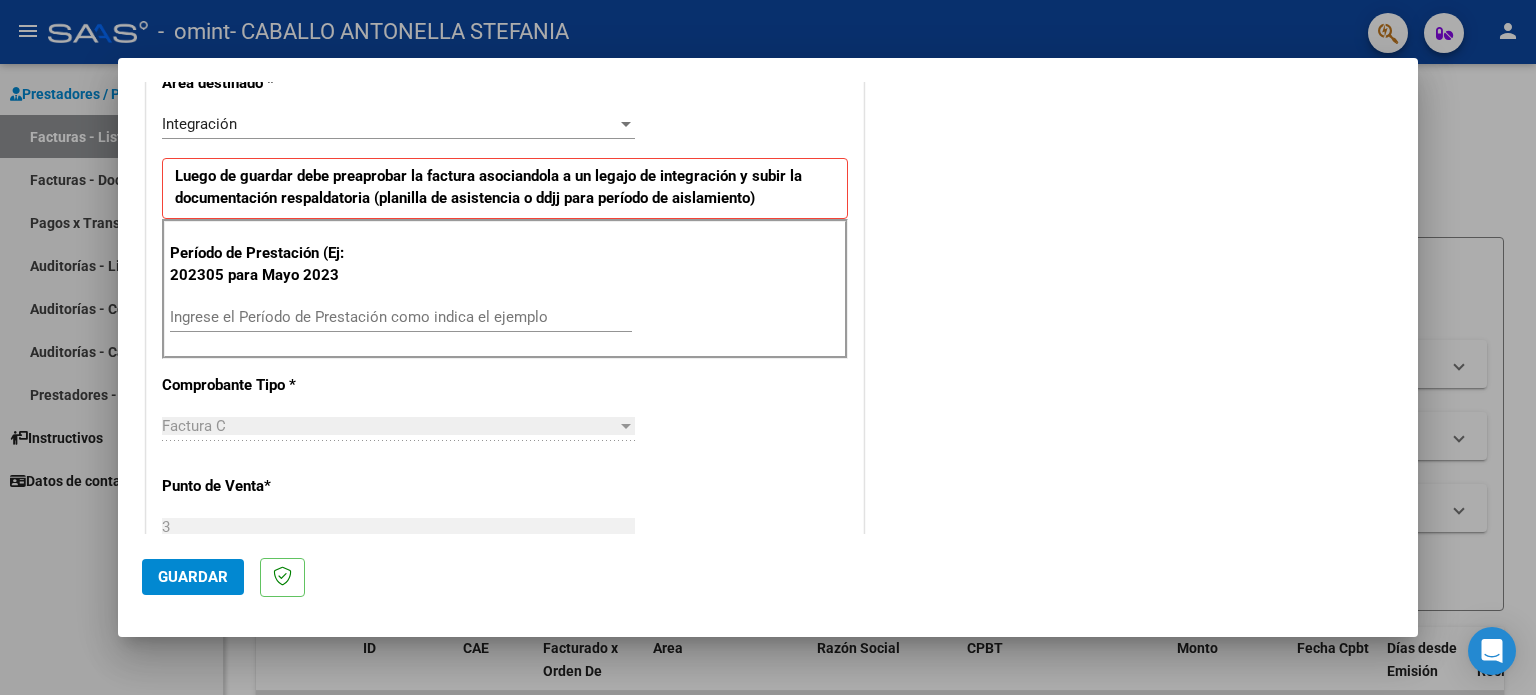click on "Ingrese el Período de Prestación como indica el ejemplo" at bounding box center [401, 317] 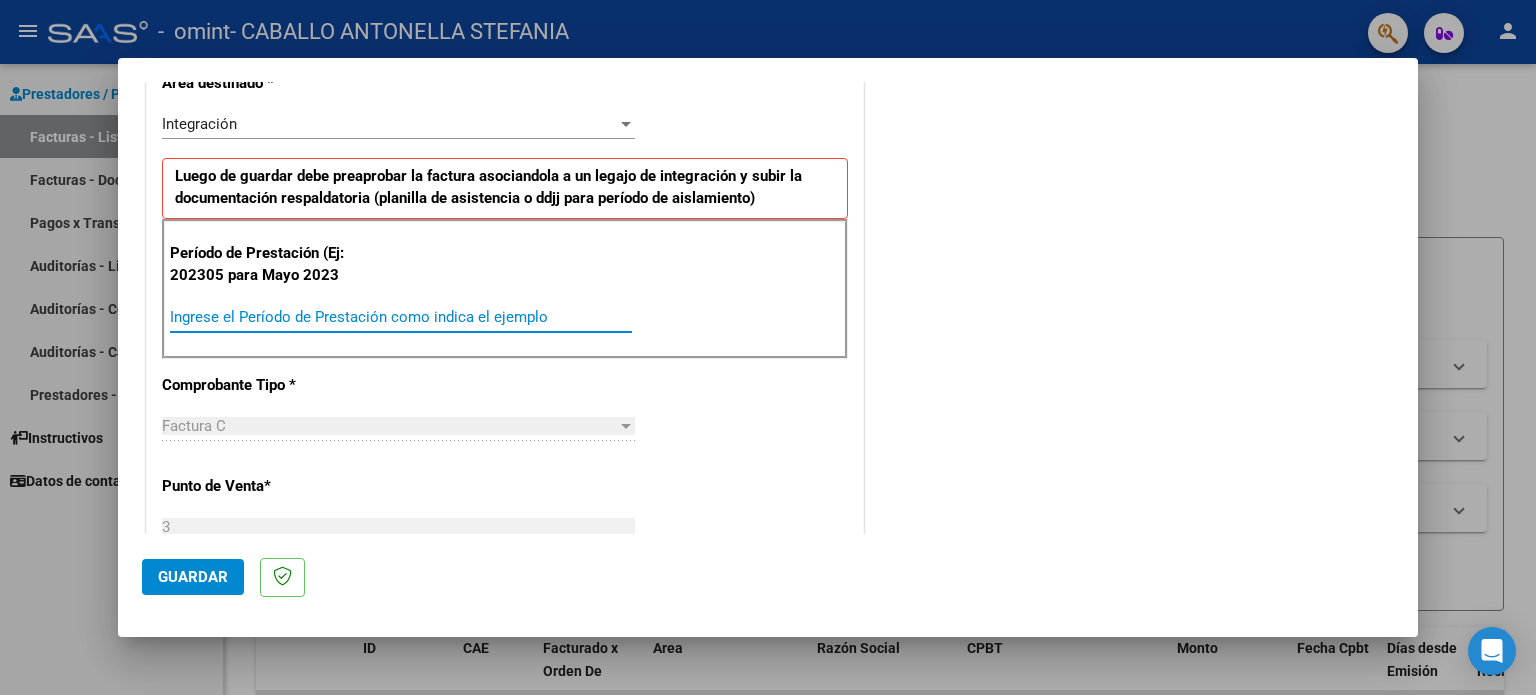 click on "Ingrese el Período de Prestación como indica el ejemplo" at bounding box center (401, 317) 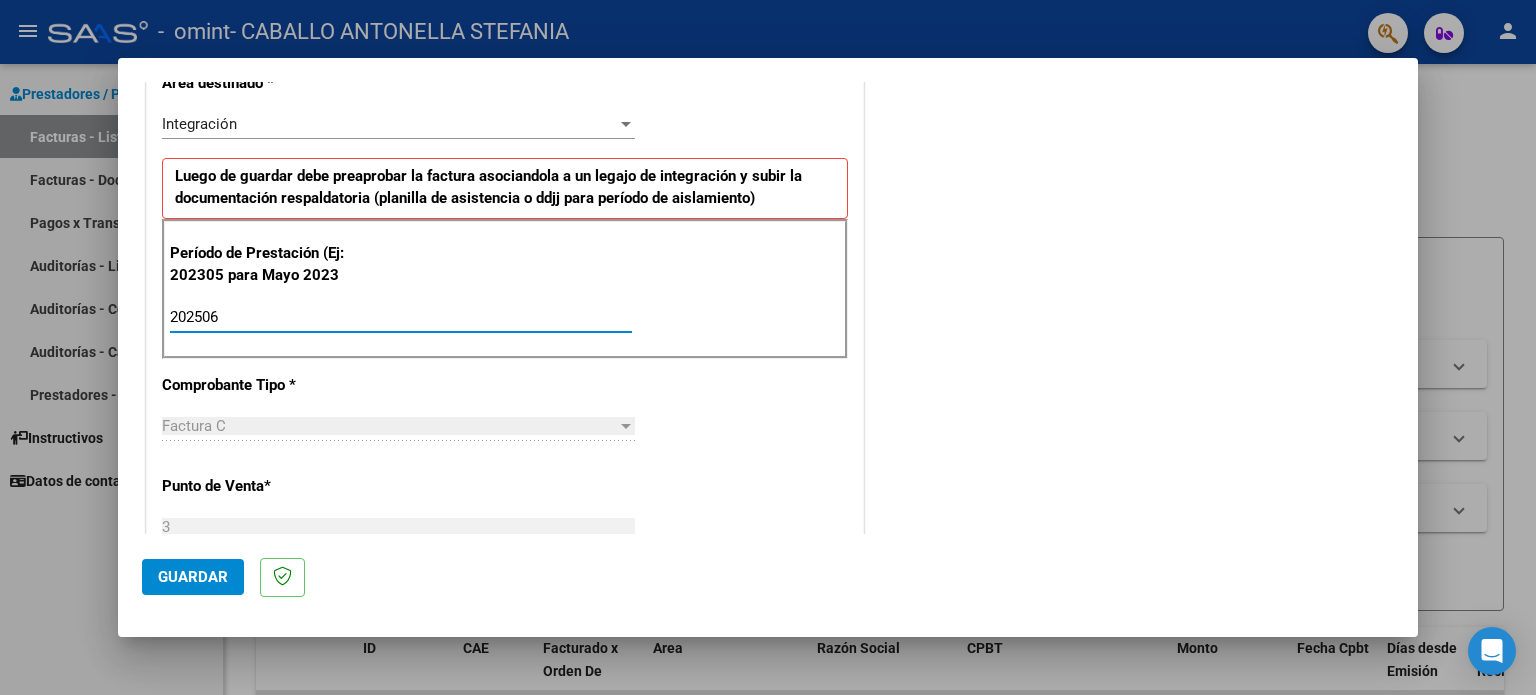 type on "202506" 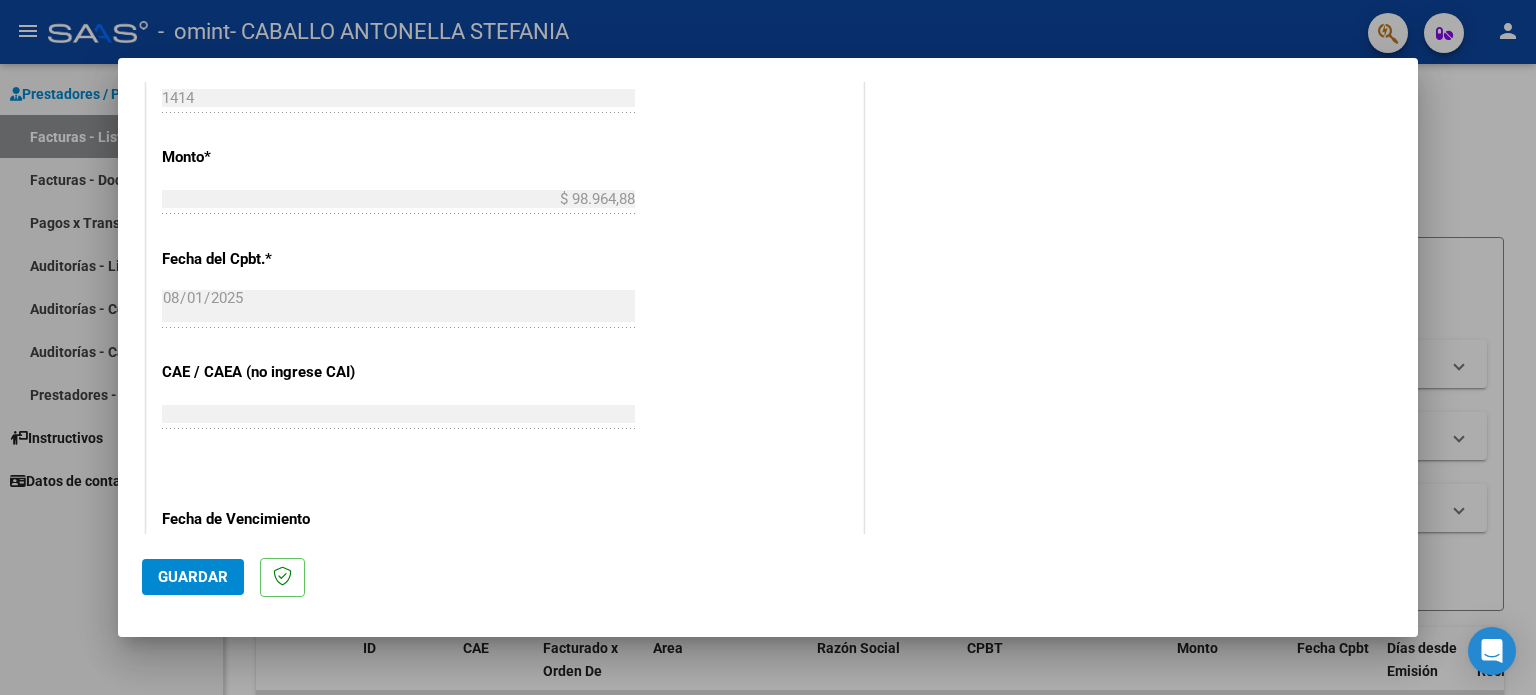 scroll, scrollTop: 979, scrollLeft: 0, axis: vertical 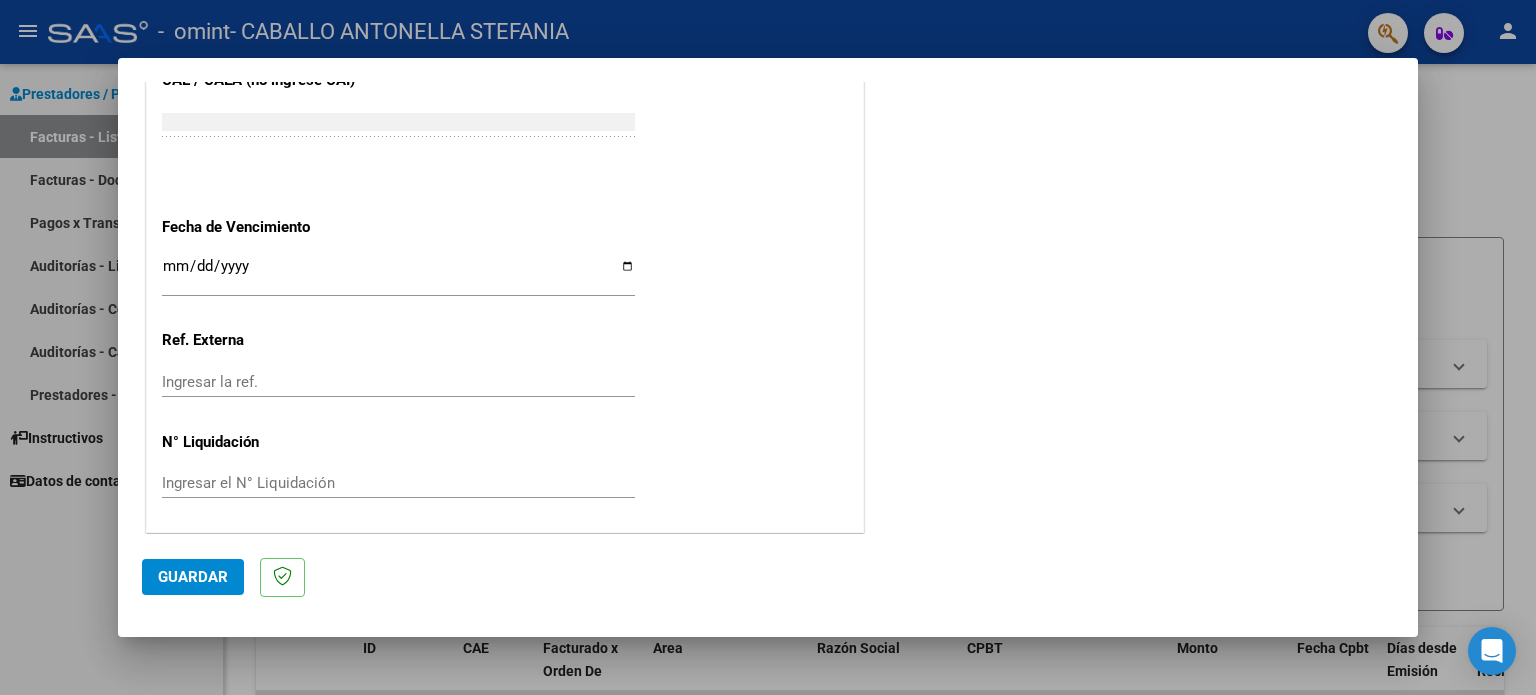 click on "Ingresar la fecha" at bounding box center [398, 274] 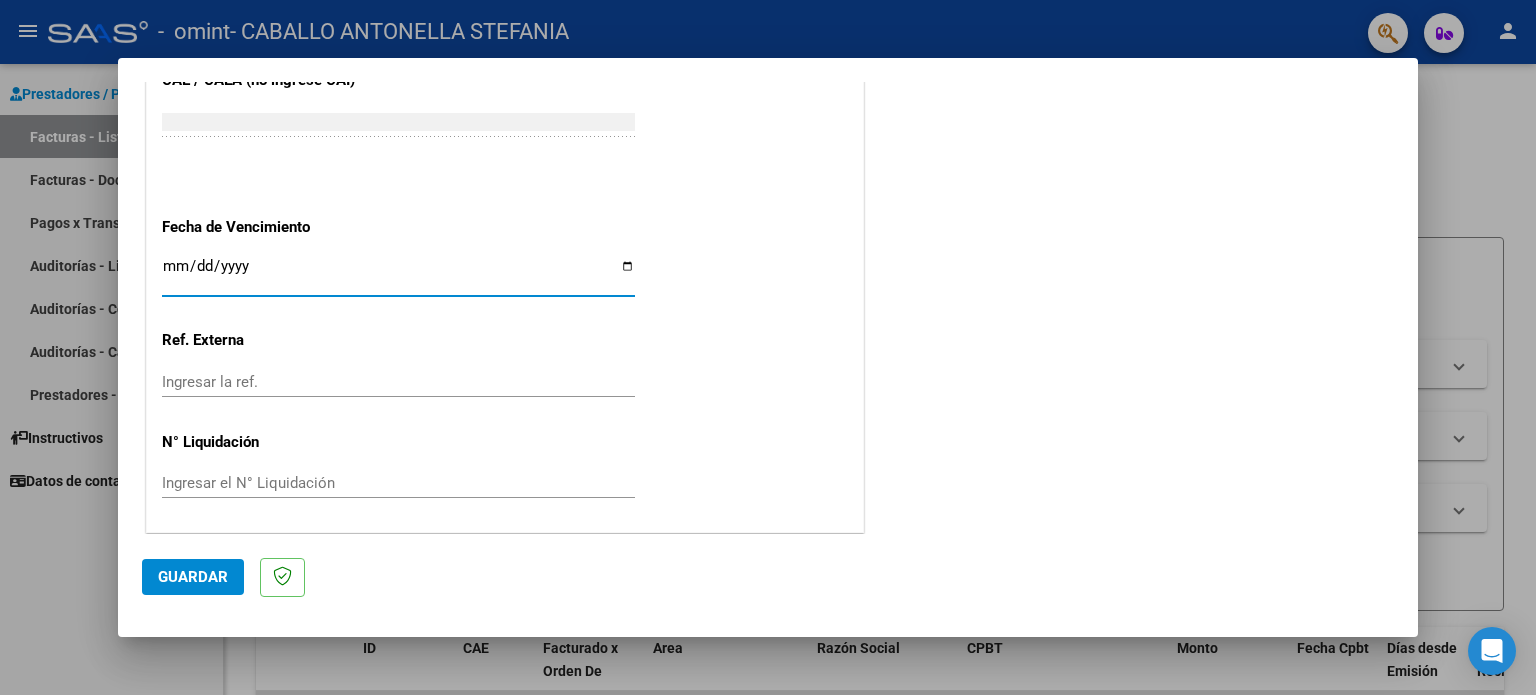 click on "Ingresar la fecha" at bounding box center (398, 274) 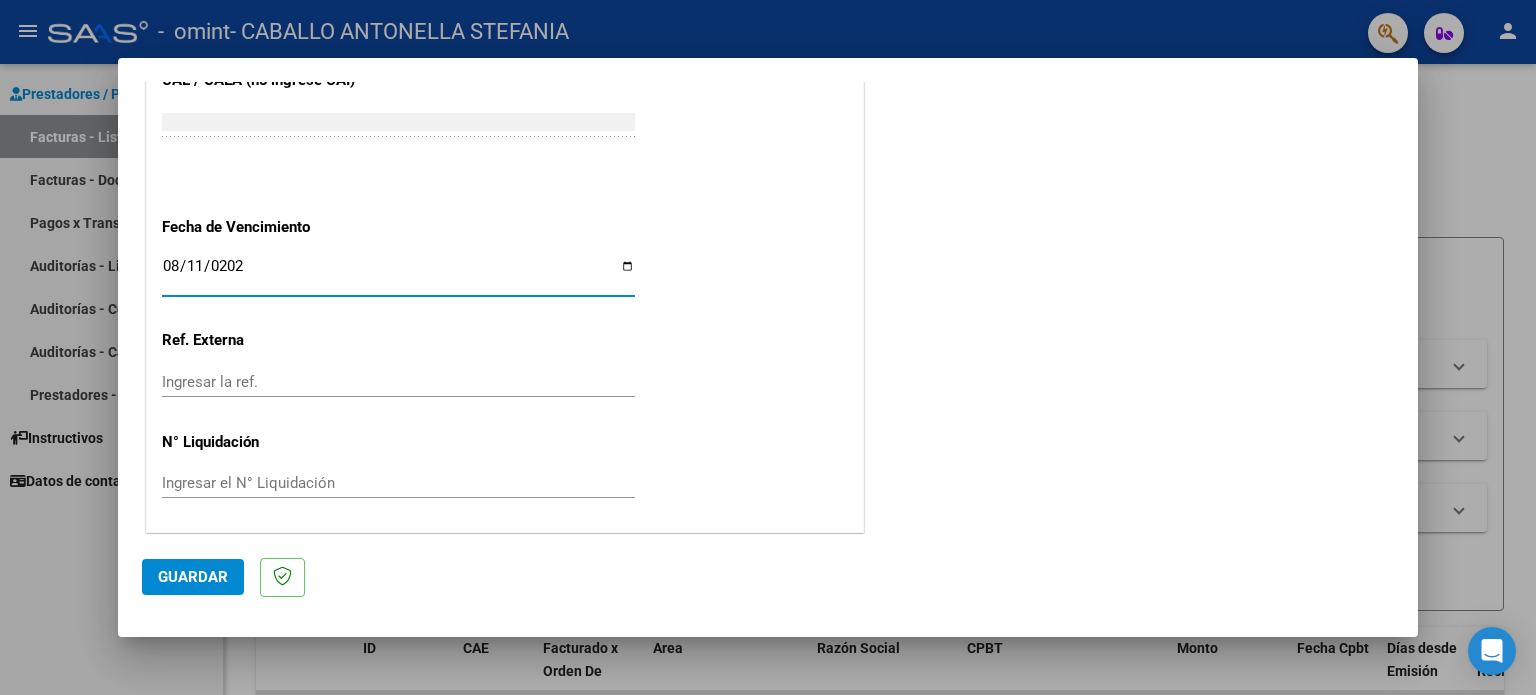 type on "2025-08-11" 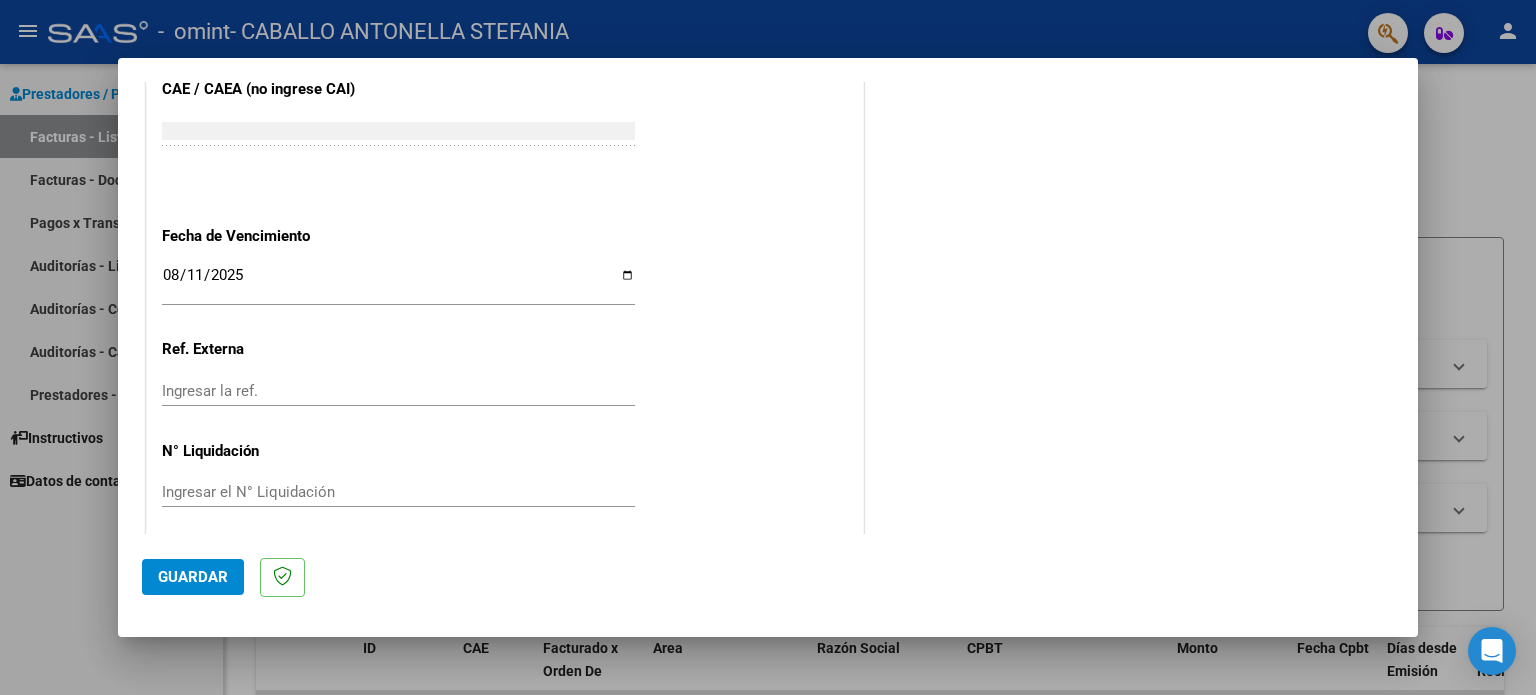 scroll, scrollTop: 1268, scrollLeft: 0, axis: vertical 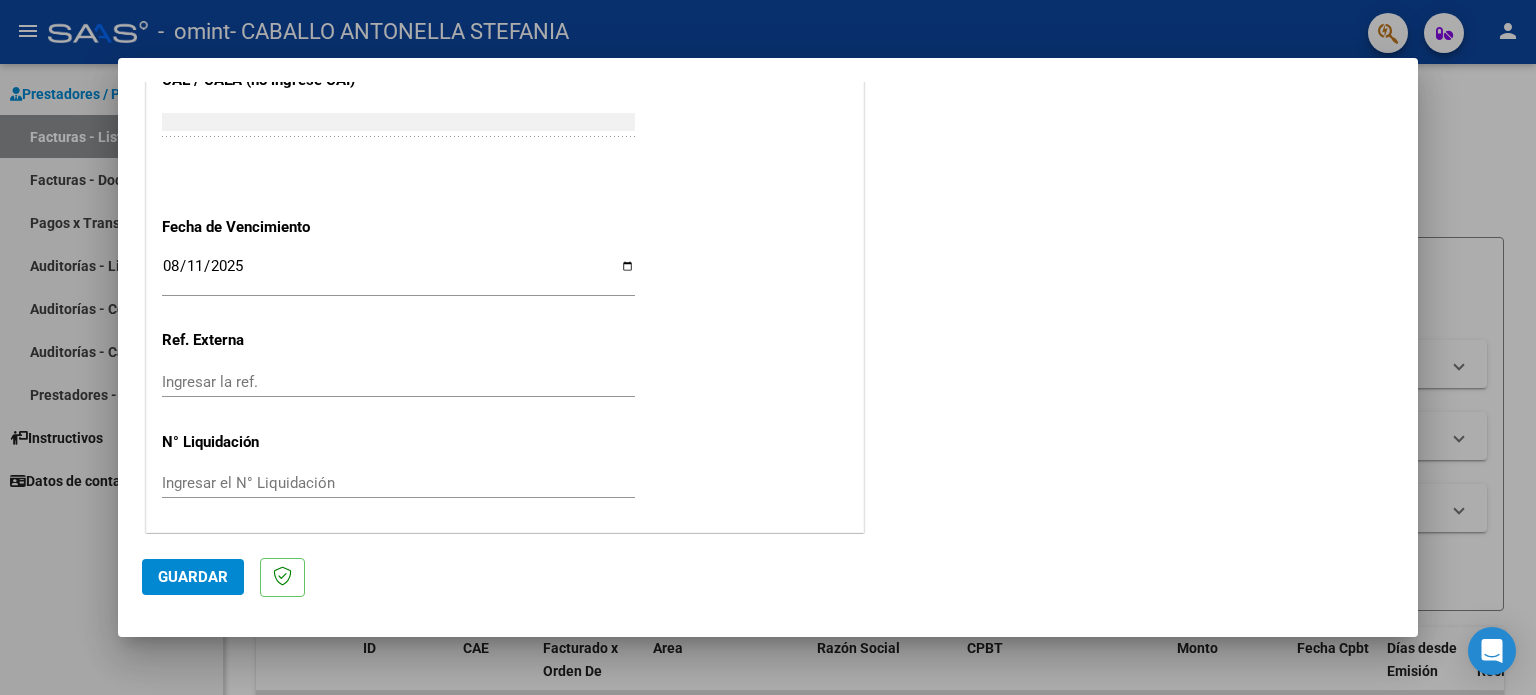 click on "Ingresar la ref." 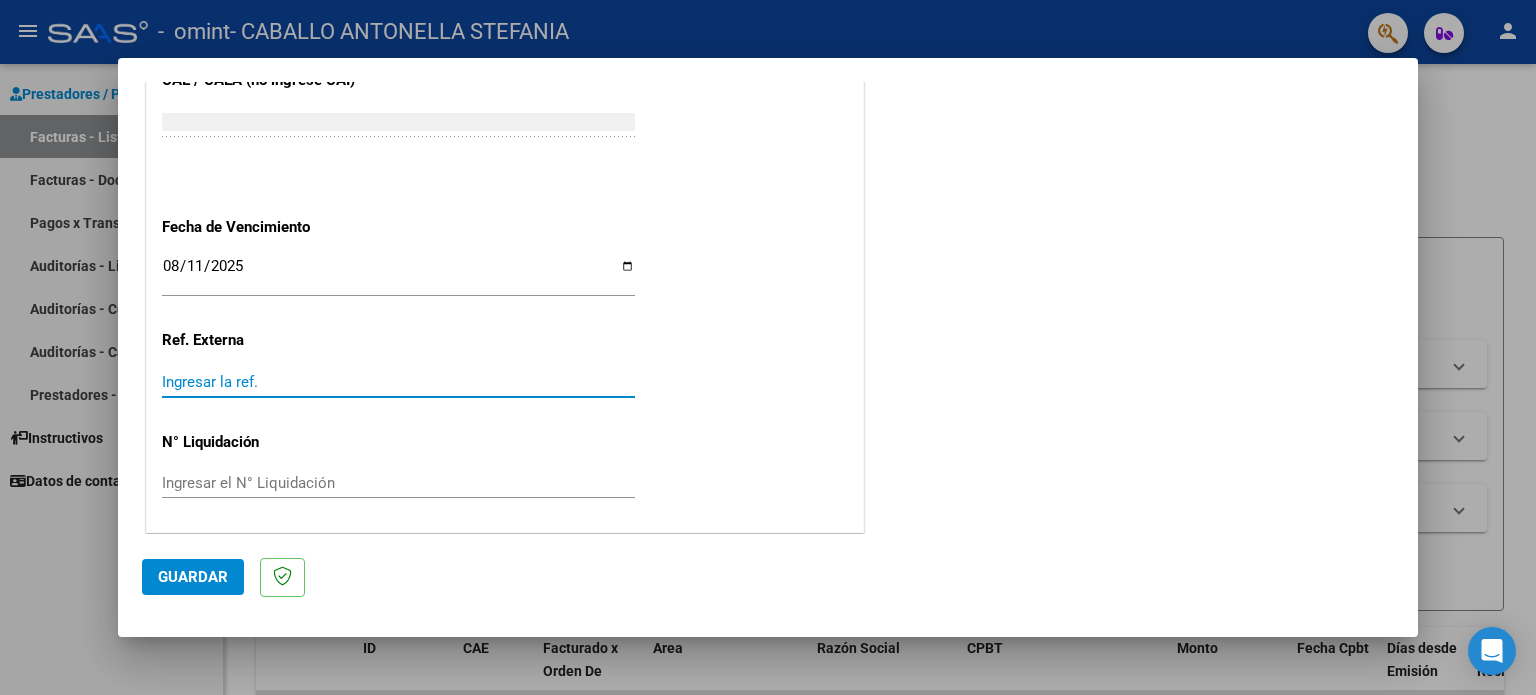 click on "Guardar" 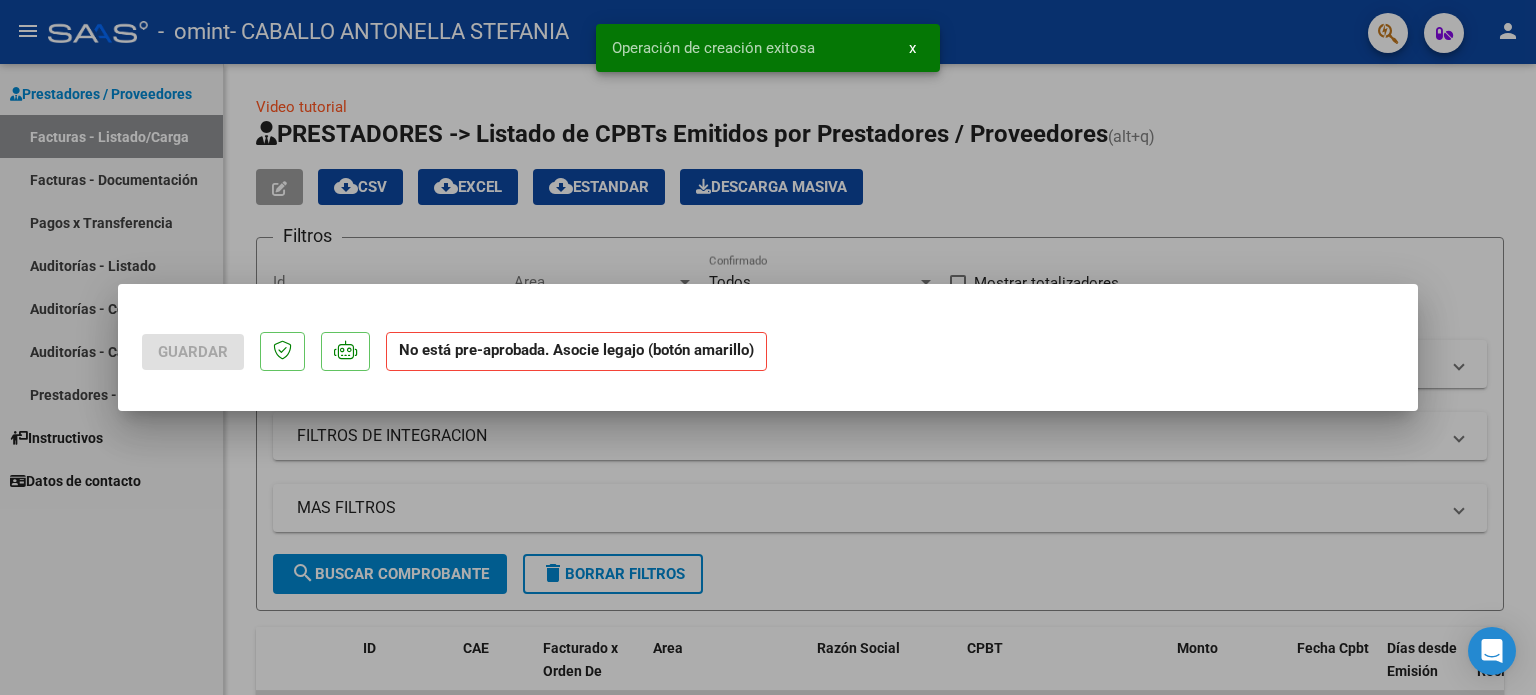scroll, scrollTop: 0, scrollLeft: 0, axis: both 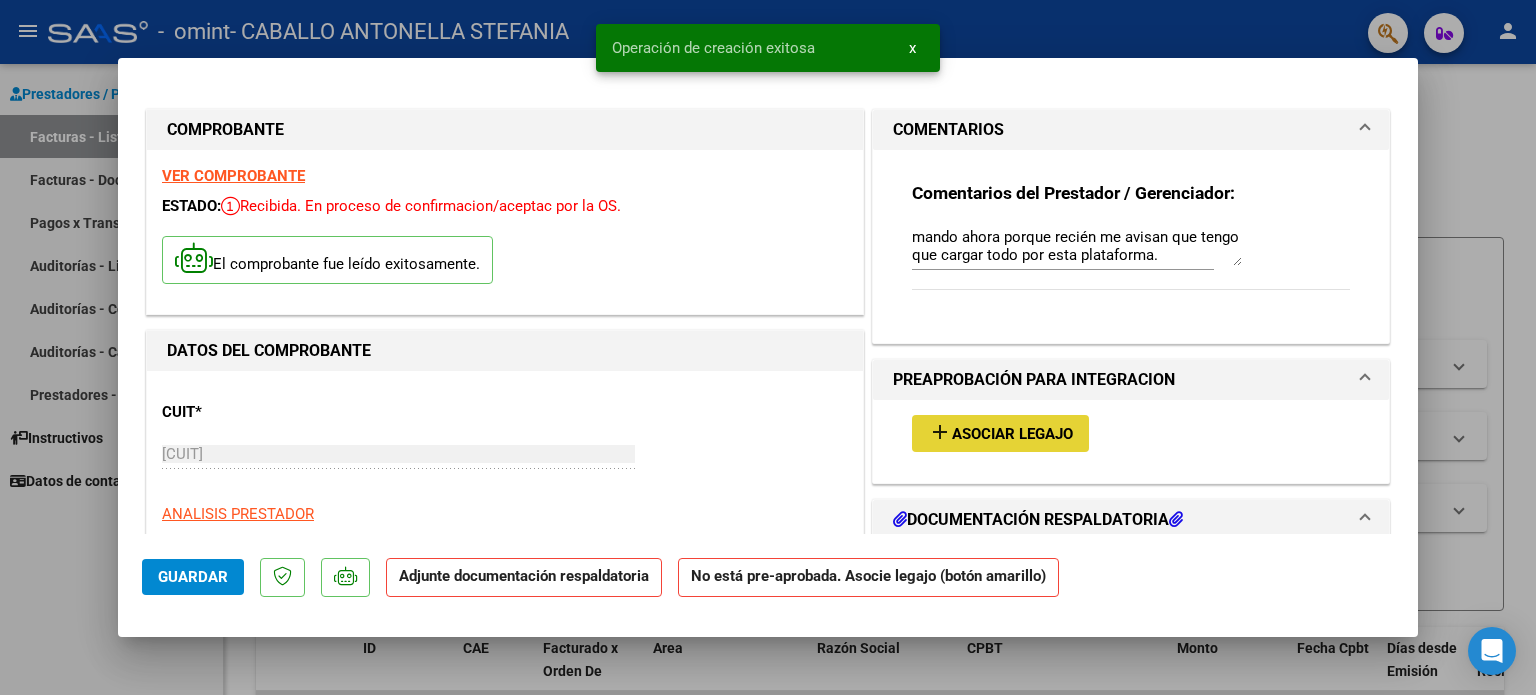 click on "Asociar Legajo" at bounding box center (1012, 434) 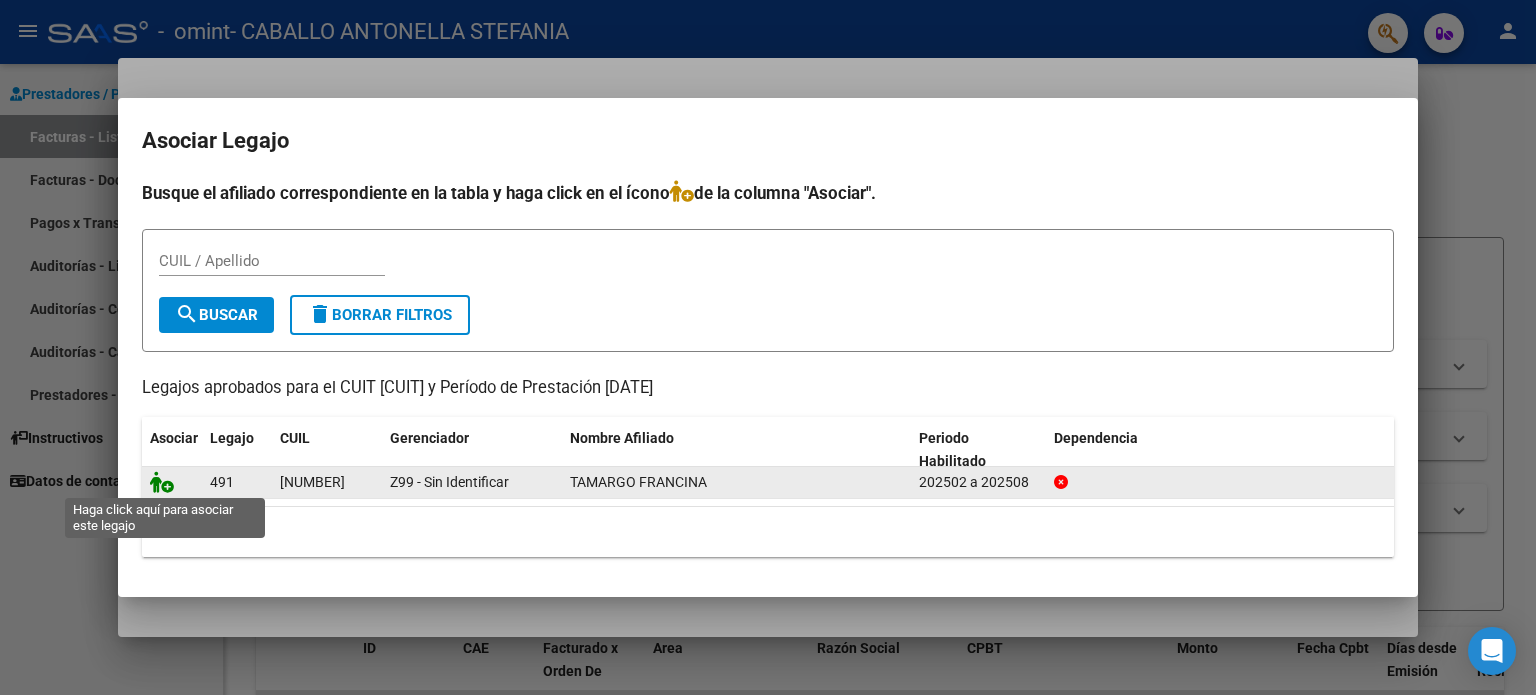 click 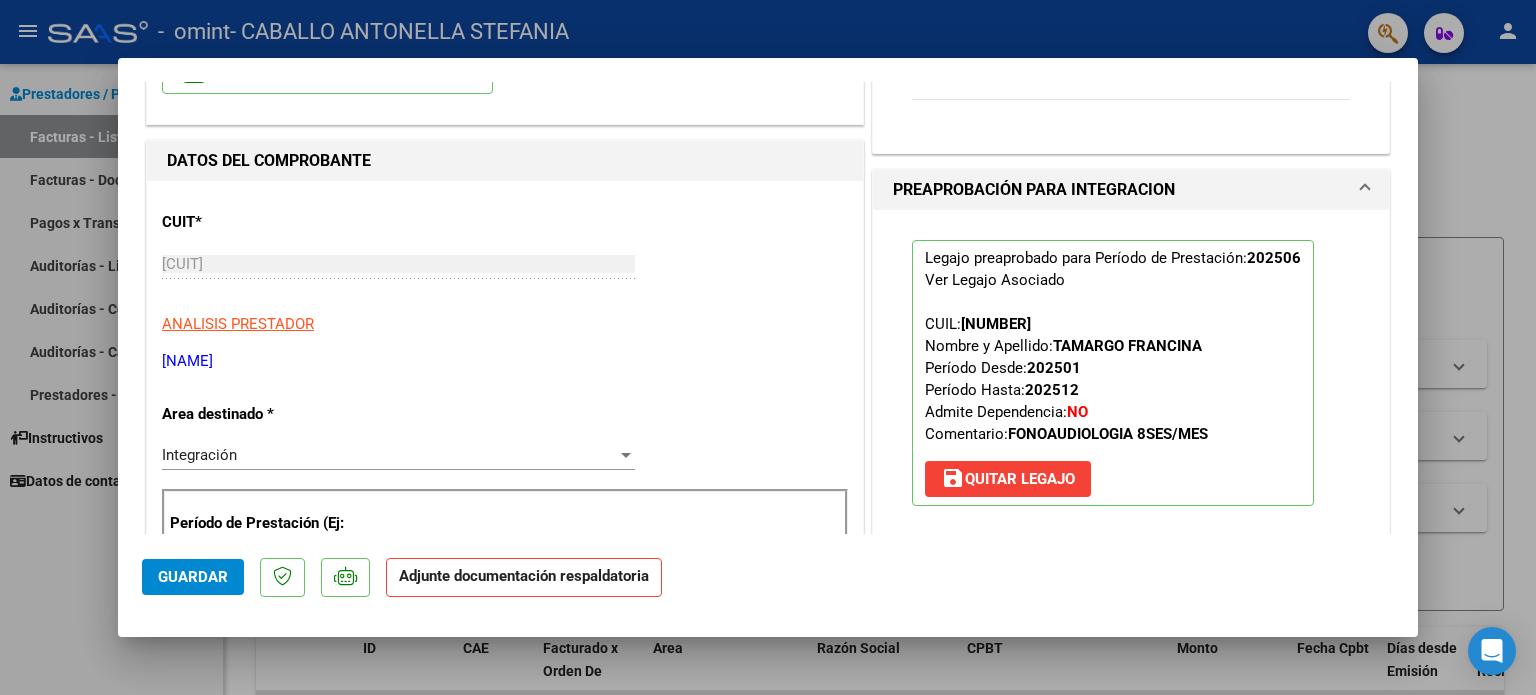scroll, scrollTop: 359, scrollLeft: 0, axis: vertical 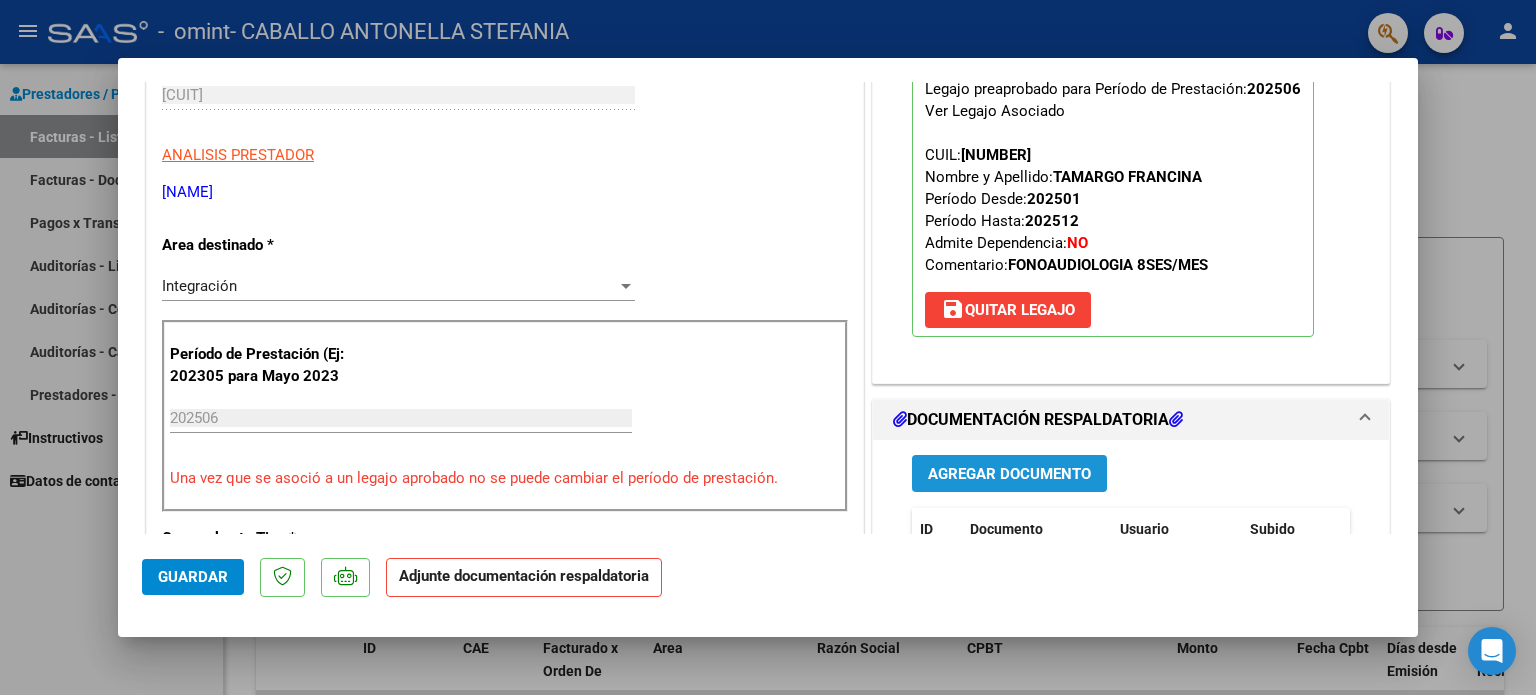 click on "Agregar Documento" at bounding box center (1009, 474) 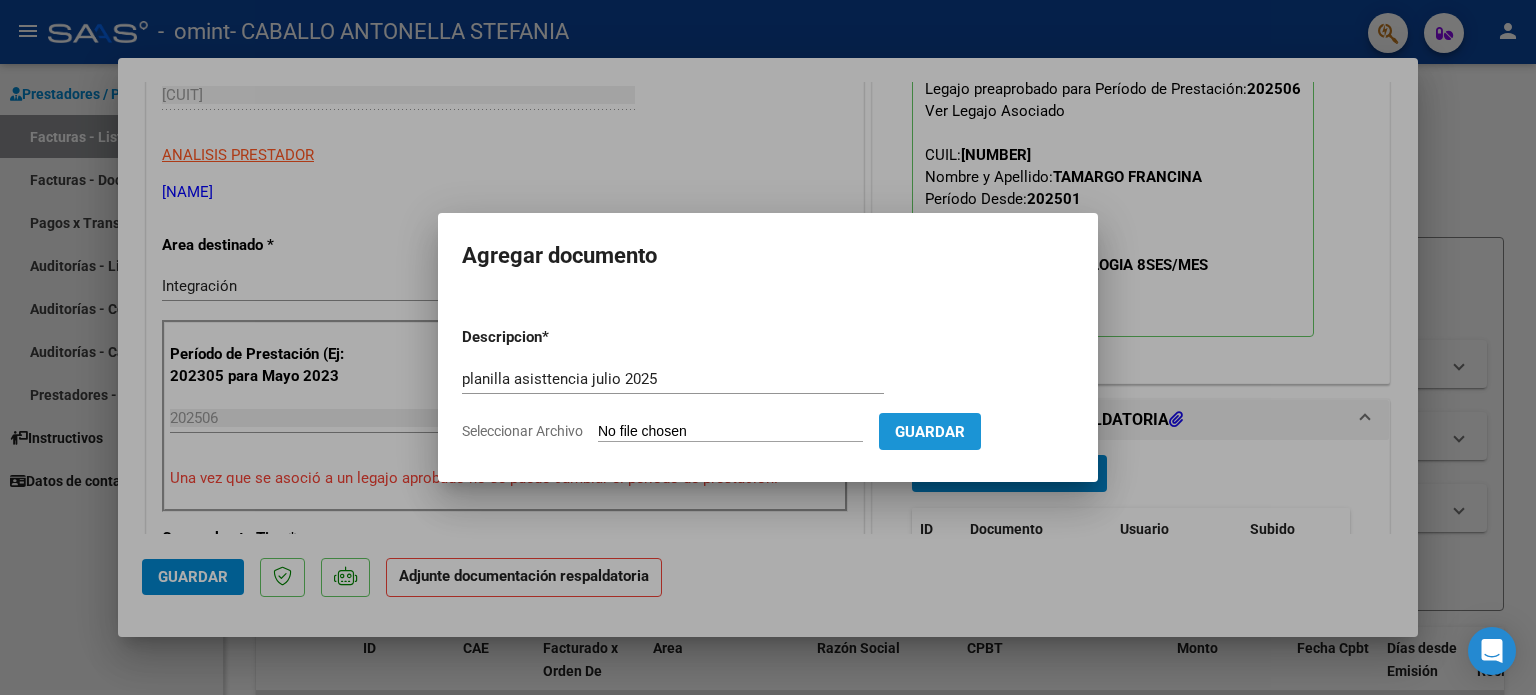 click on "Guardar" at bounding box center [930, 432] 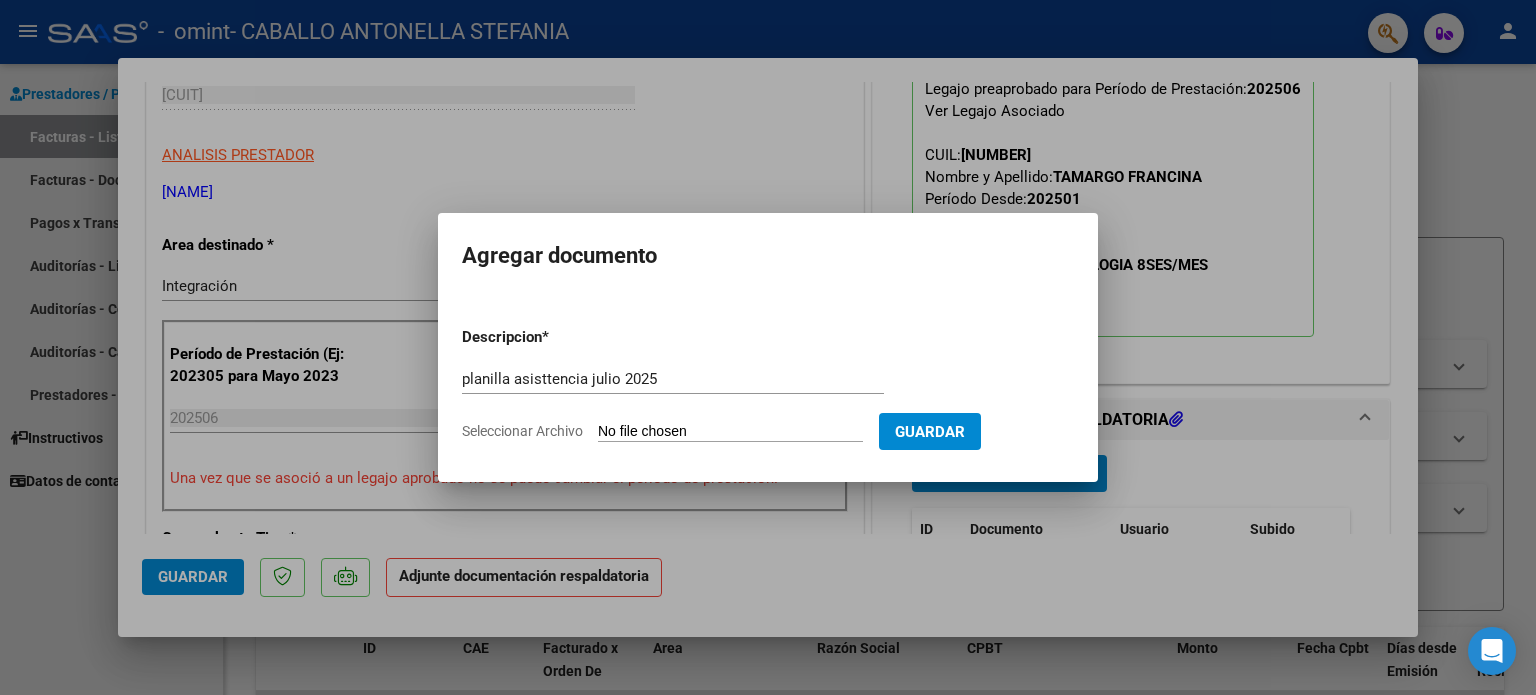 click on "planilla asisttencia julio 2025" at bounding box center (673, 379) 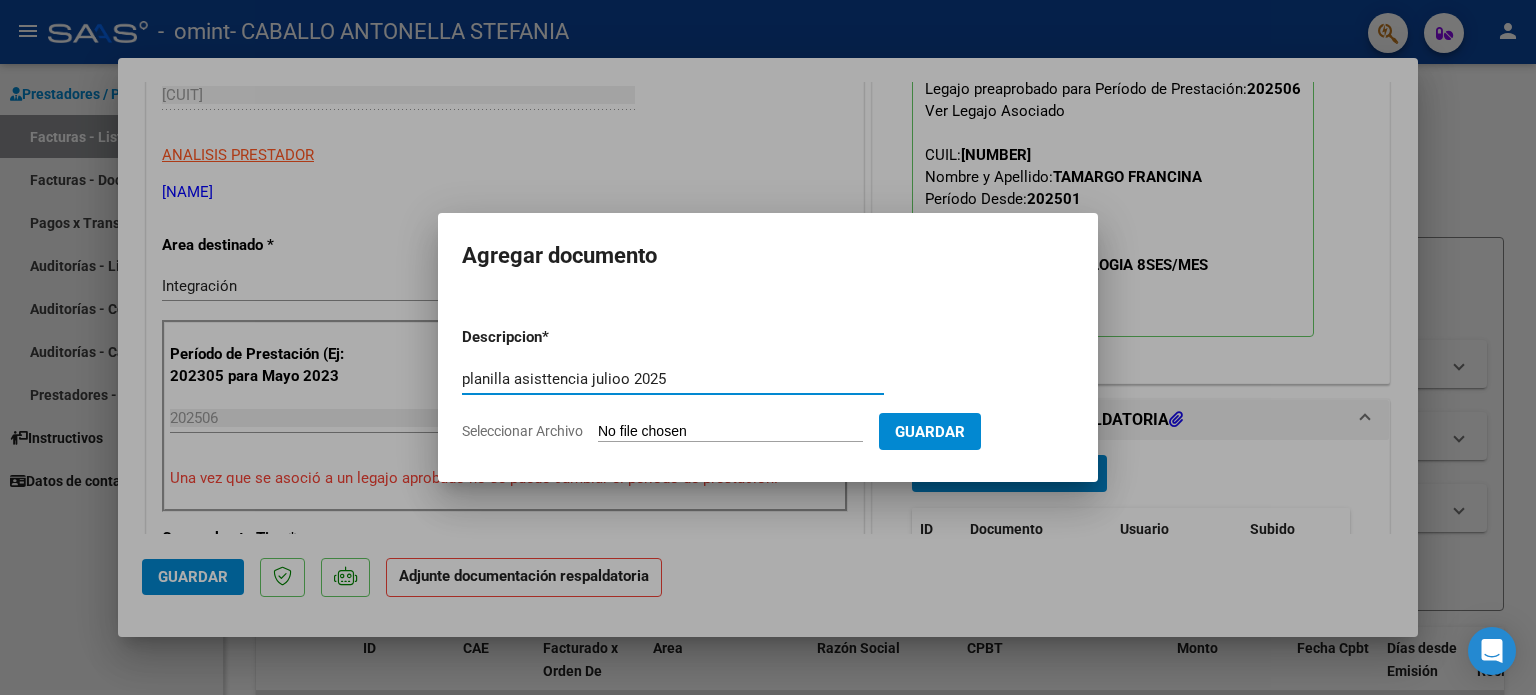 type on "planilla asisttencia julio 2025" 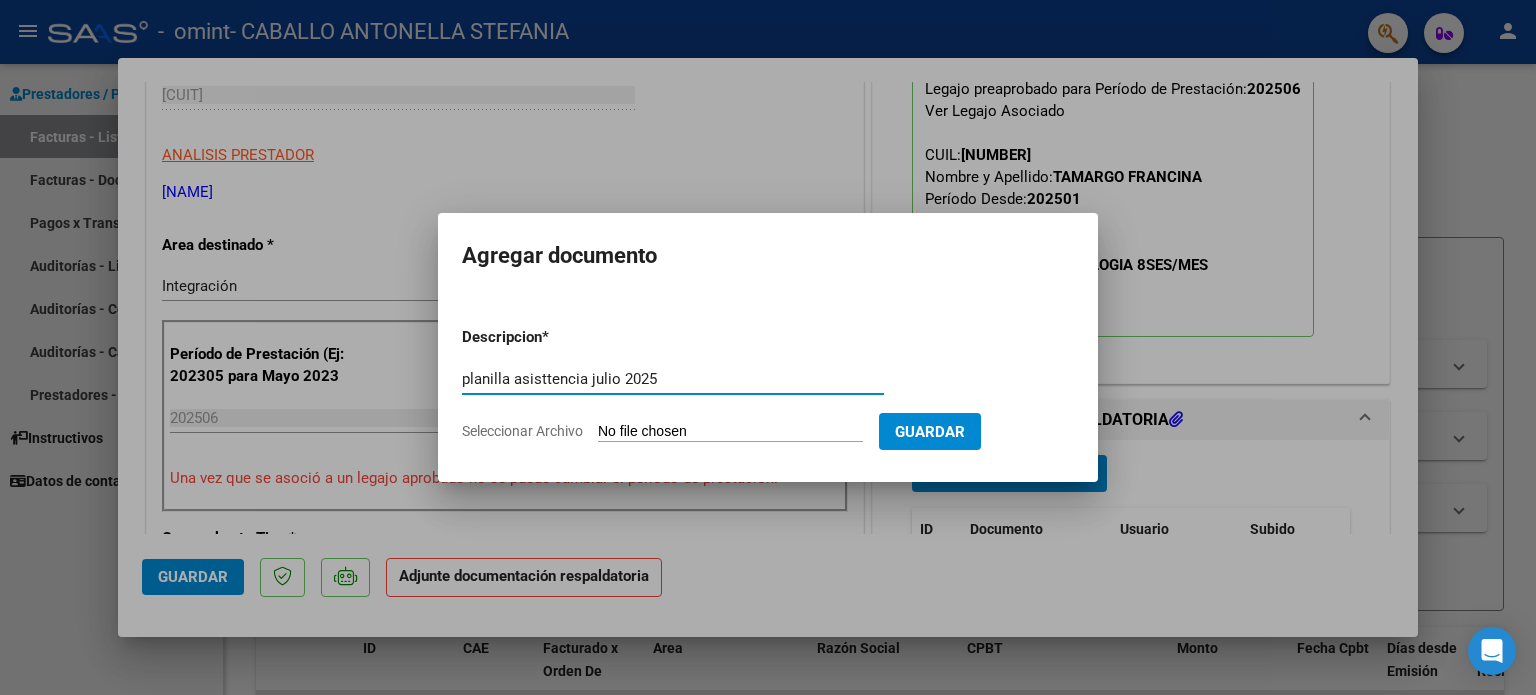 click on "Seleccionar Archivo" at bounding box center [730, 432] 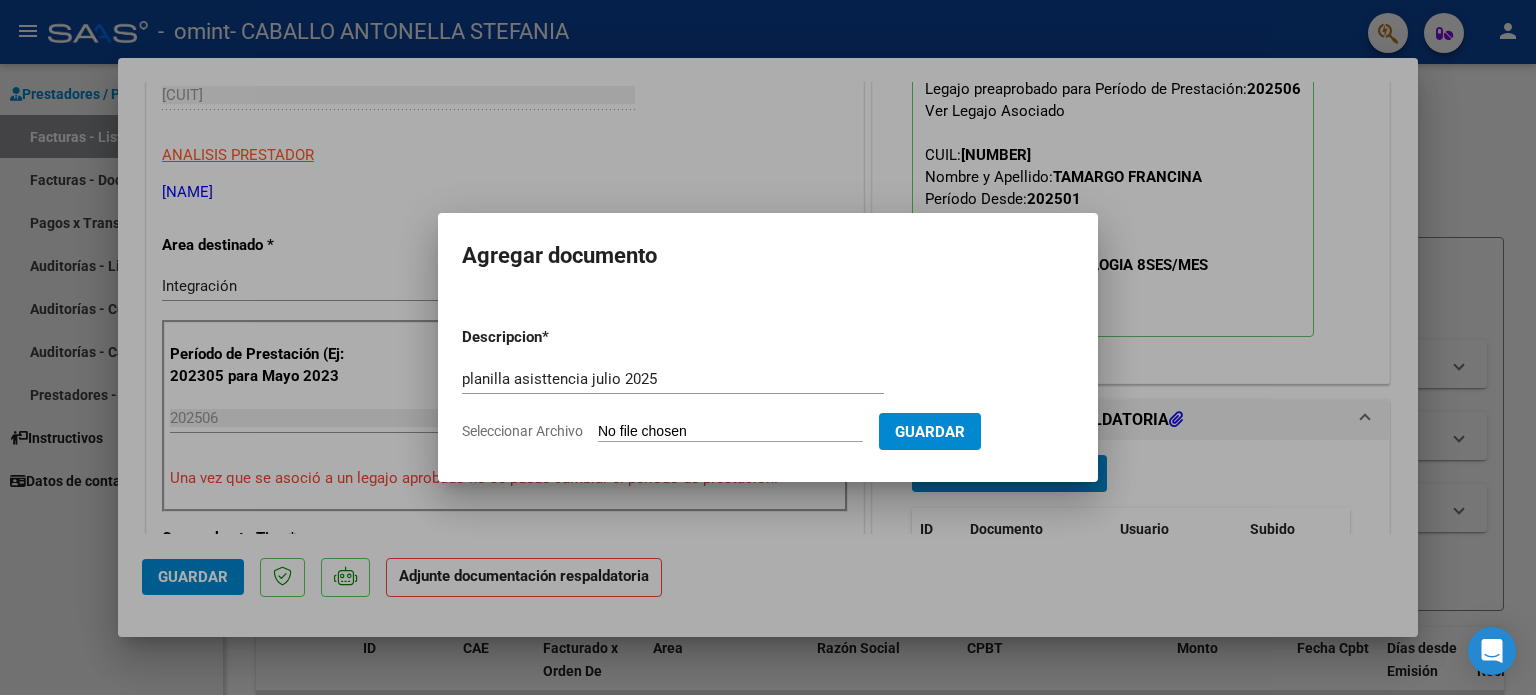 type on "C:\fakepath\[FILENAME] [DATE] [LAST].jpeg" 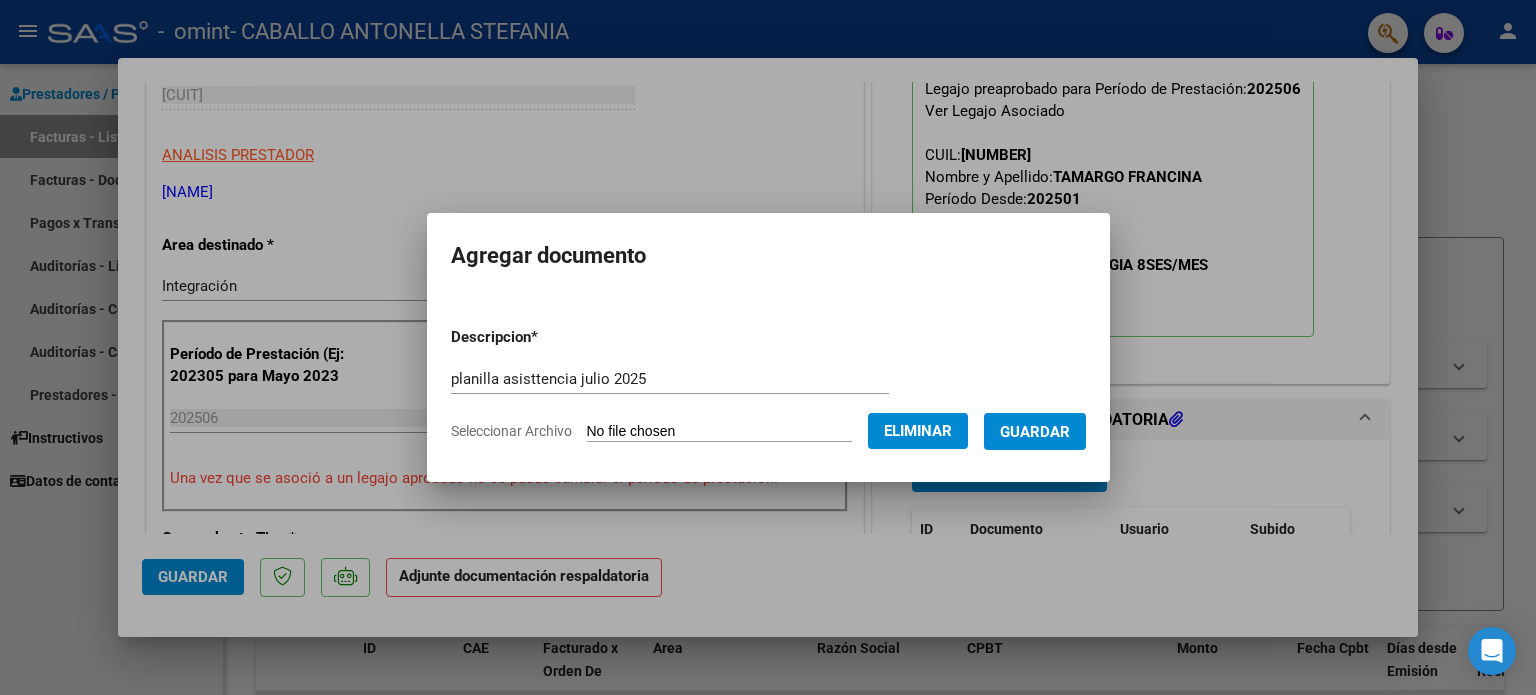 click on "Guardar" at bounding box center (1035, 431) 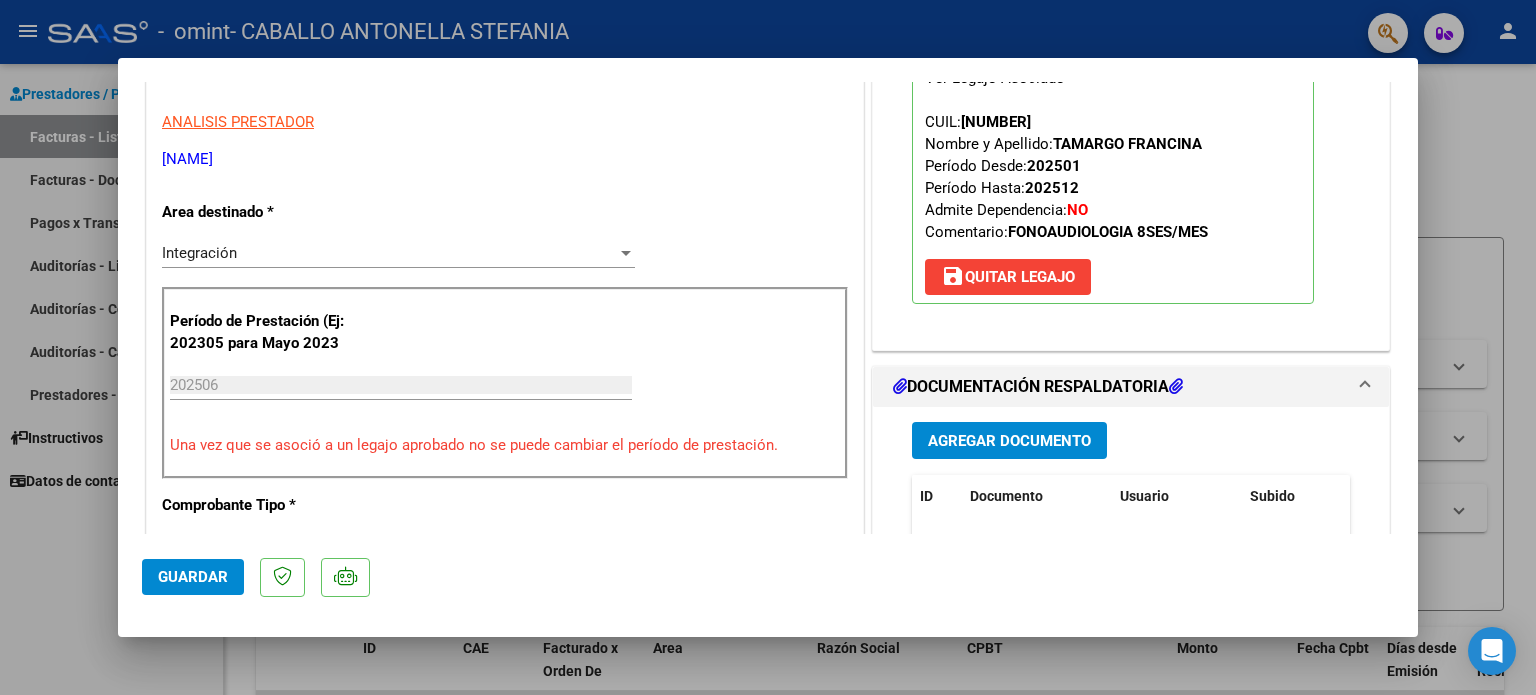 scroll, scrollTop: 403, scrollLeft: 0, axis: vertical 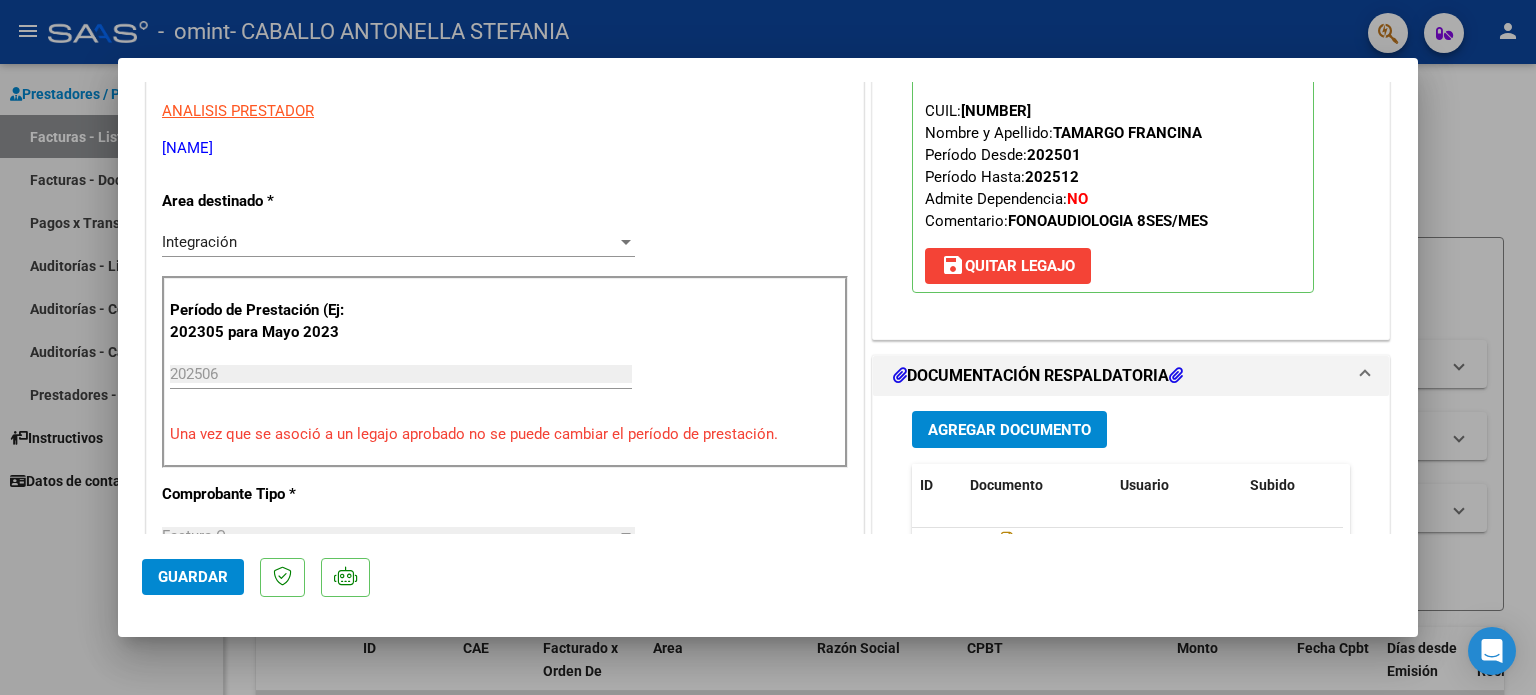 click on "Una vez que se asoció a un legajo aprobado no se puede cambiar el período de prestación." at bounding box center [505, 434] 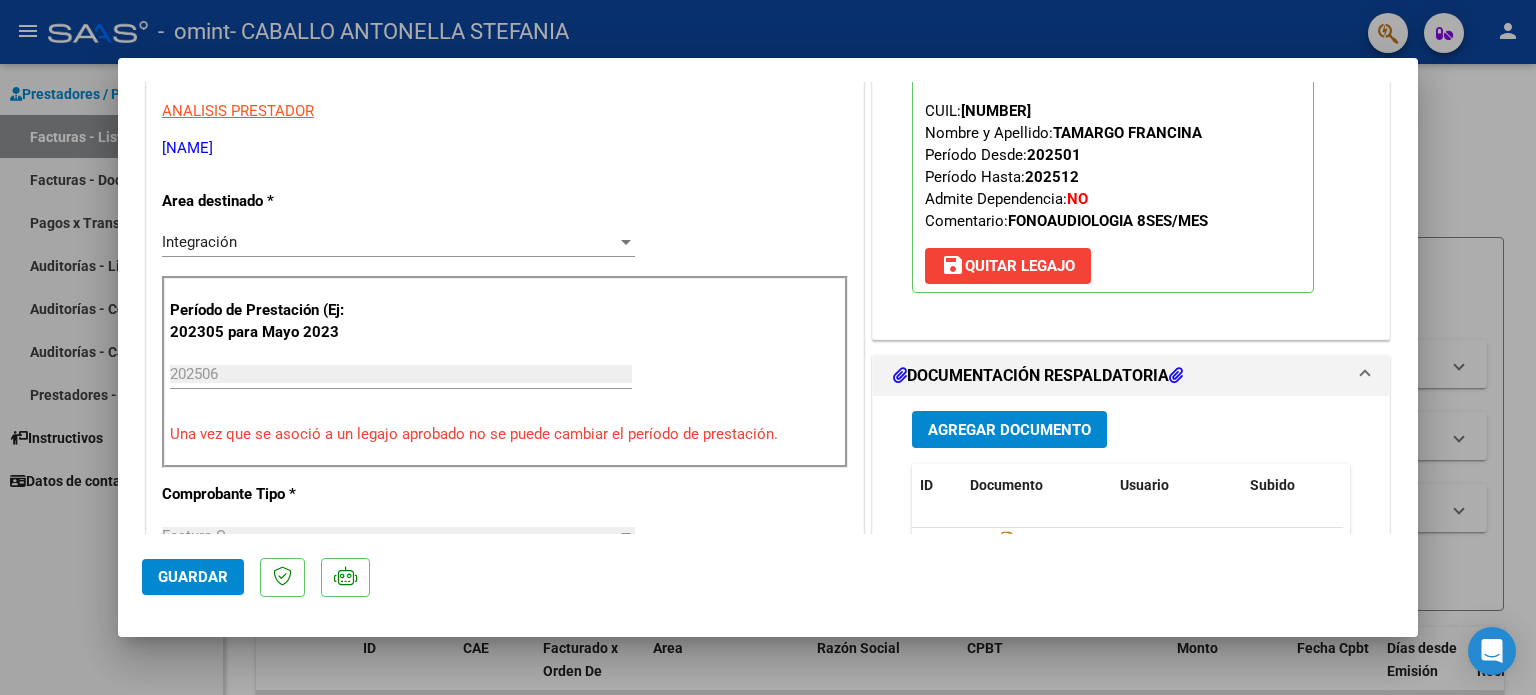 click on "202506" at bounding box center (401, 374) 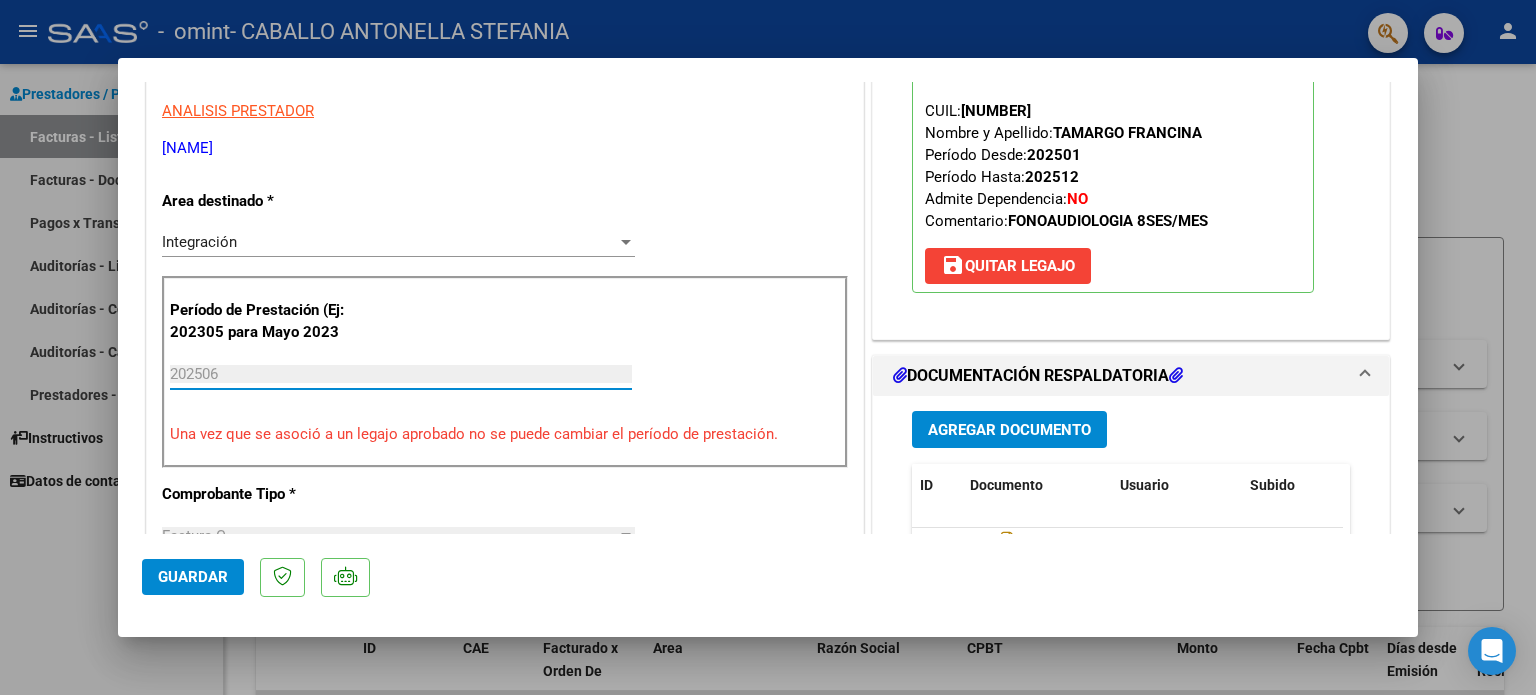 click on "202506" at bounding box center [401, 374] 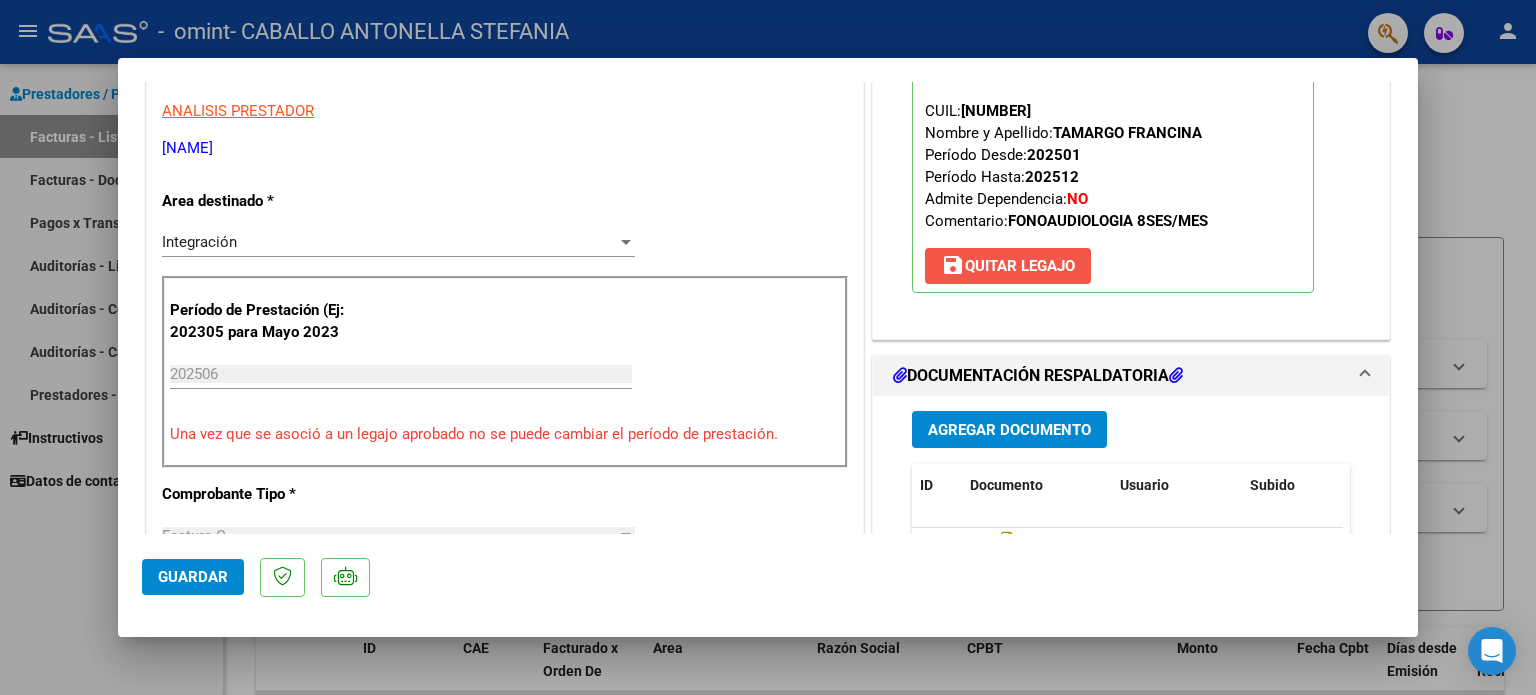 click on "save" at bounding box center (953, 265) 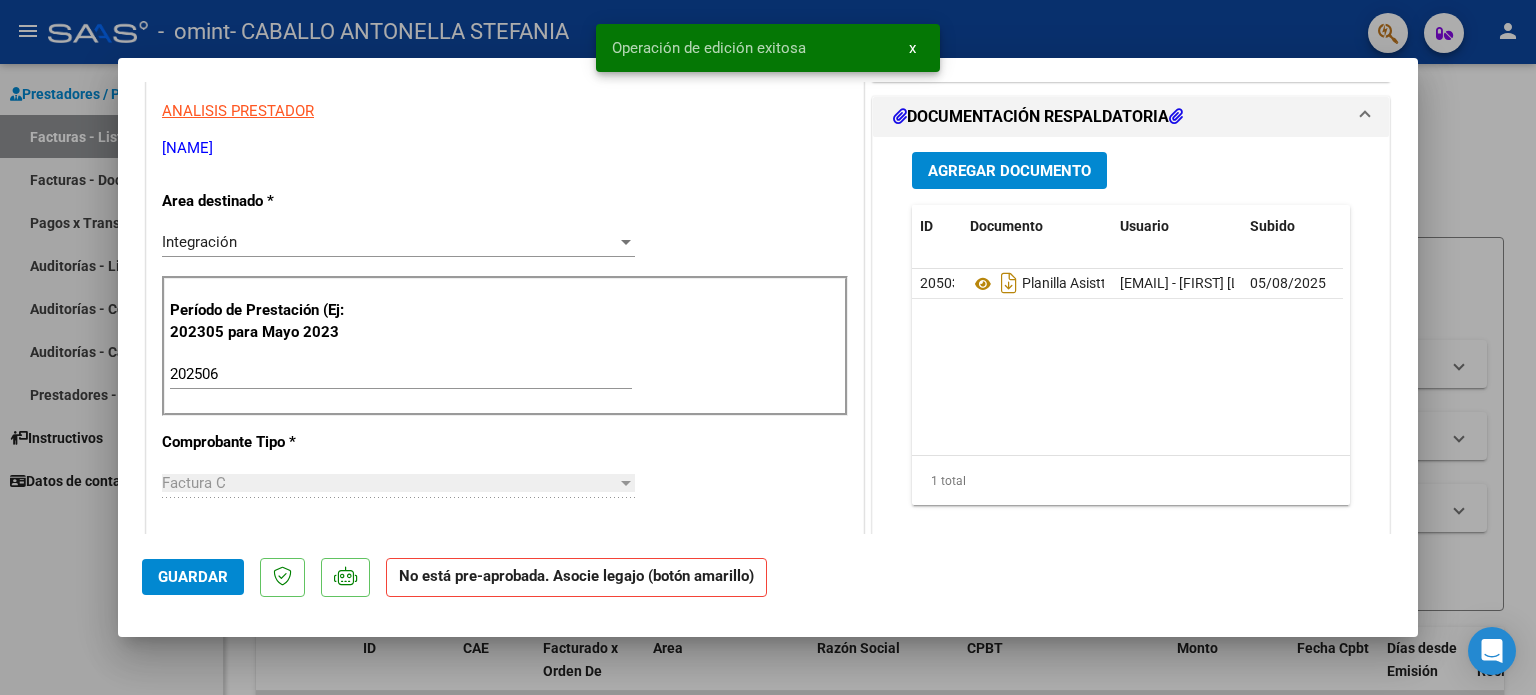 drag, startPoint x: 236, startPoint y: 356, endPoint x: 231, endPoint y: 380, distance: 24.5153 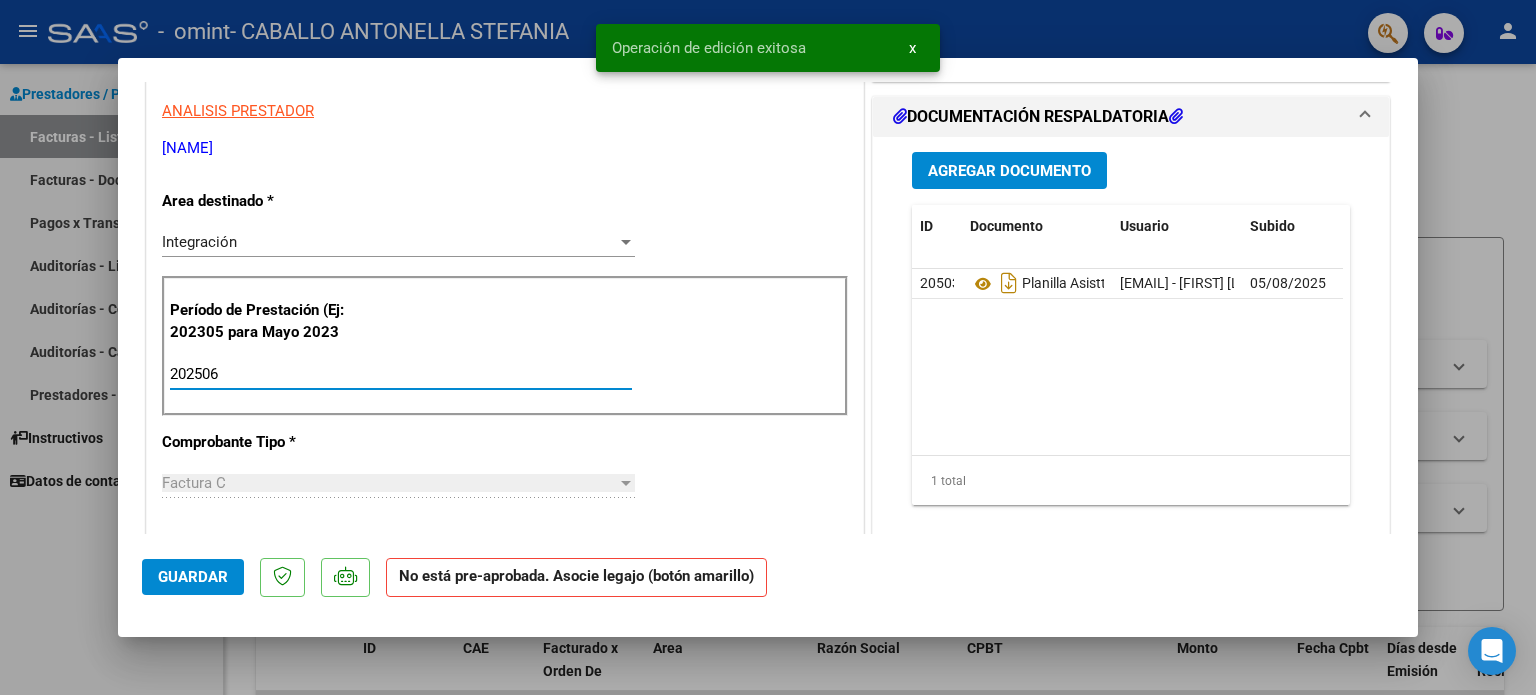 click on "202506" at bounding box center [401, 374] 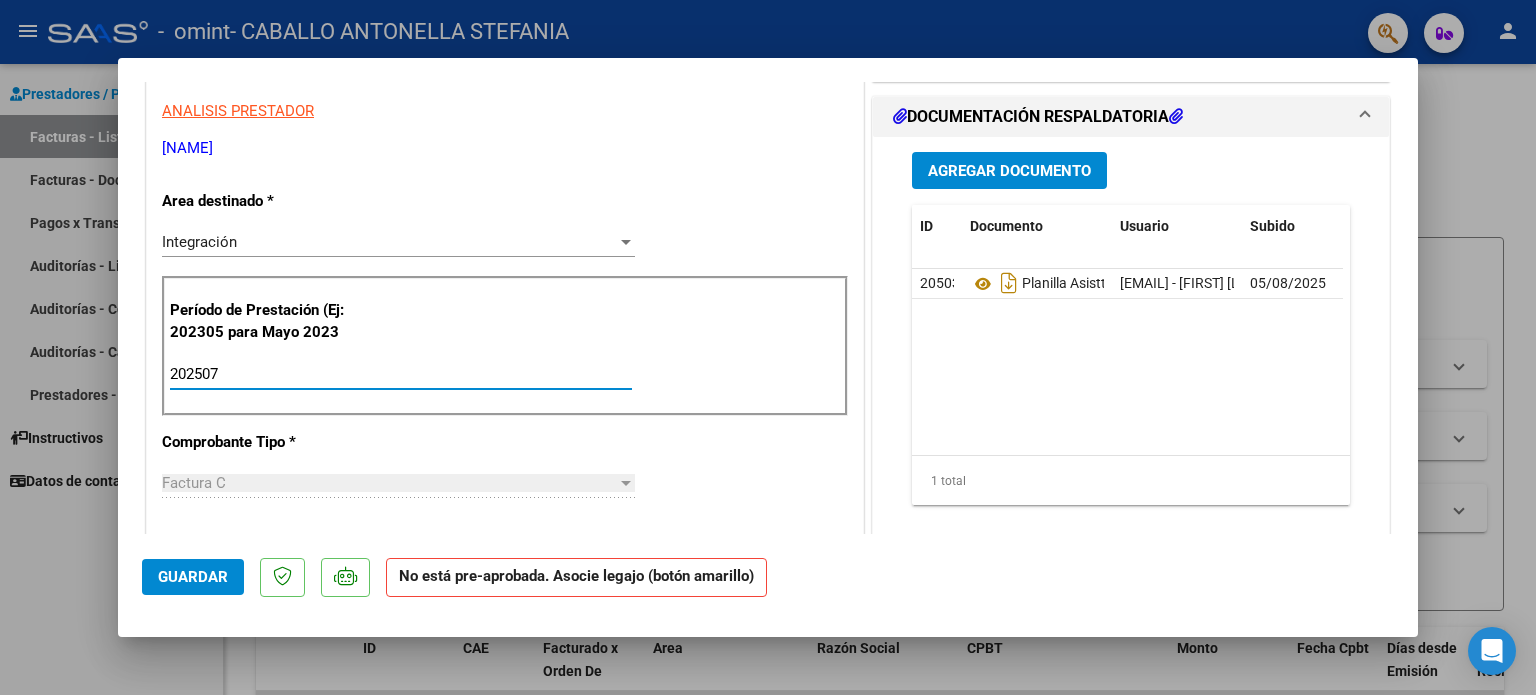 type on "202507" 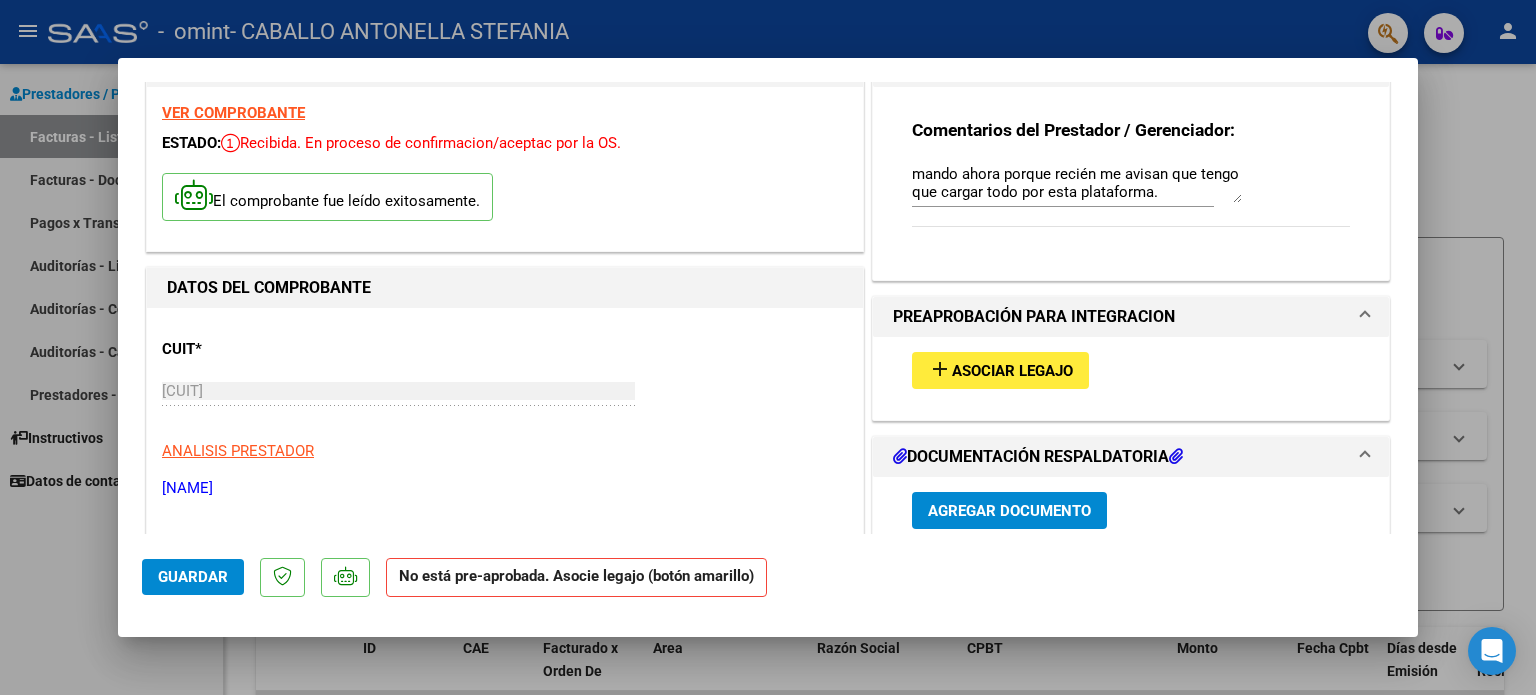 scroll, scrollTop: 0, scrollLeft: 0, axis: both 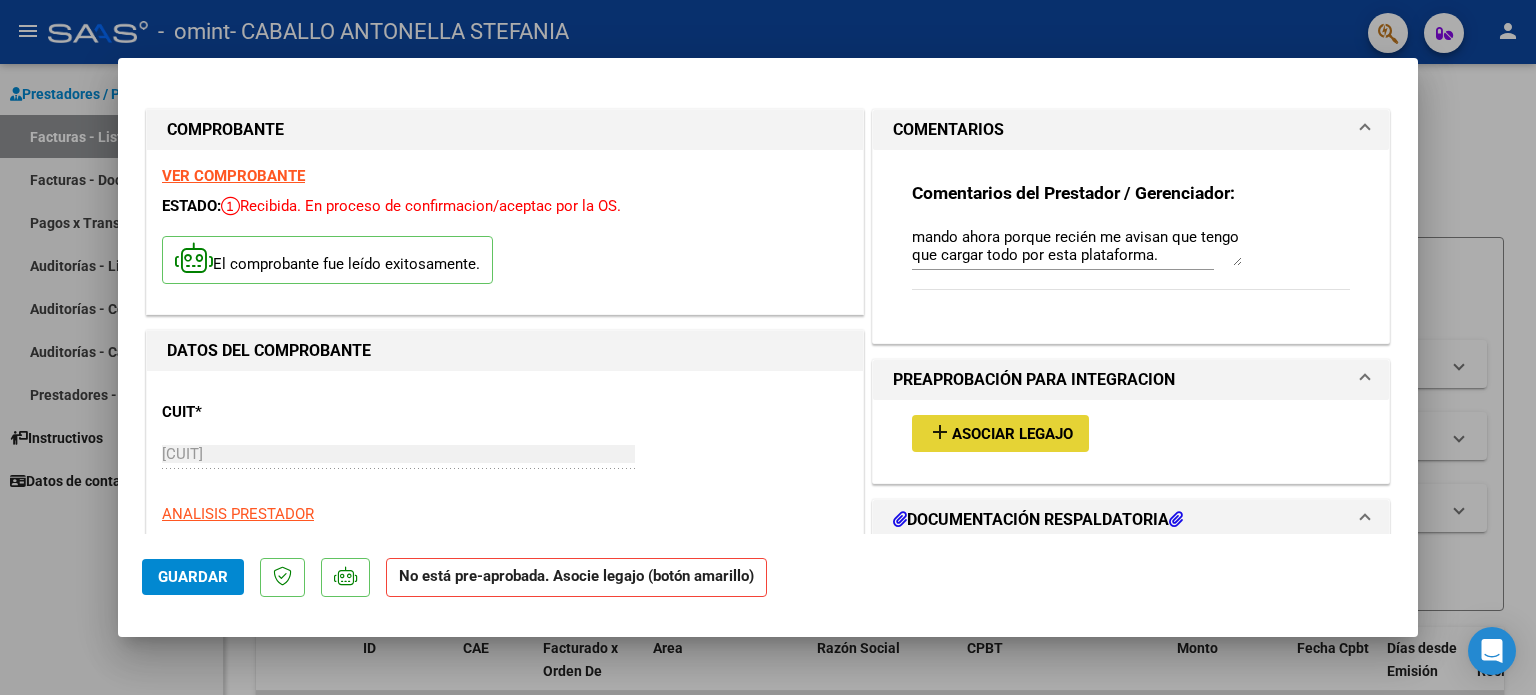 click on "Asociar Legajo" at bounding box center (1012, 434) 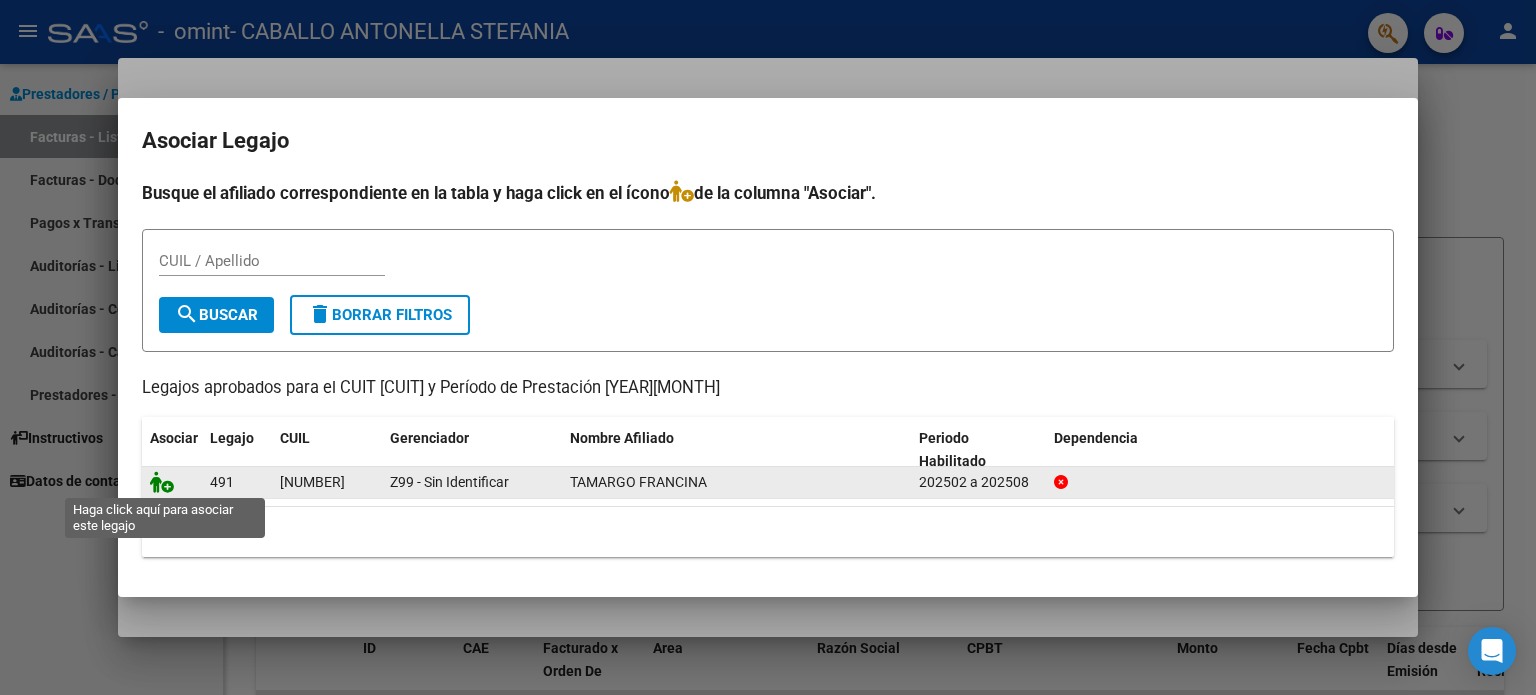 click 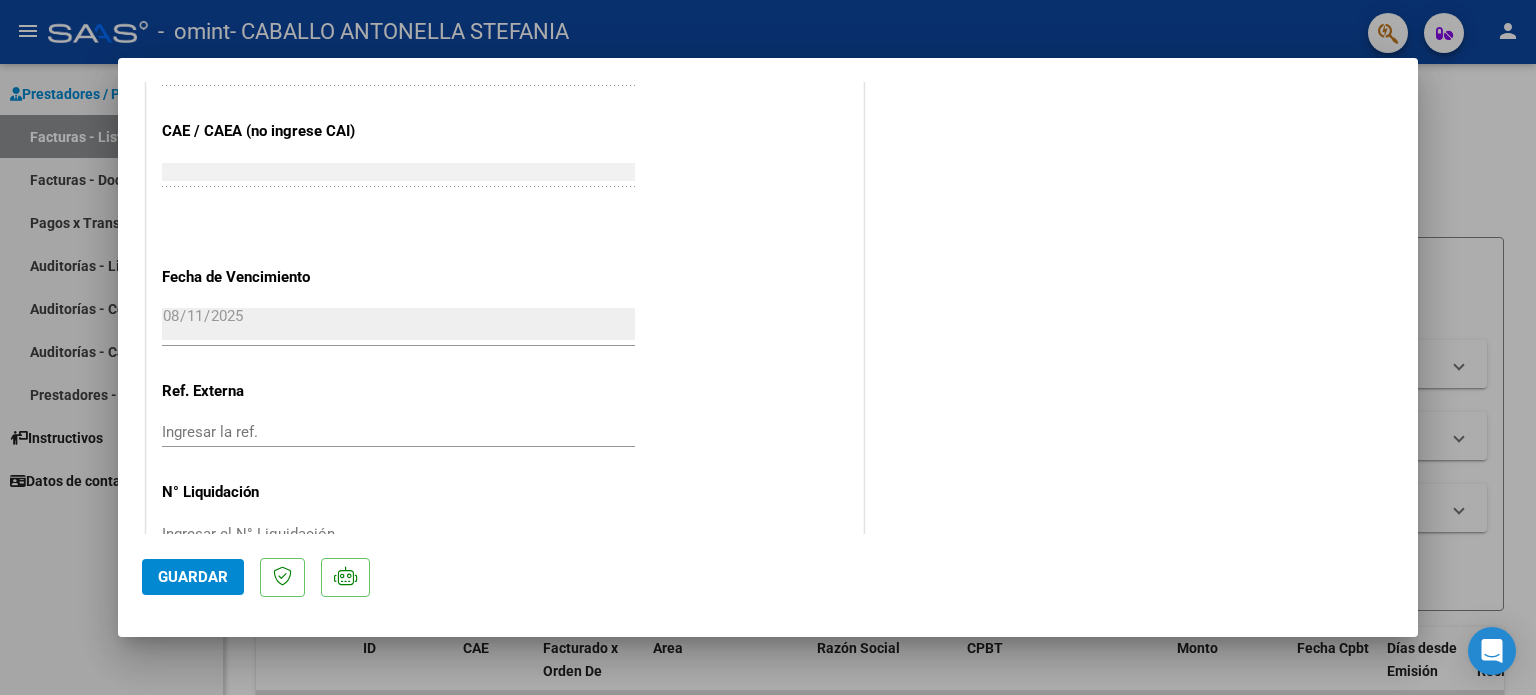 scroll, scrollTop: 1336, scrollLeft: 0, axis: vertical 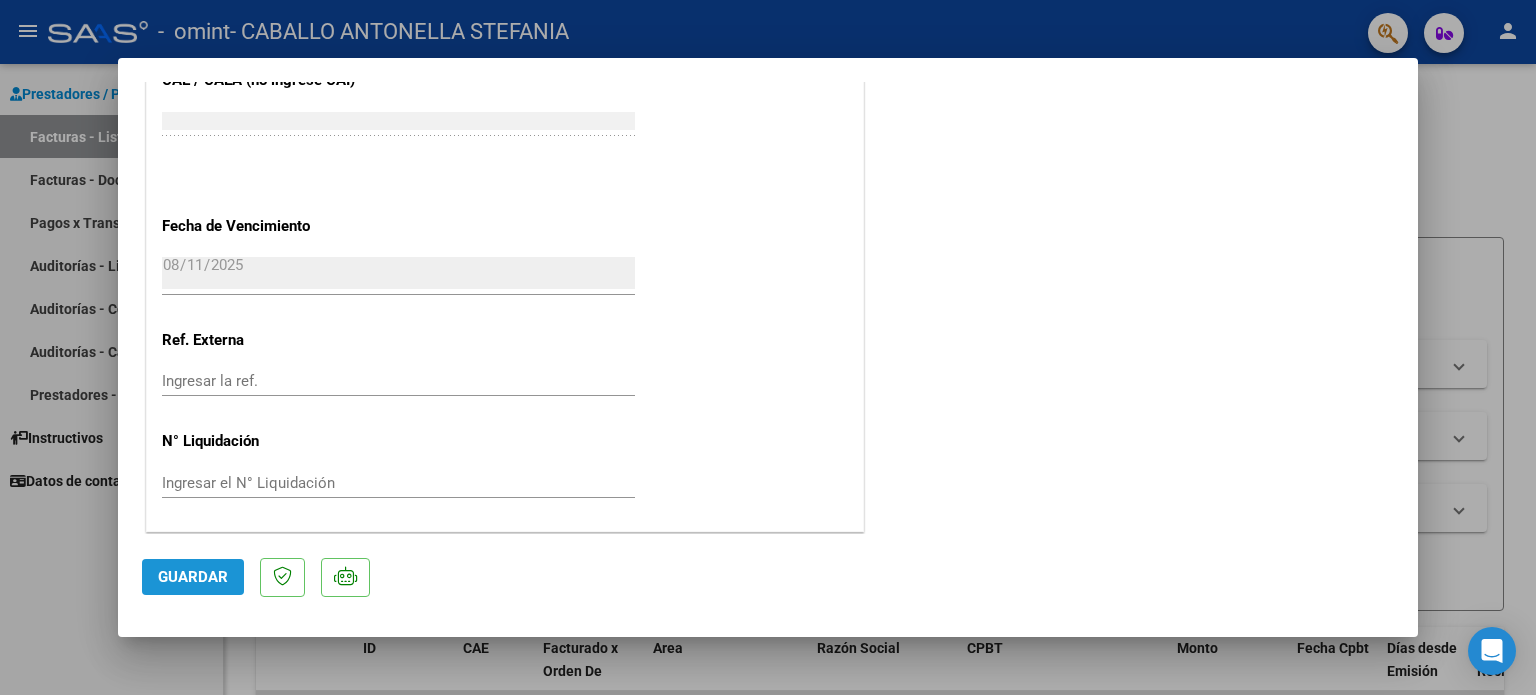 click on "Guardar" 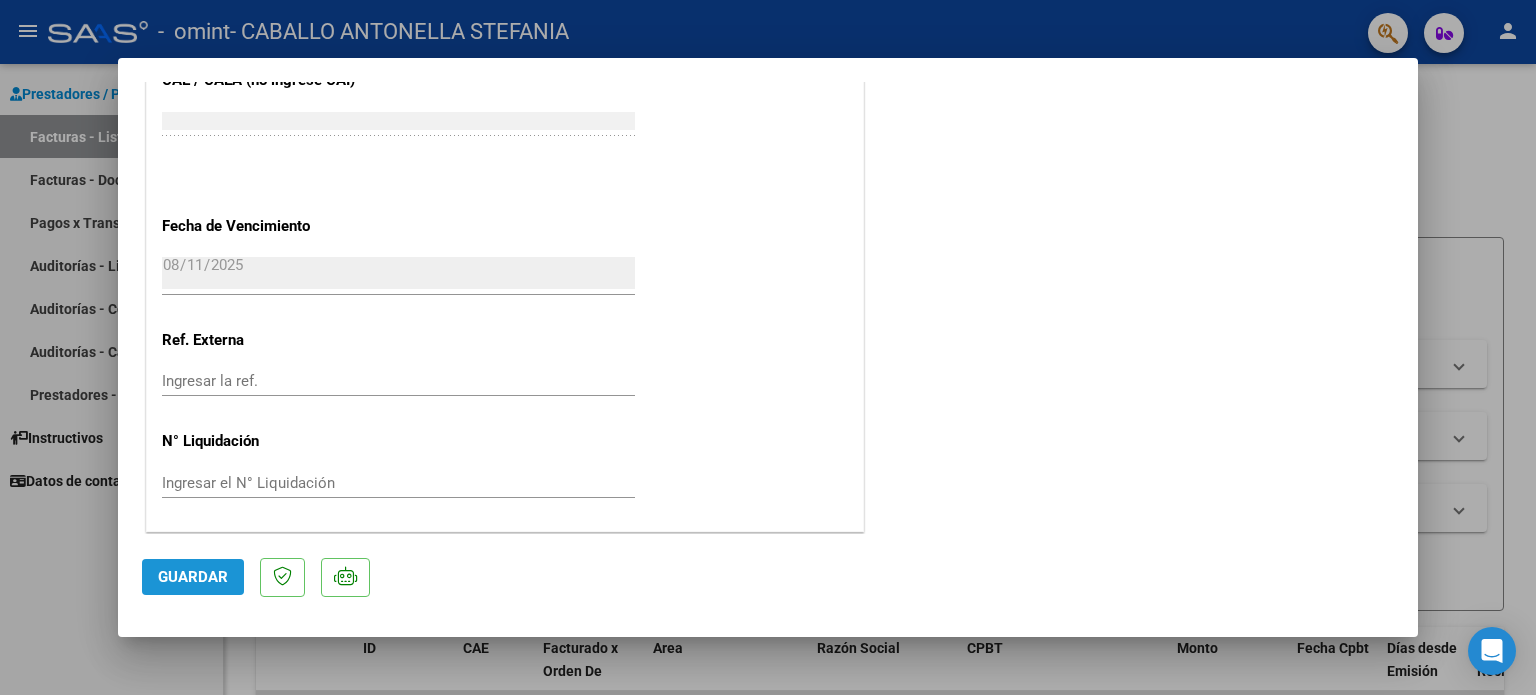 click on "Guardar" 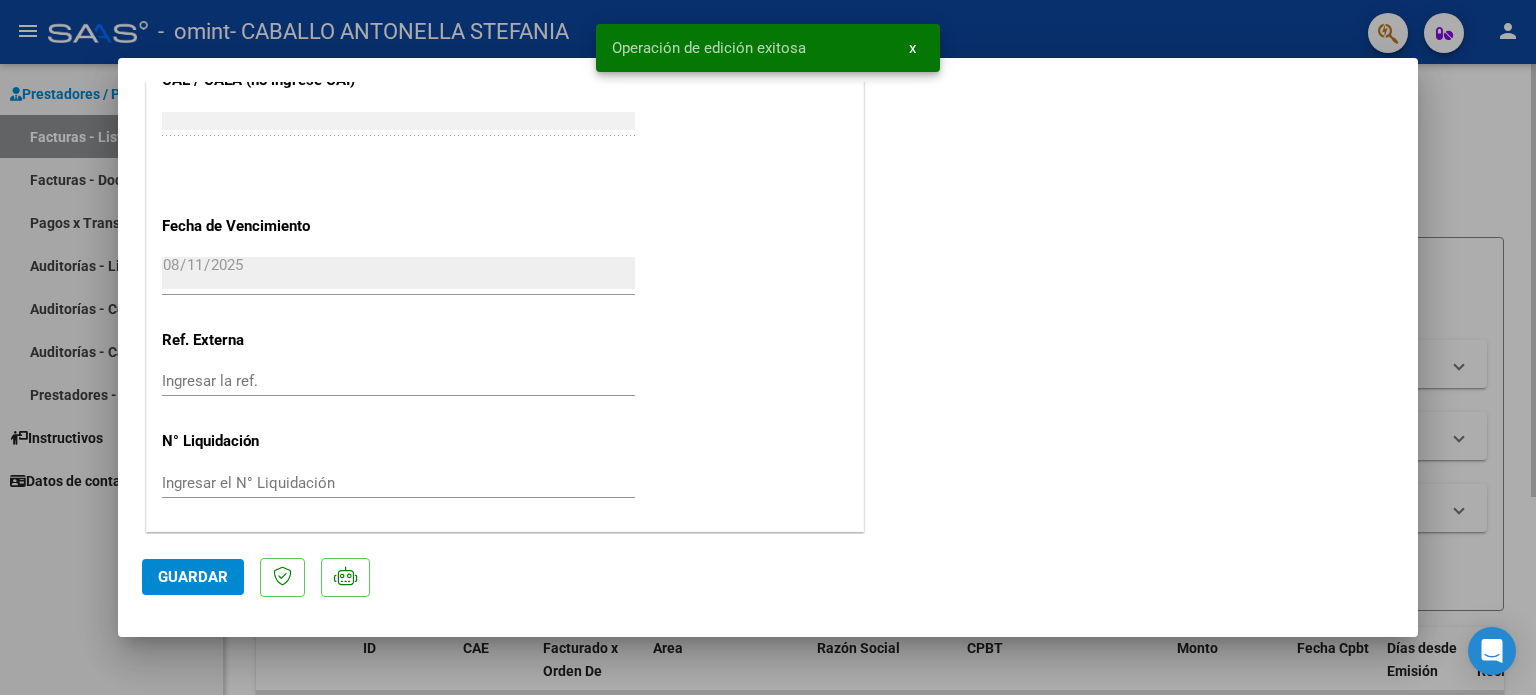 click at bounding box center [768, 347] 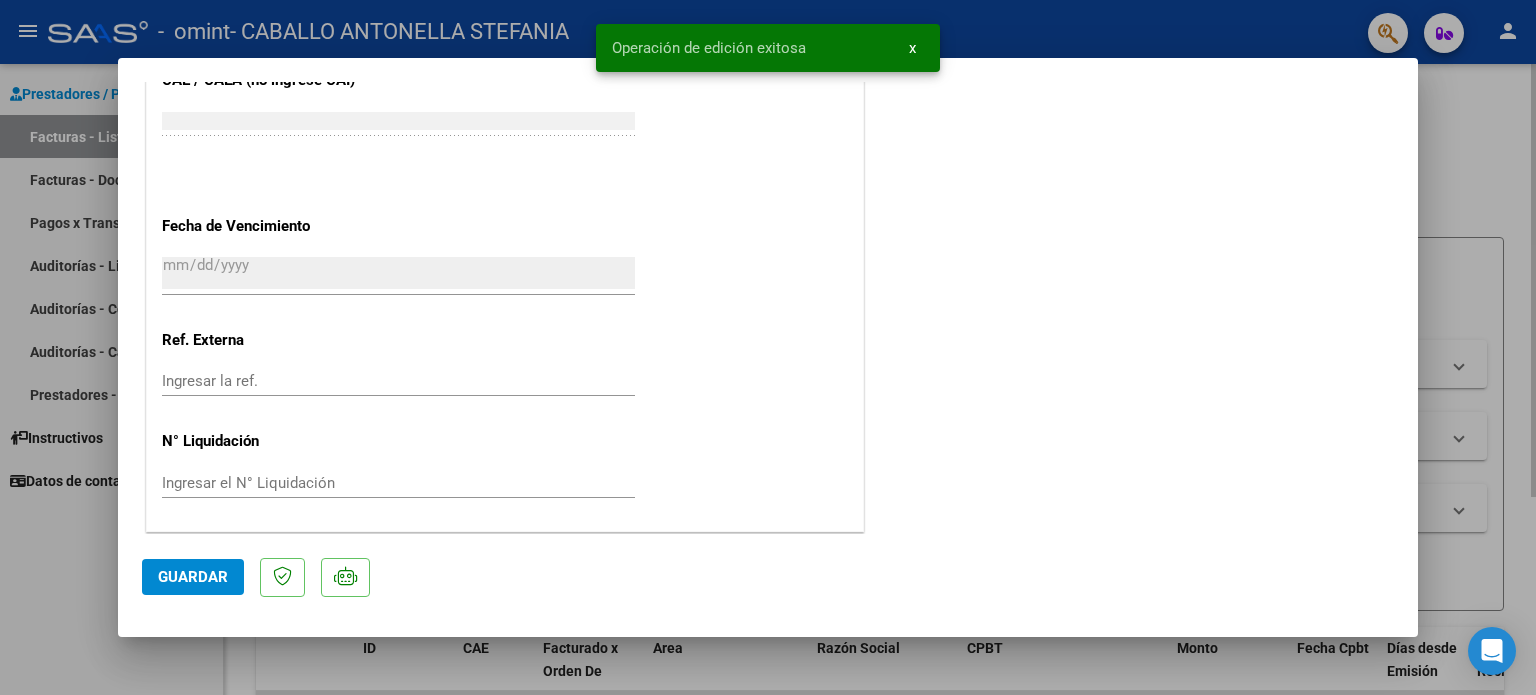 scroll, scrollTop: 1487, scrollLeft: 0, axis: vertical 